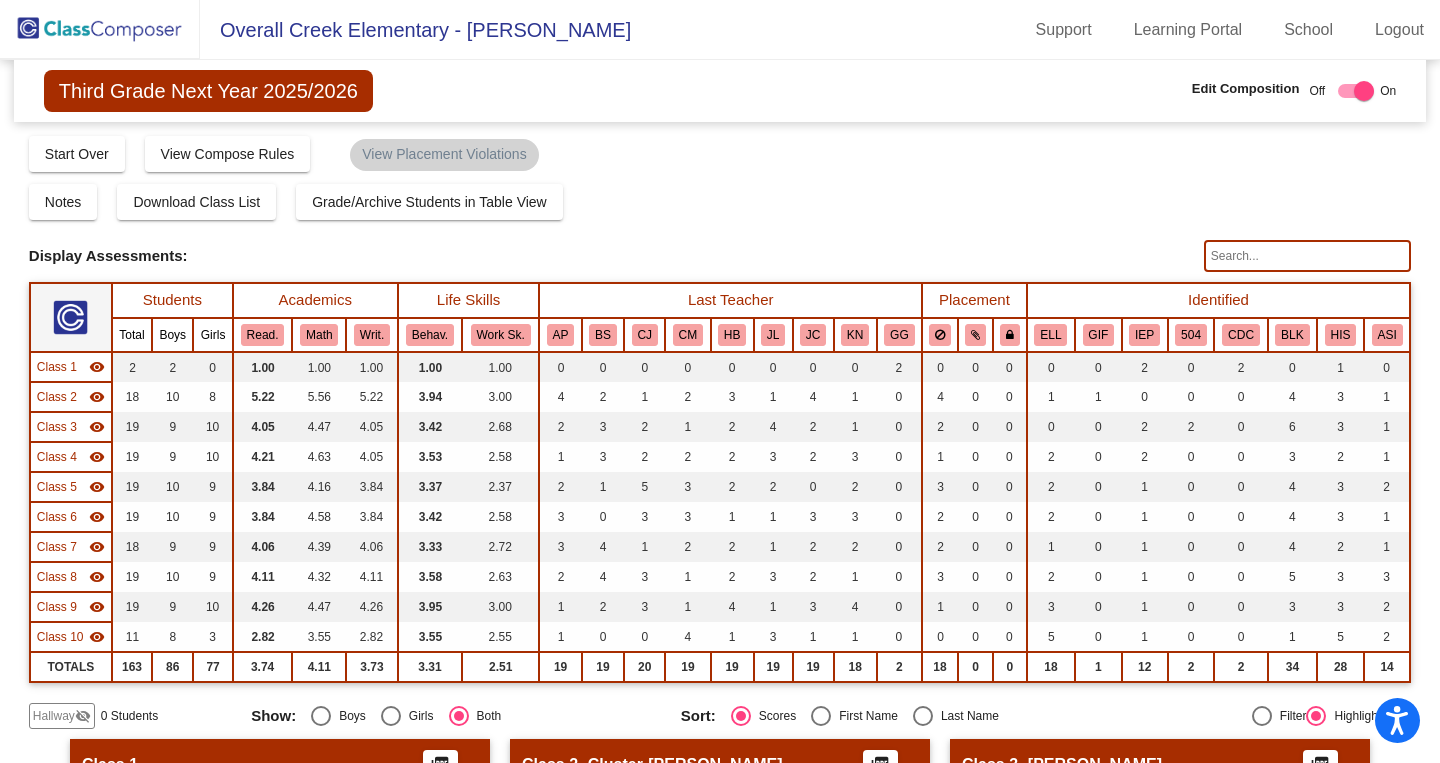 scroll, scrollTop: 1, scrollLeft: 0, axis: vertical 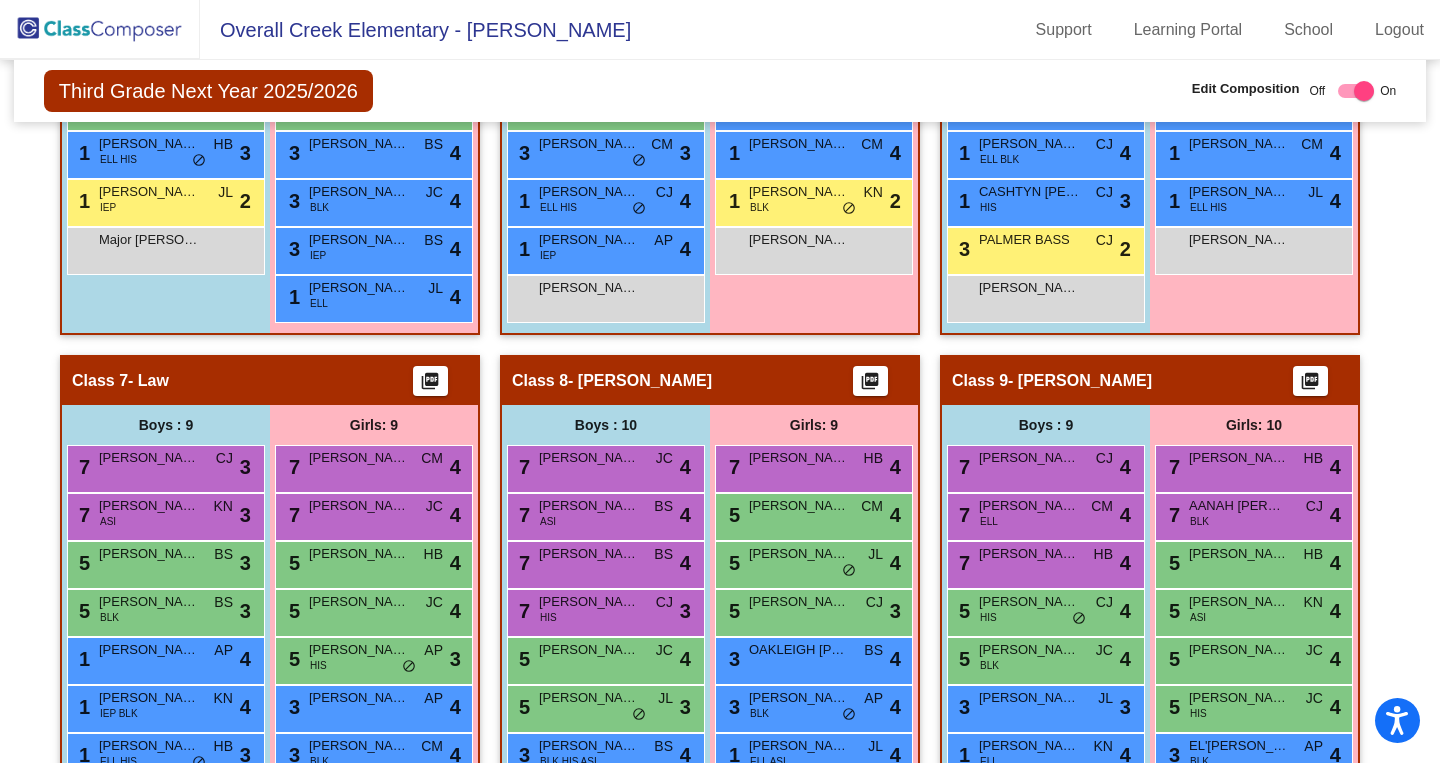 click 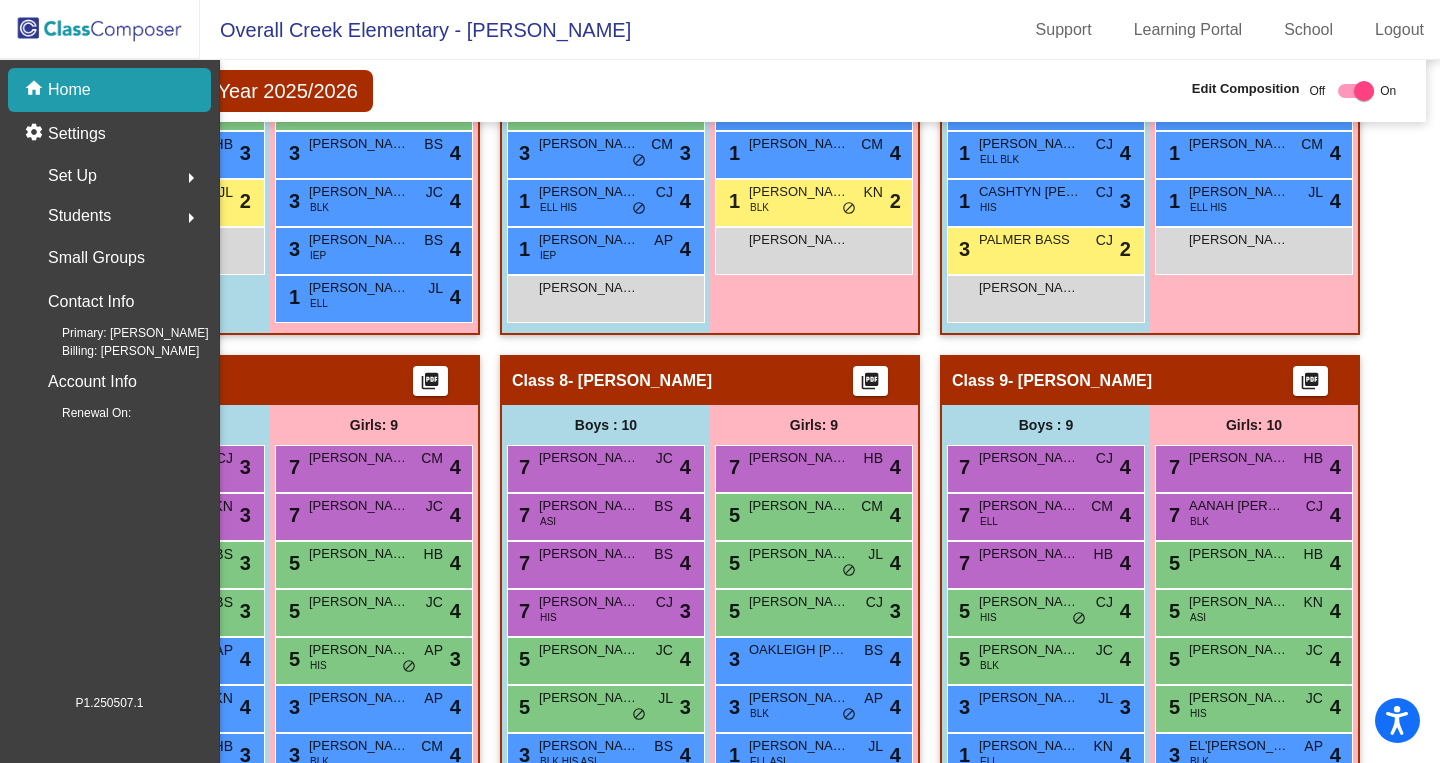 scroll, scrollTop: 0, scrollLeft: 0, axis: both 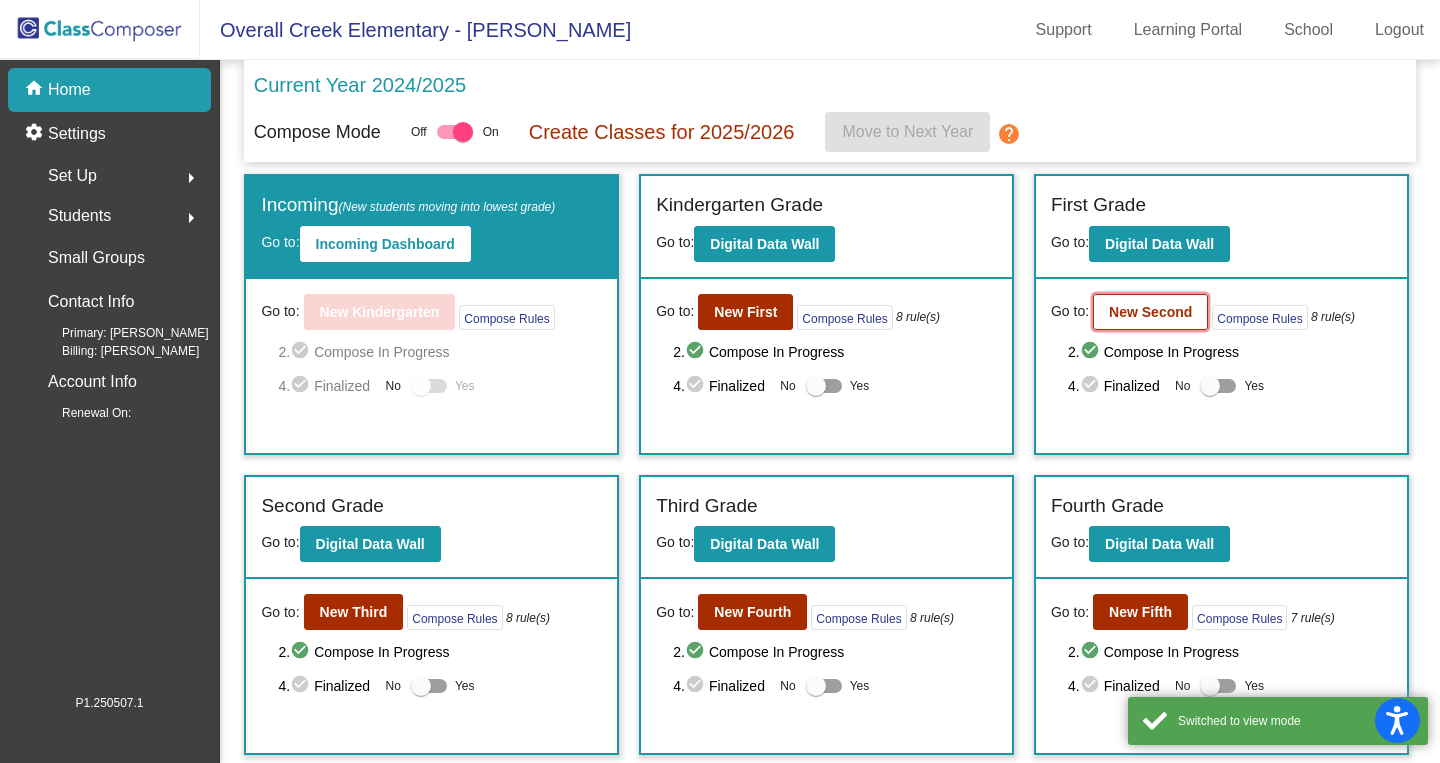 click on "New Second" 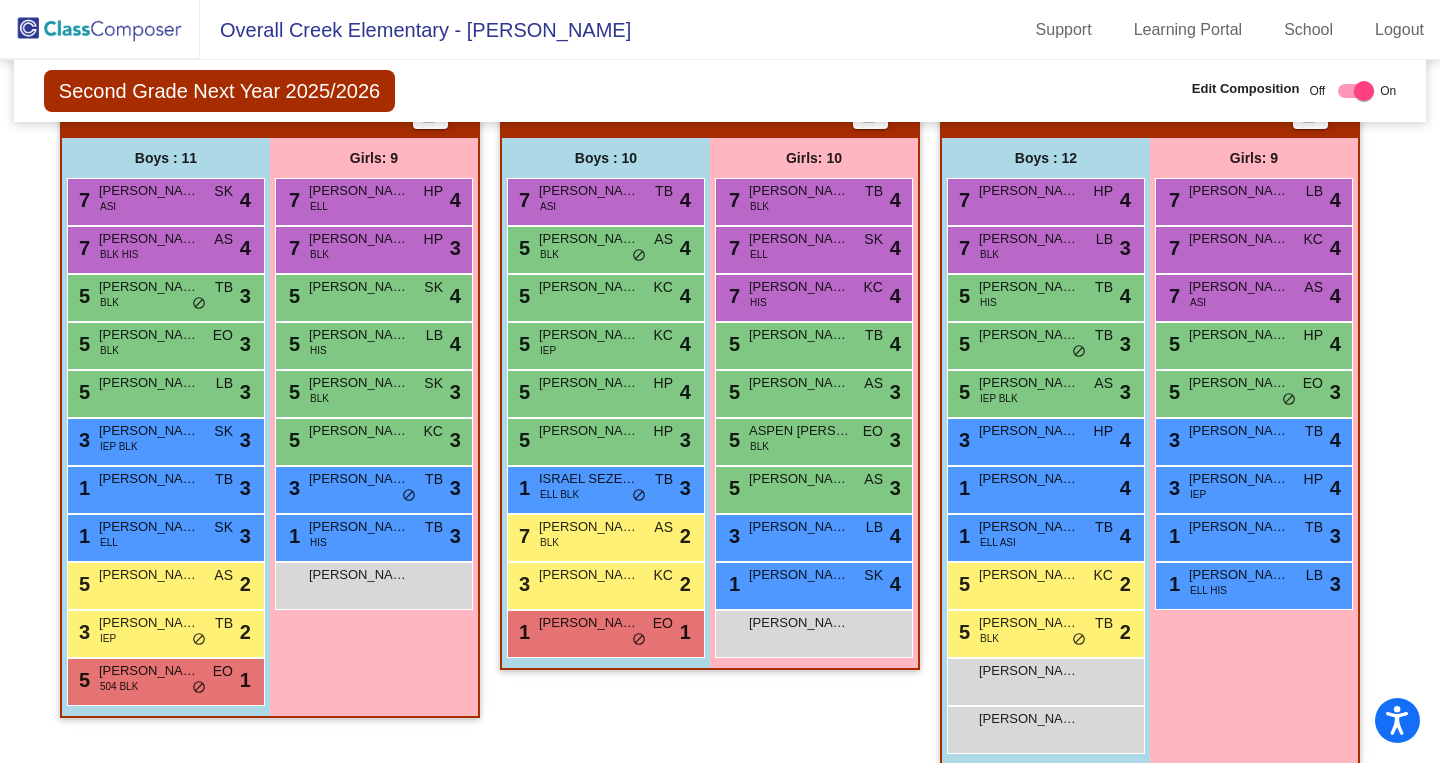 scroll, scrollTop: 1264, scrollLeft: 0, axis: vertical 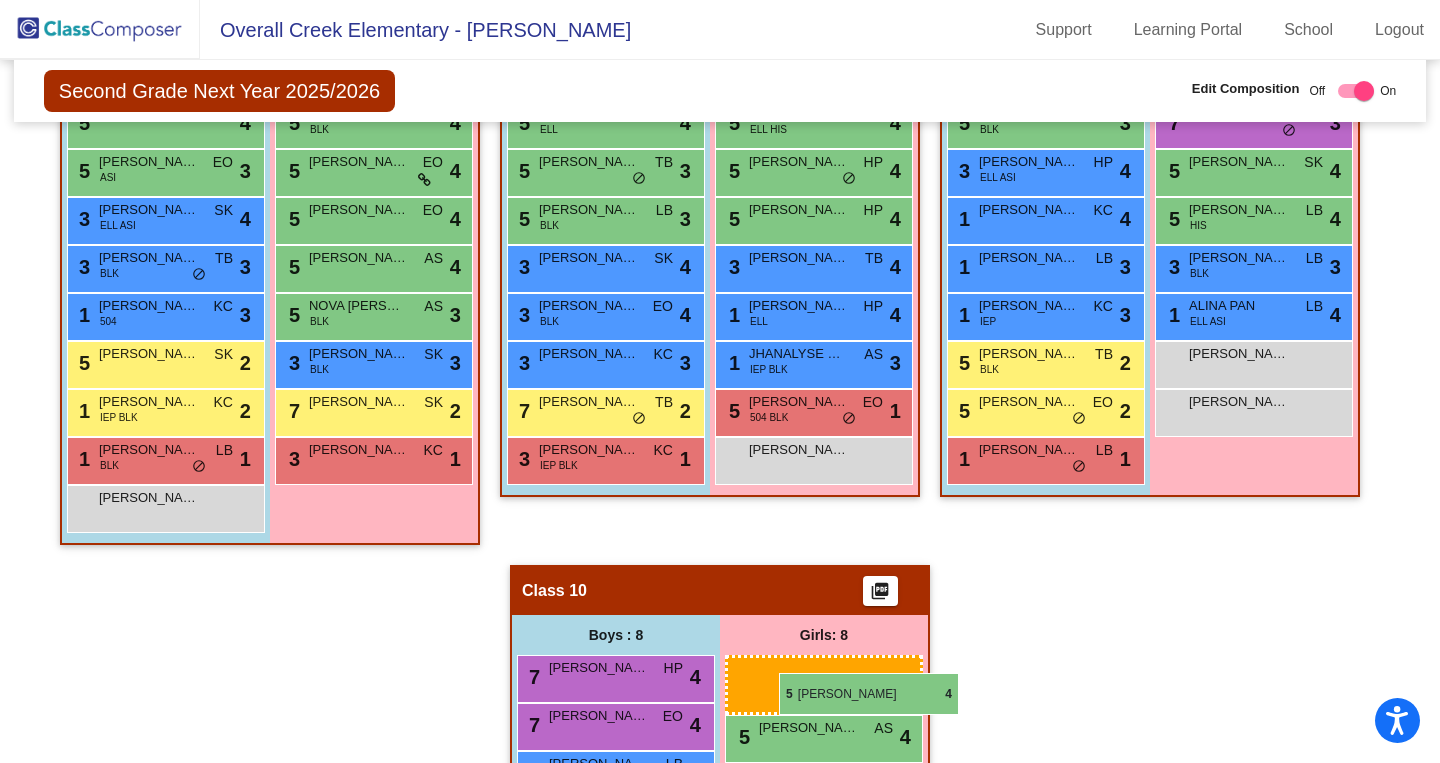 drag, startPoint x: 359, startPoint y: 331, endPoint x: 779, endPoint y: 673, distance: 541.63086 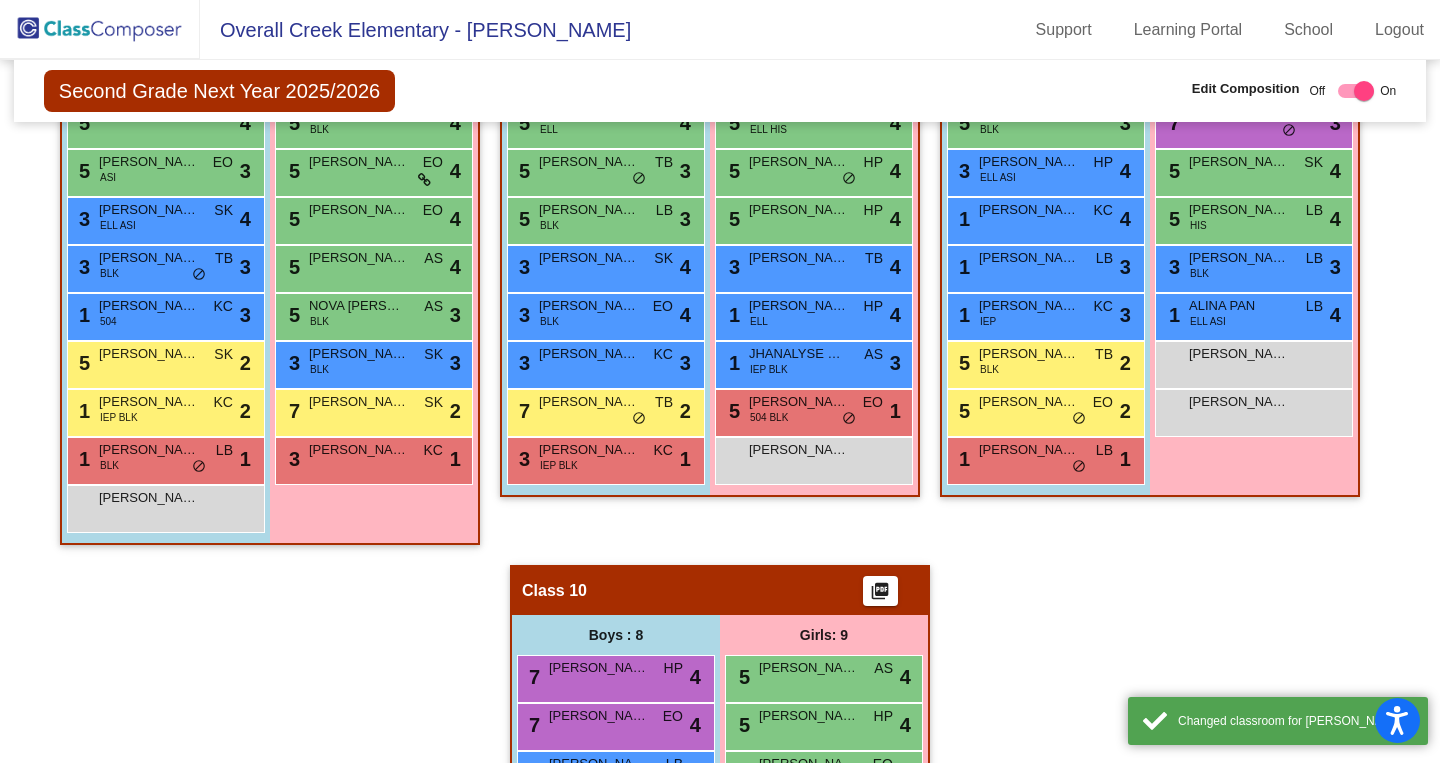 scroll, scrollTop: 0, scrollLeft: 0, axis: both 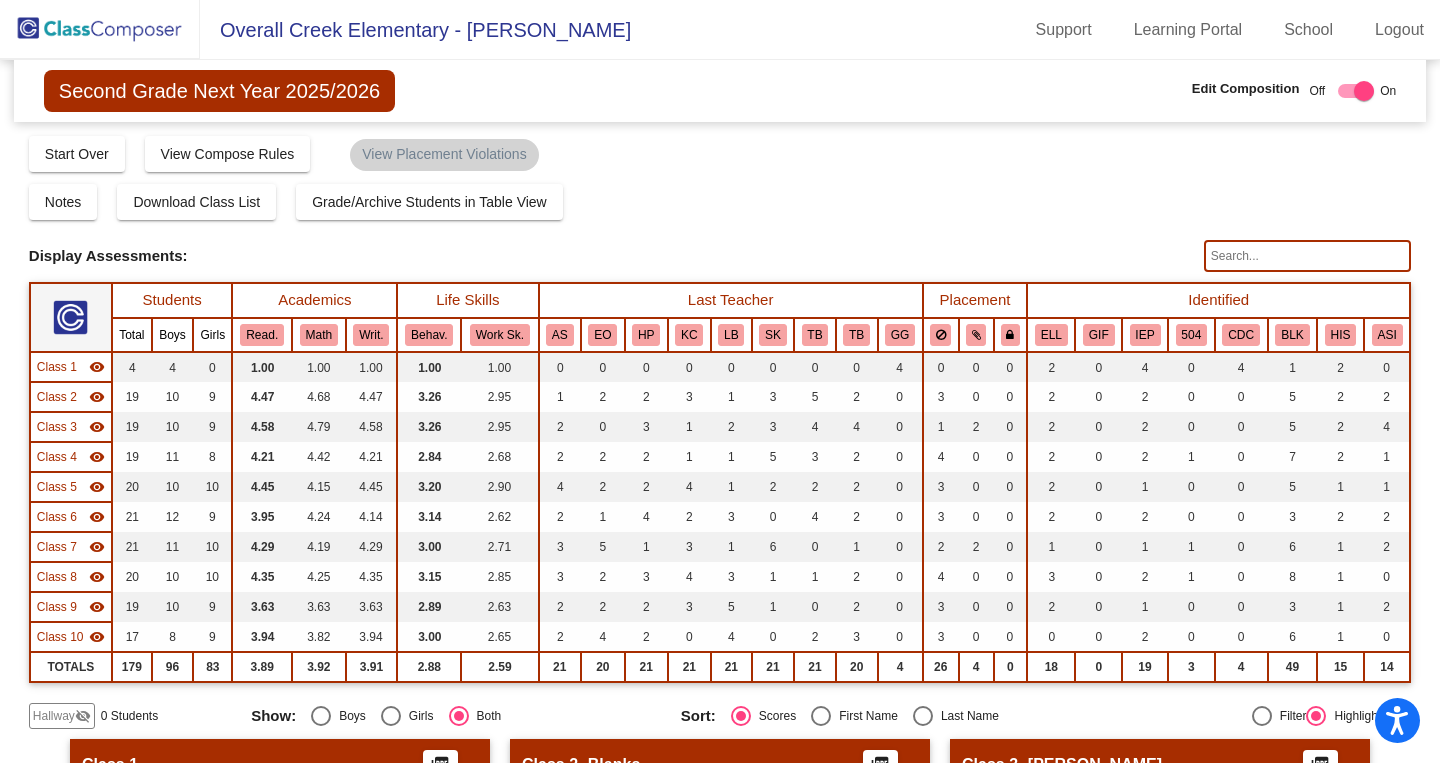 click 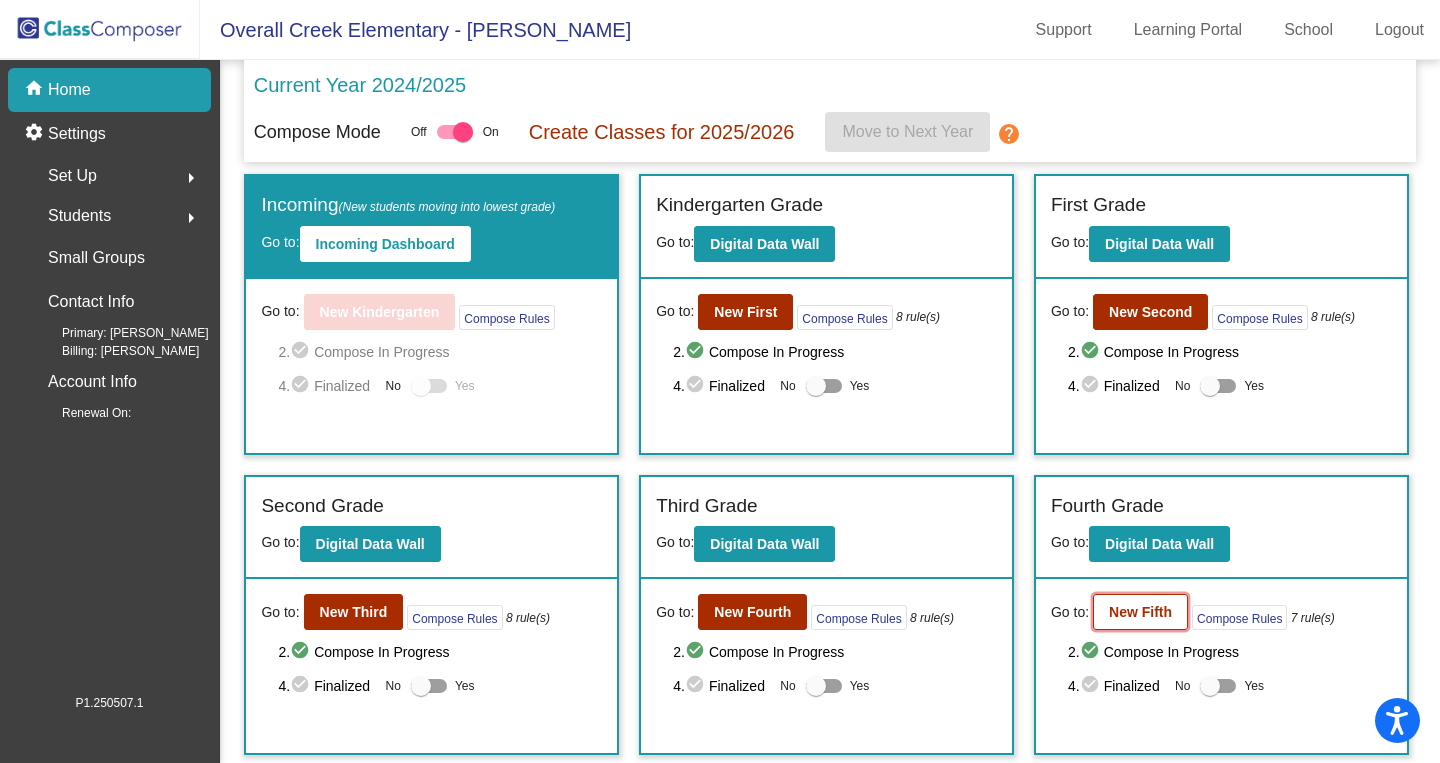 click on "New Fifth" 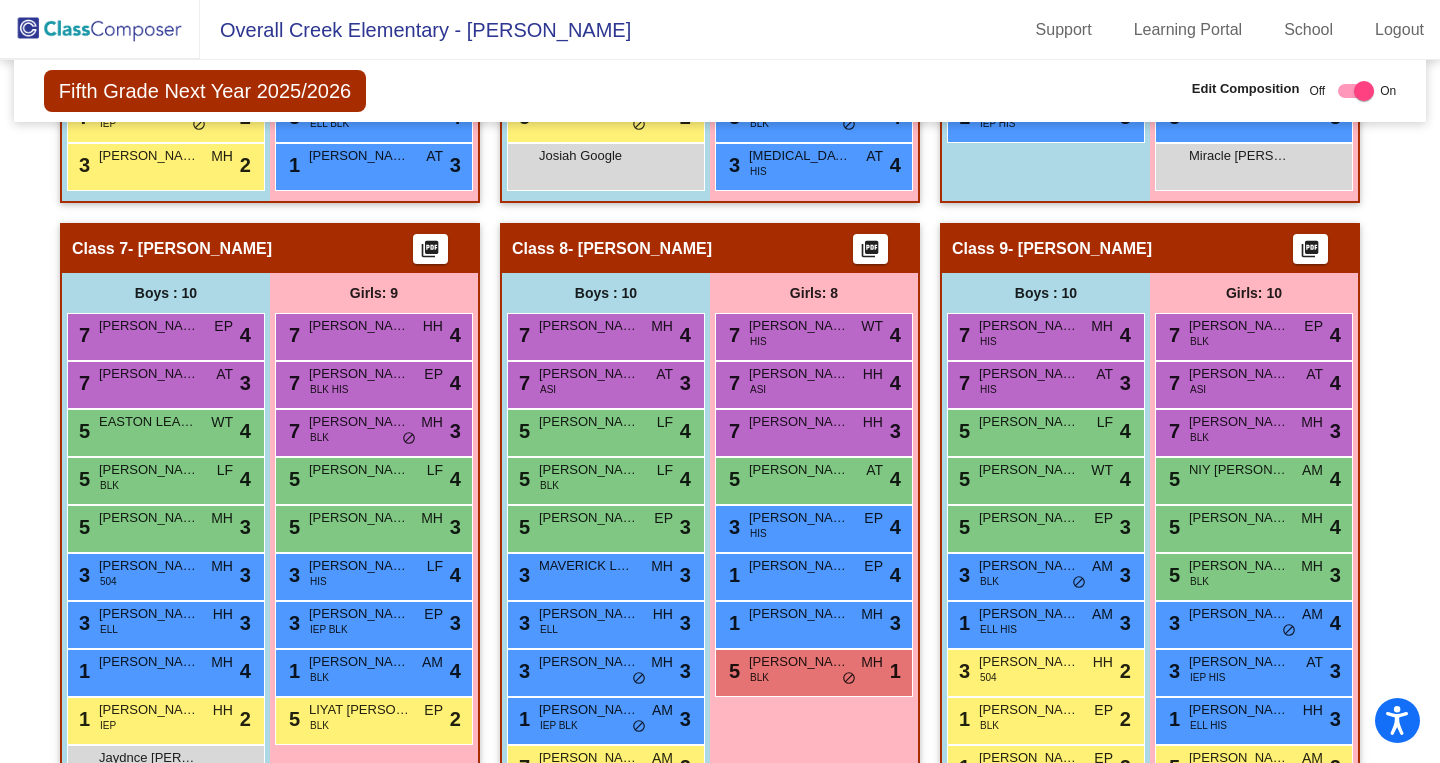 scroll, scrollTop: 1766, scrollLeft: 0, axis: vertical 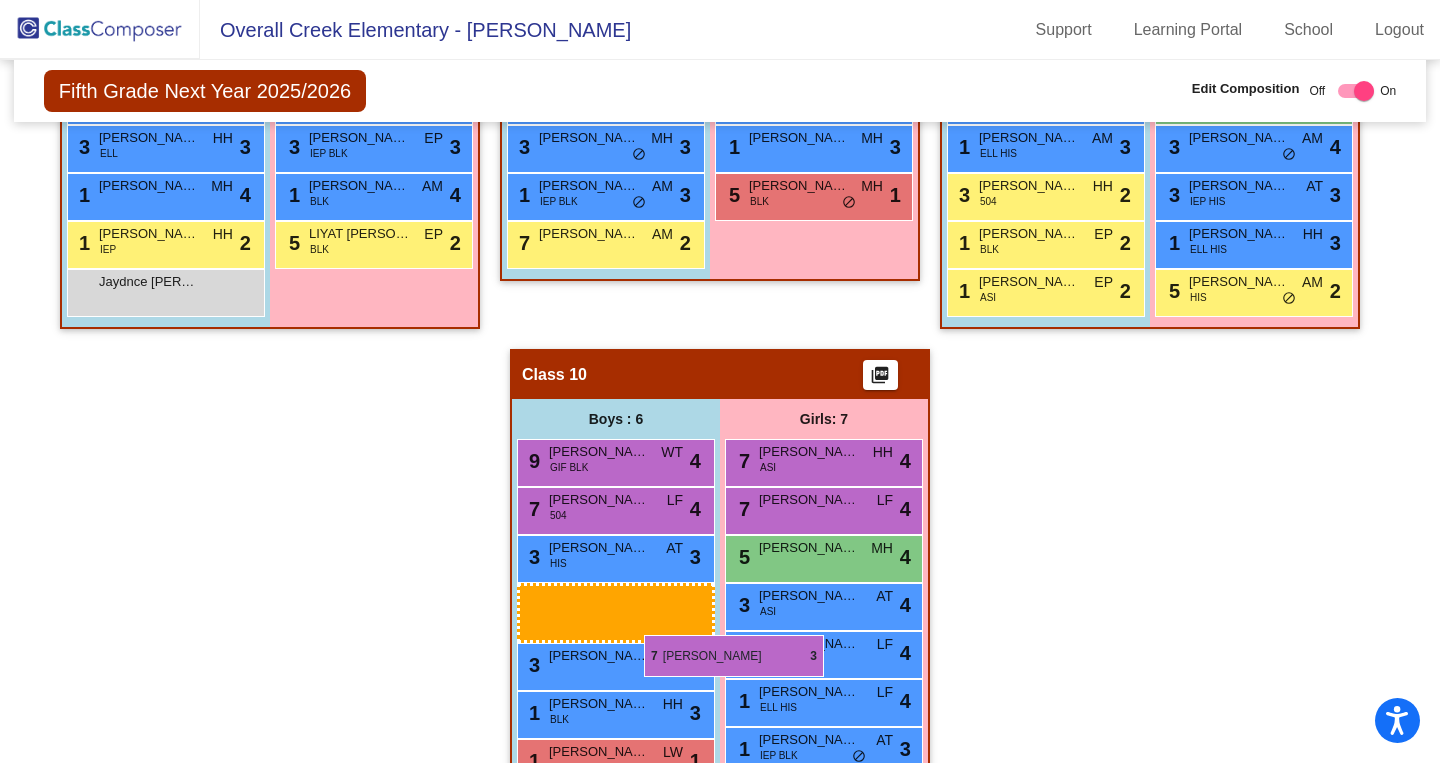 drag, startPoint x: 572, startPoint y: 379, endPoint x: 644, endPoint y: 635, distance: 265.9323 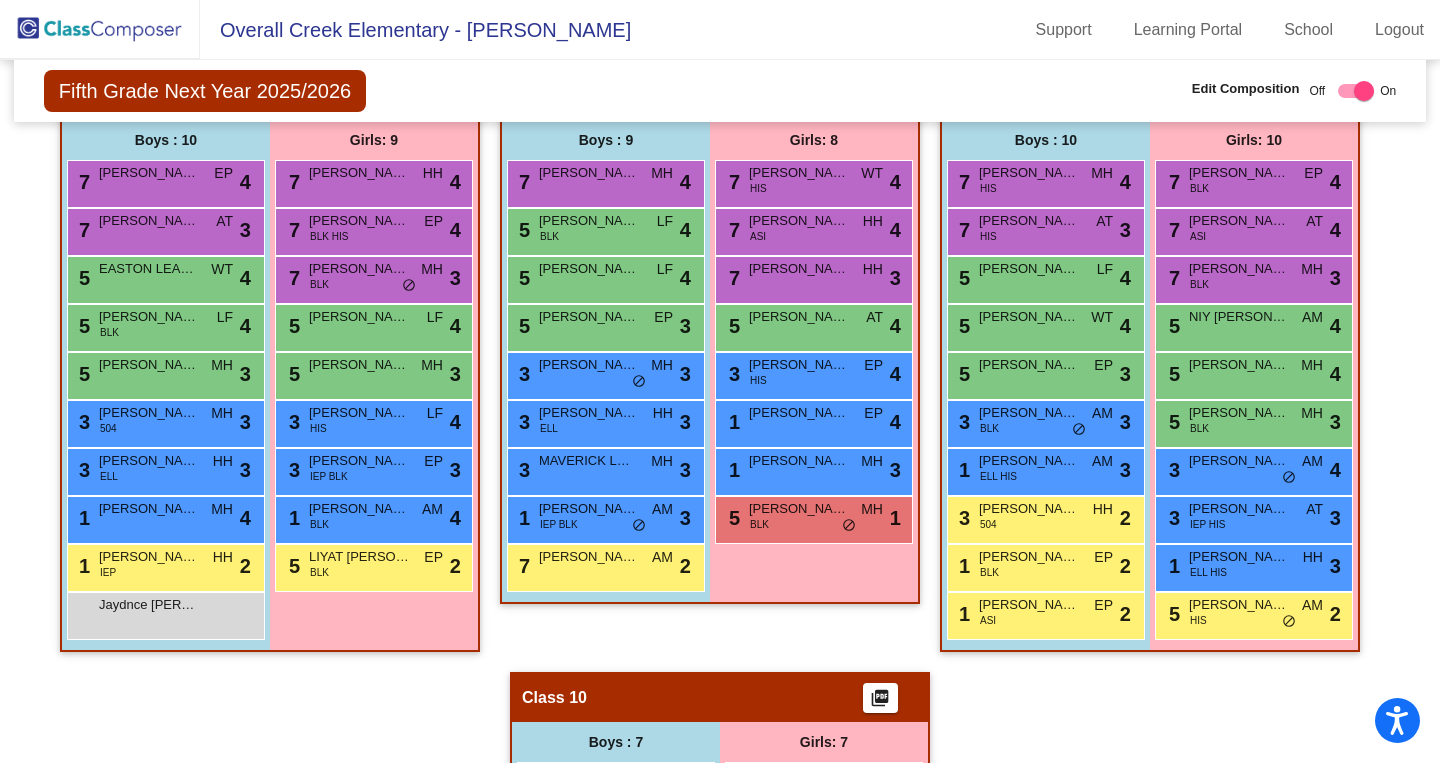 scroll, scrollTop: 1892, scrollLeft: 0, axis: vertical 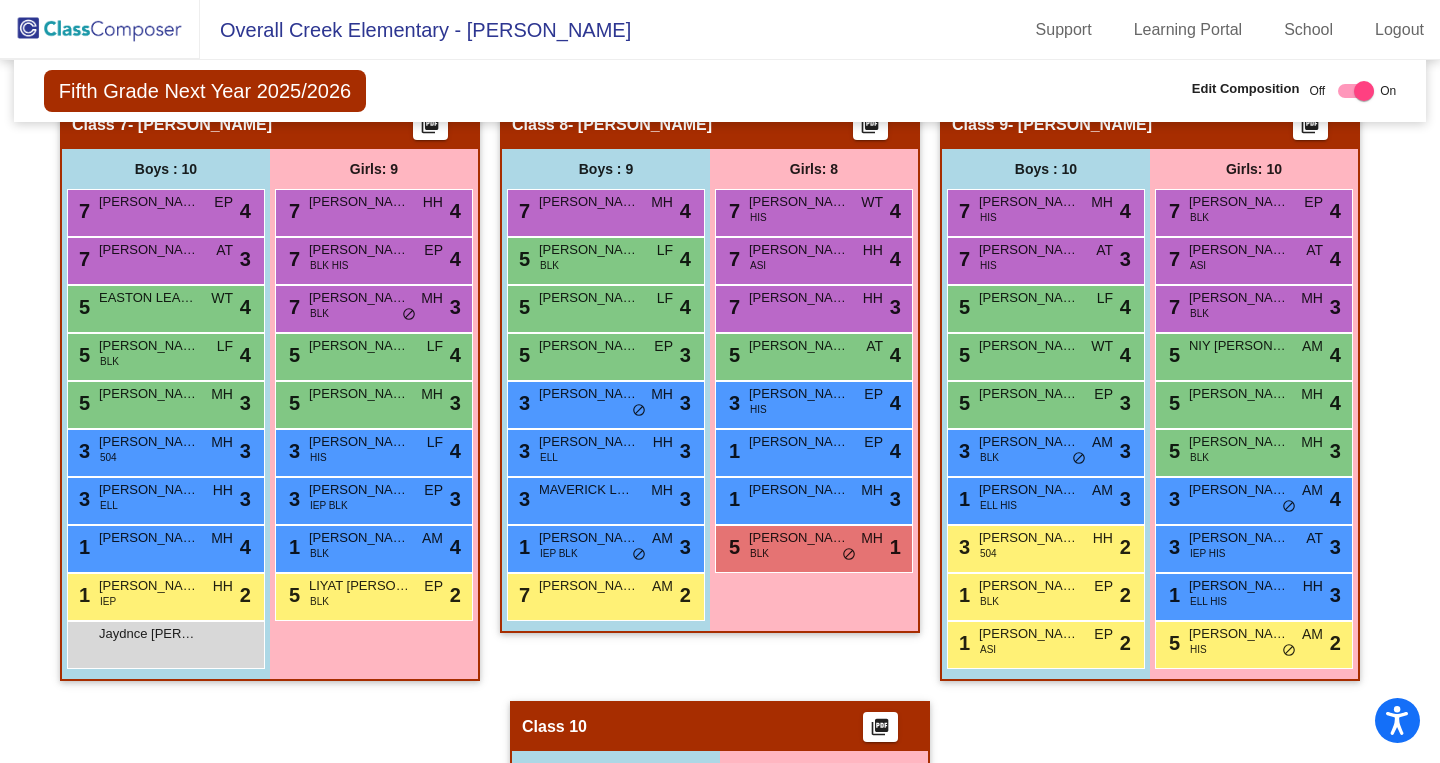 click 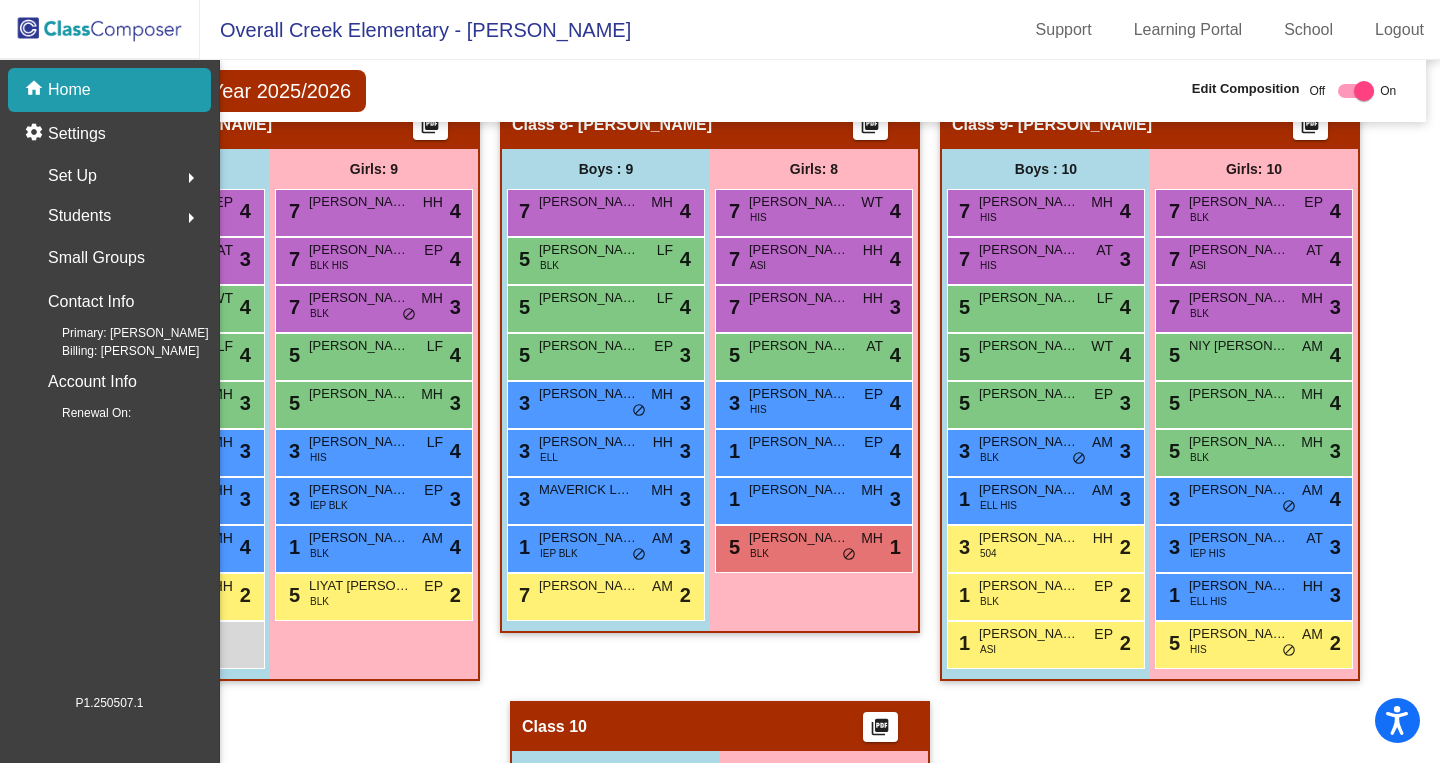 scroll, scrollTop: 0, scrollLeft: 0, axis: both 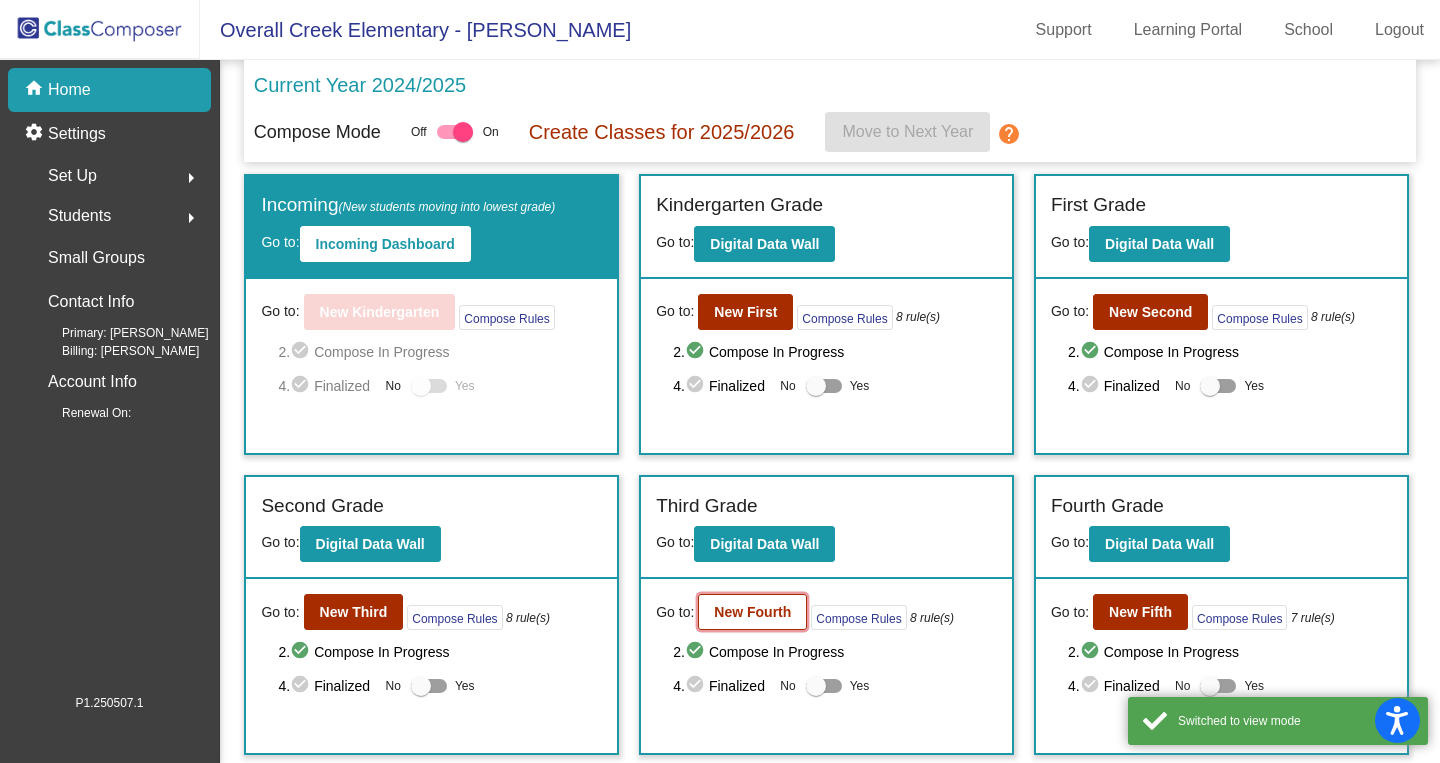 click on "New Fourth" 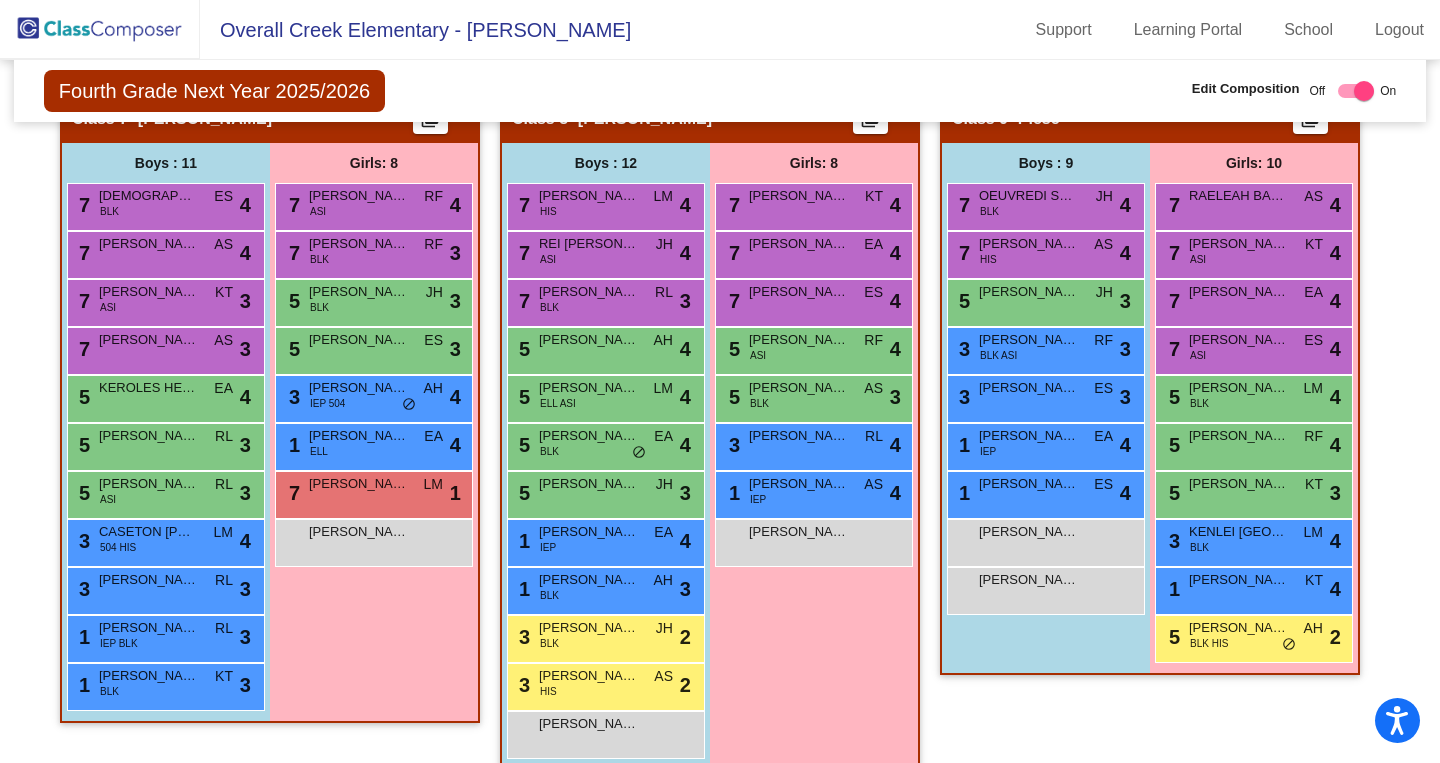 scroll, scrollTop: 1925, scrollLeft: 0, axis: vertical 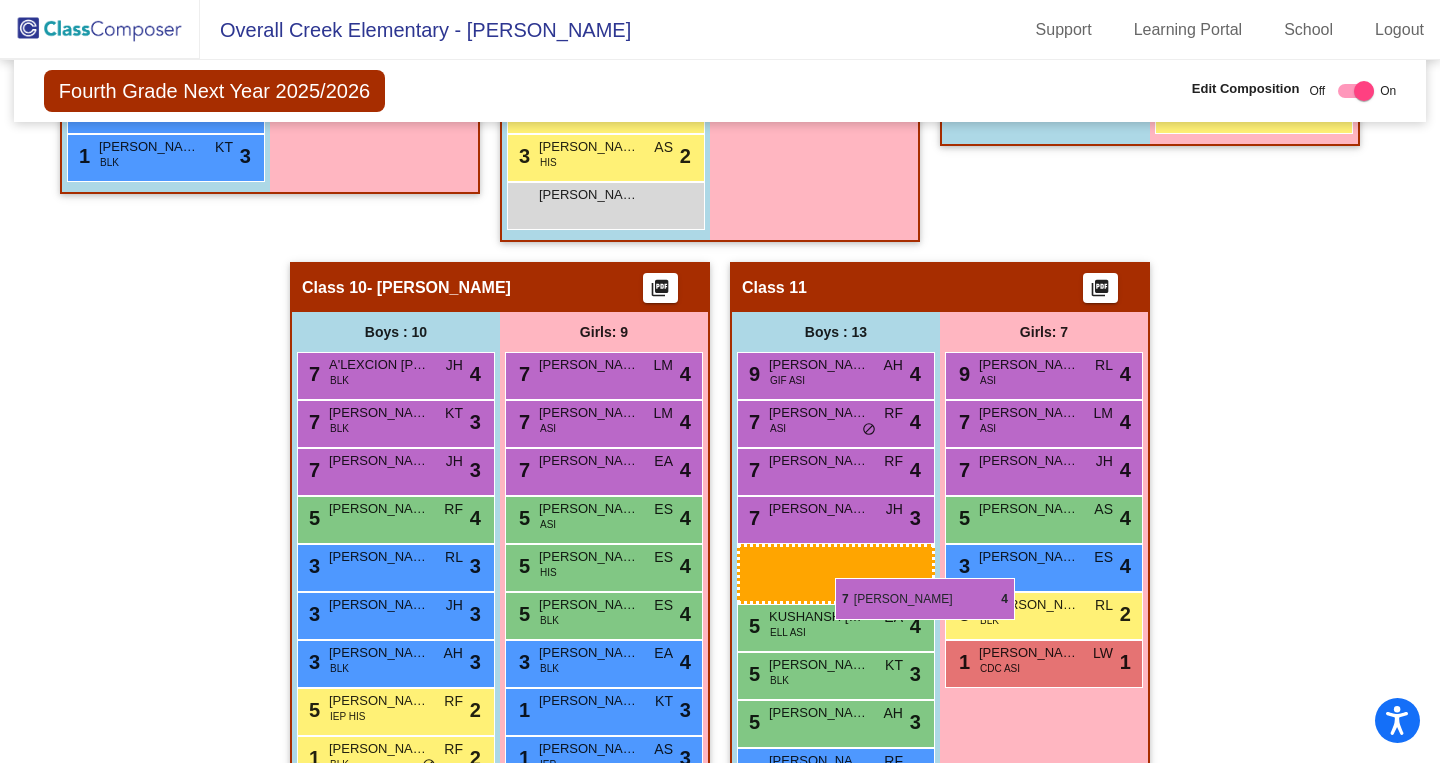 drag, startPoint x: 1022, startPoint y: 253, endPoint x: 835, endPoint y: 578, distance: 374.95868 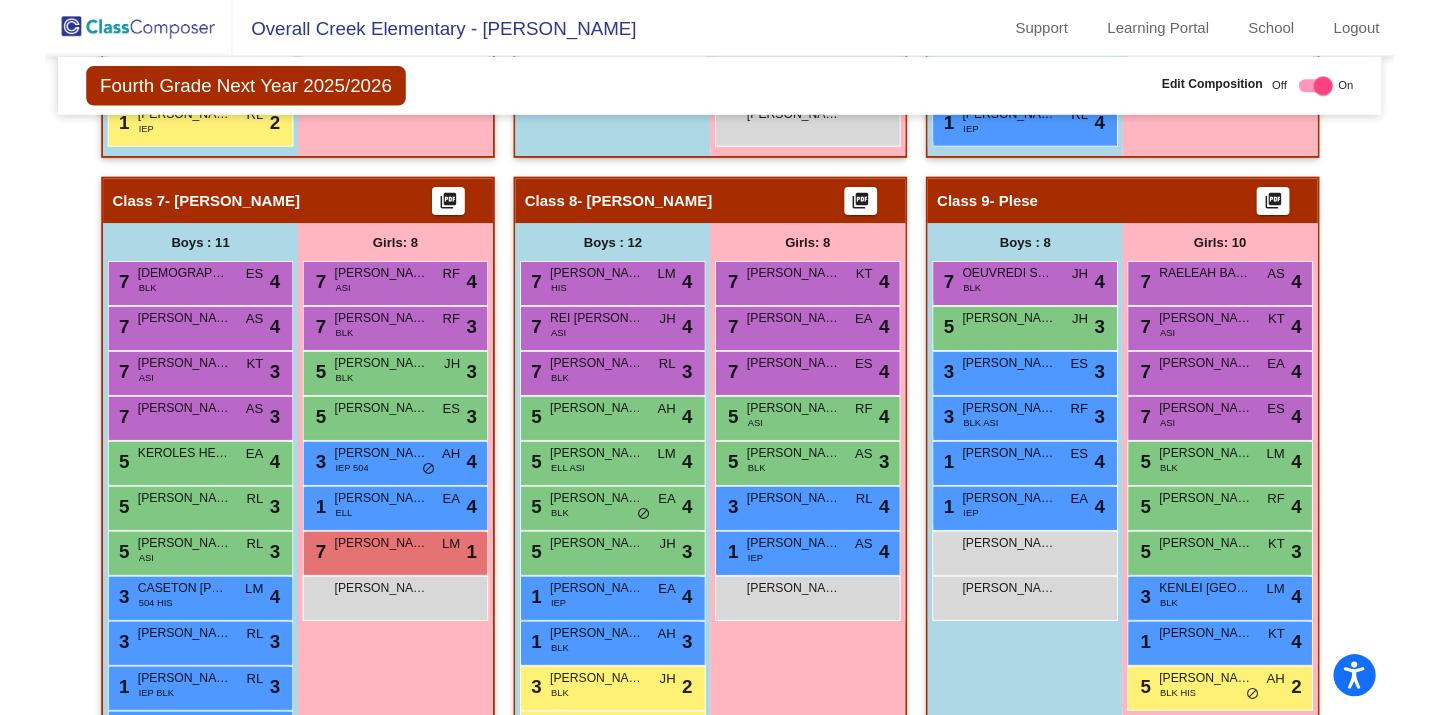 scroll, scrollTop: 0, scrollLeft: 0, axis: both 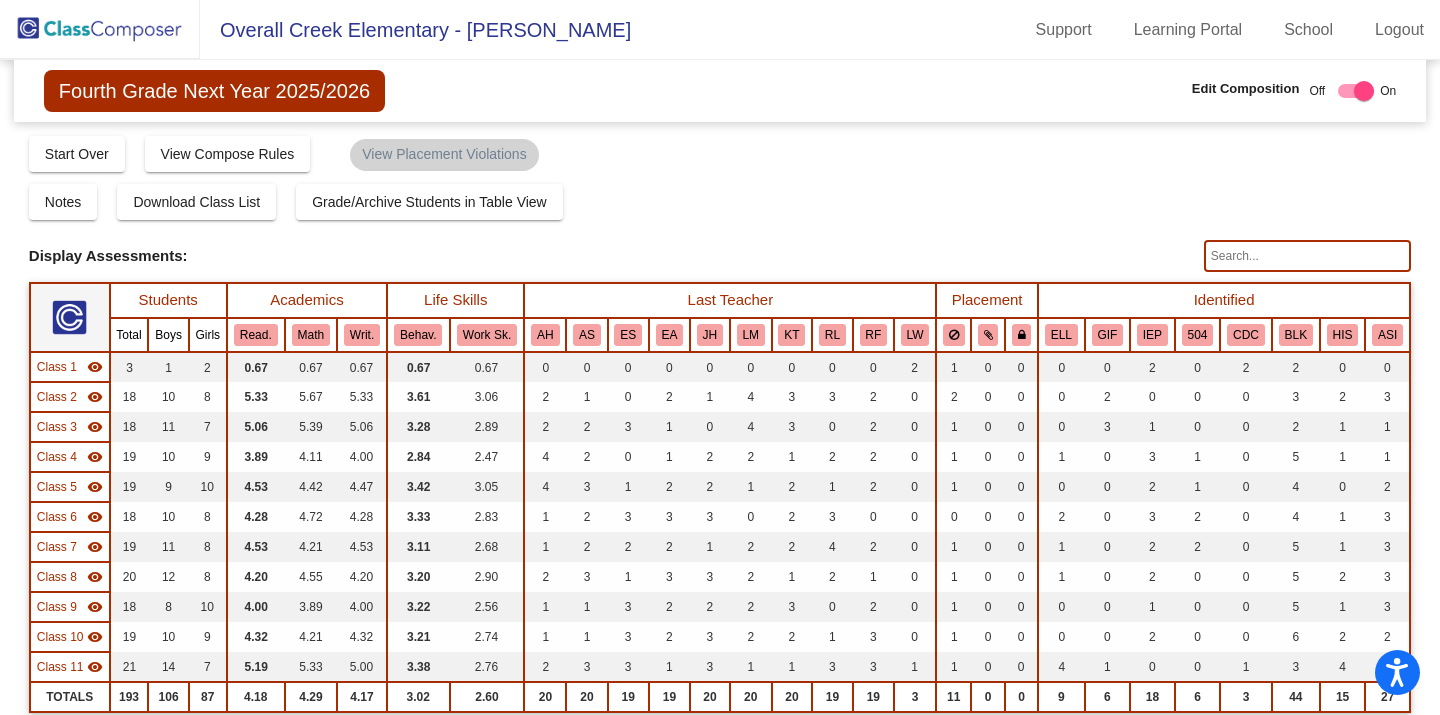 click 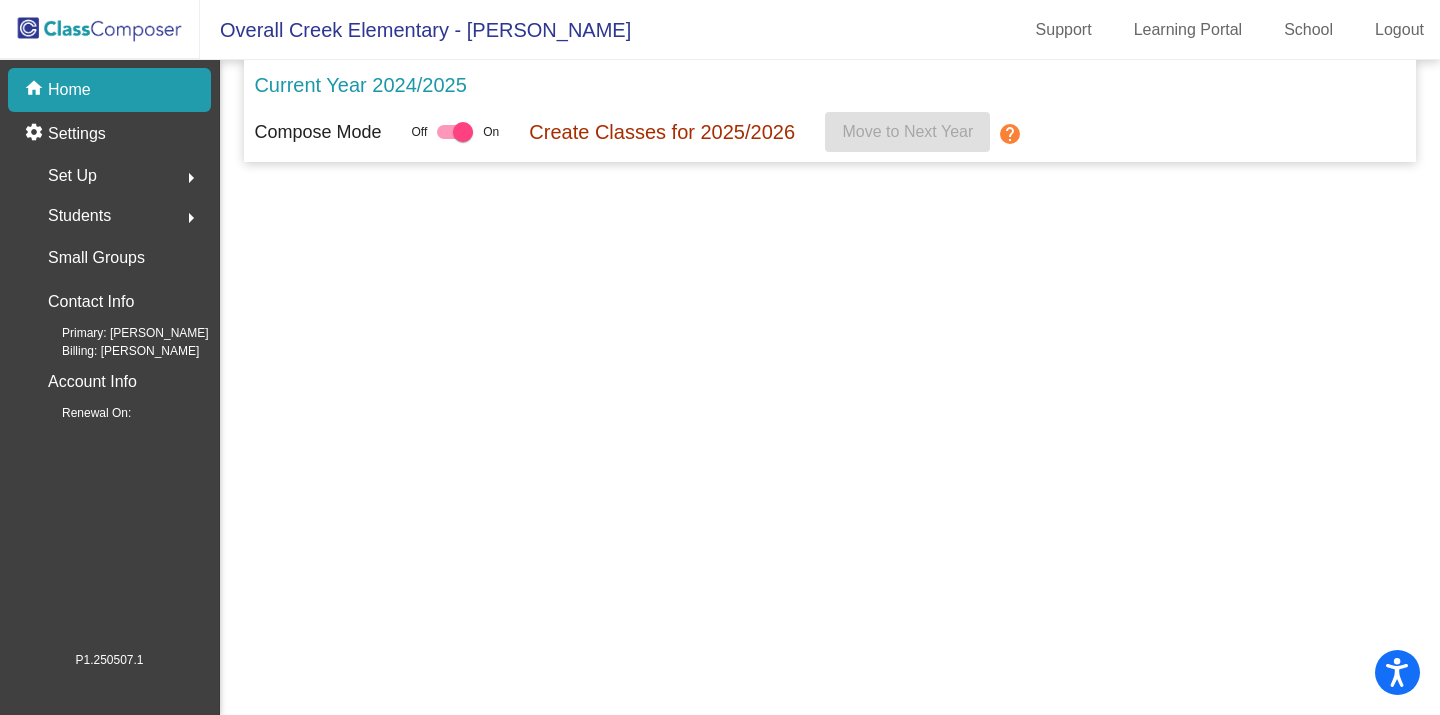 click on "Home" 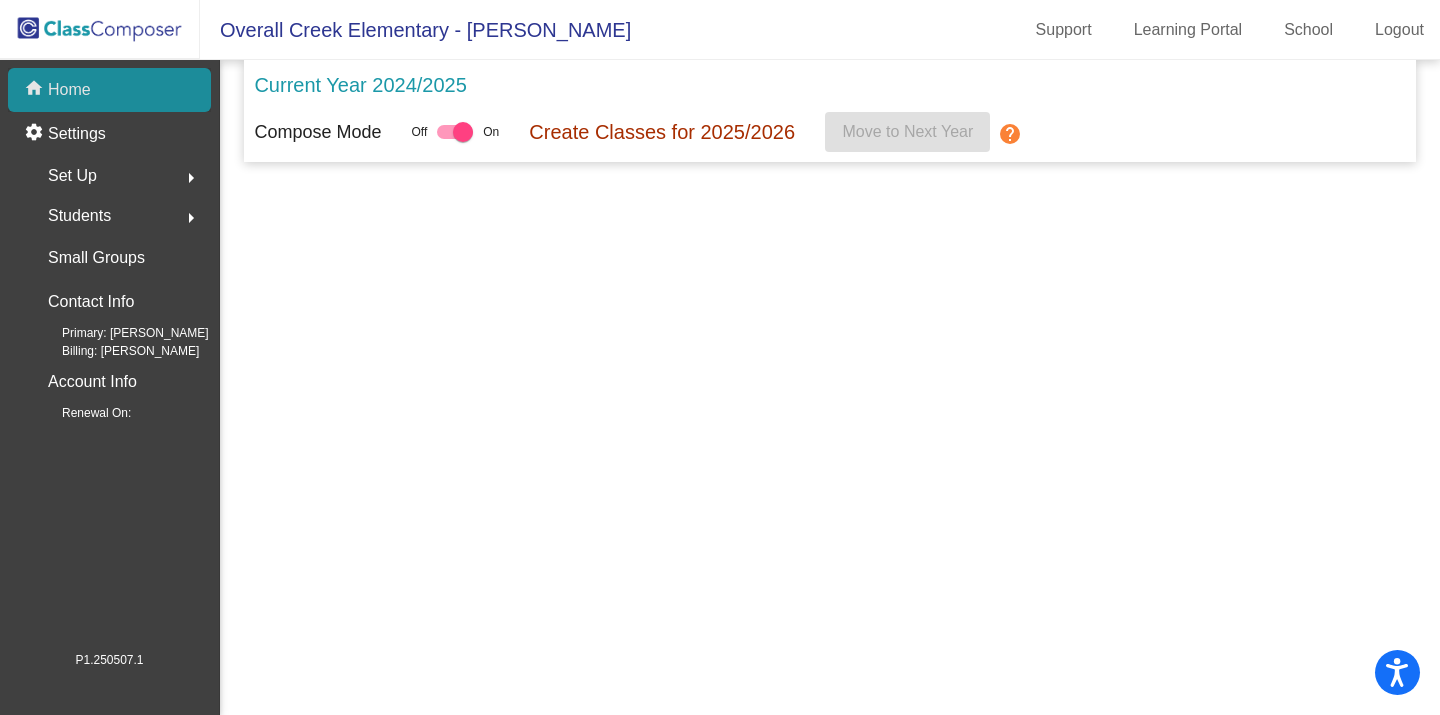 click 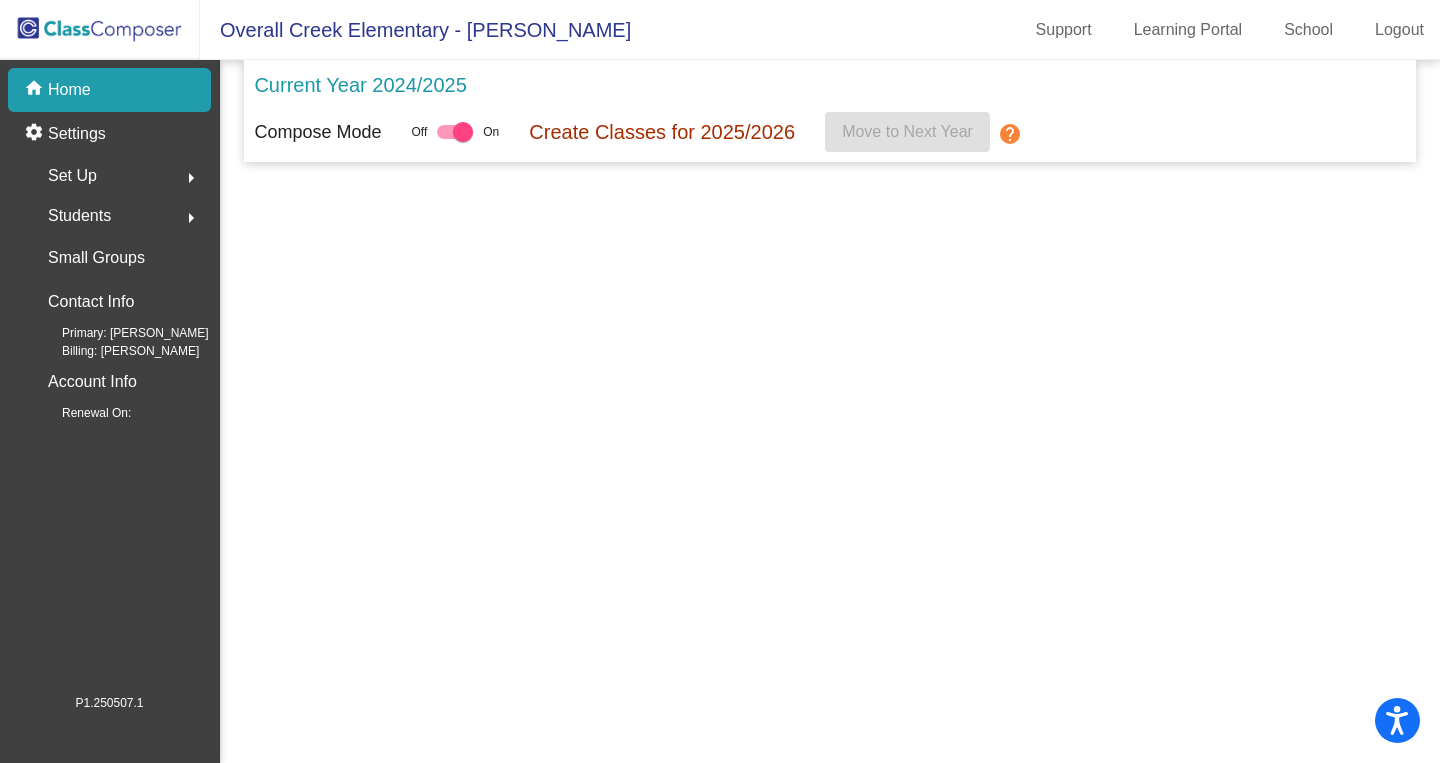 click on "Current Year 2024/2025 Compose Mode Off   On Create Classes for 2025/2026  Move to Next Year  help" 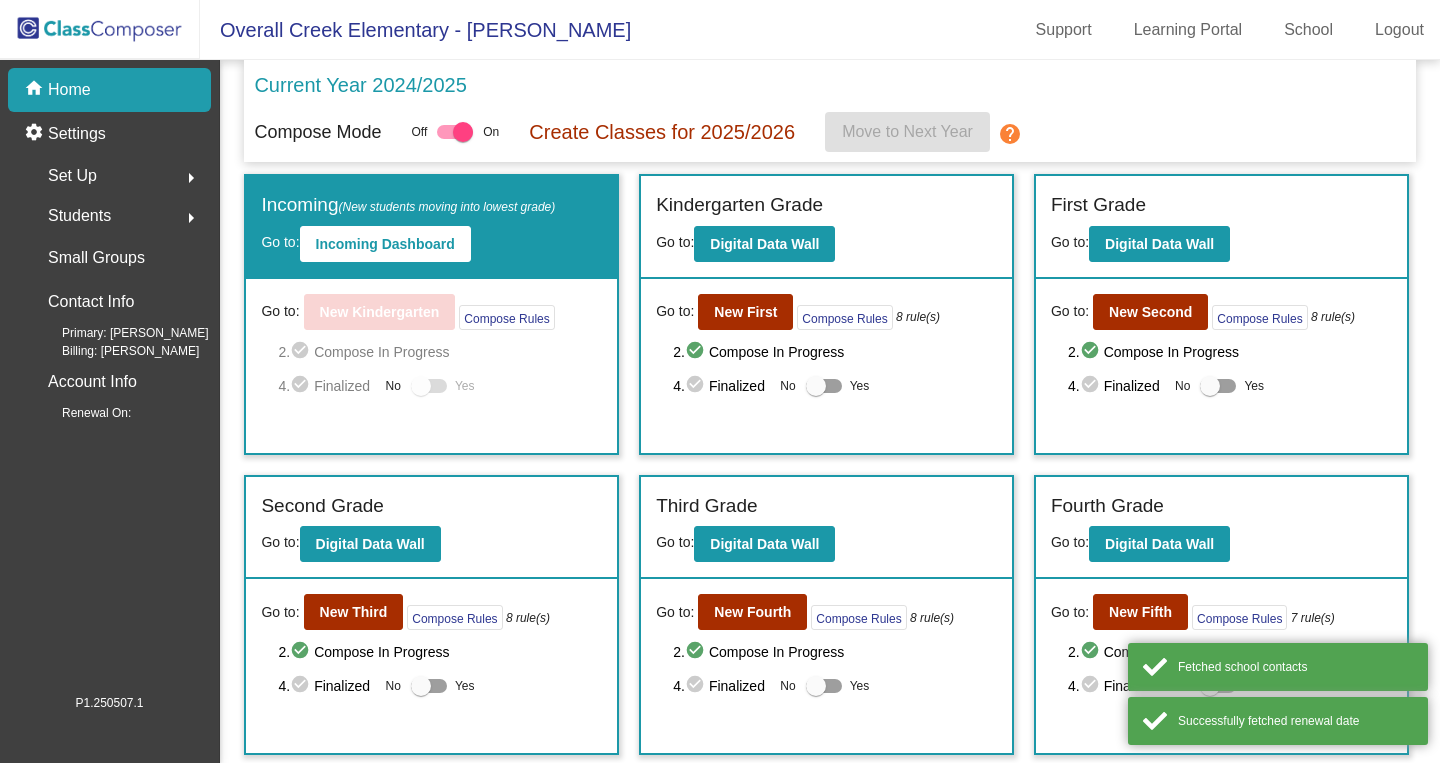 scroll, scrollTop: 0, scrollLeft: 0, axis: both 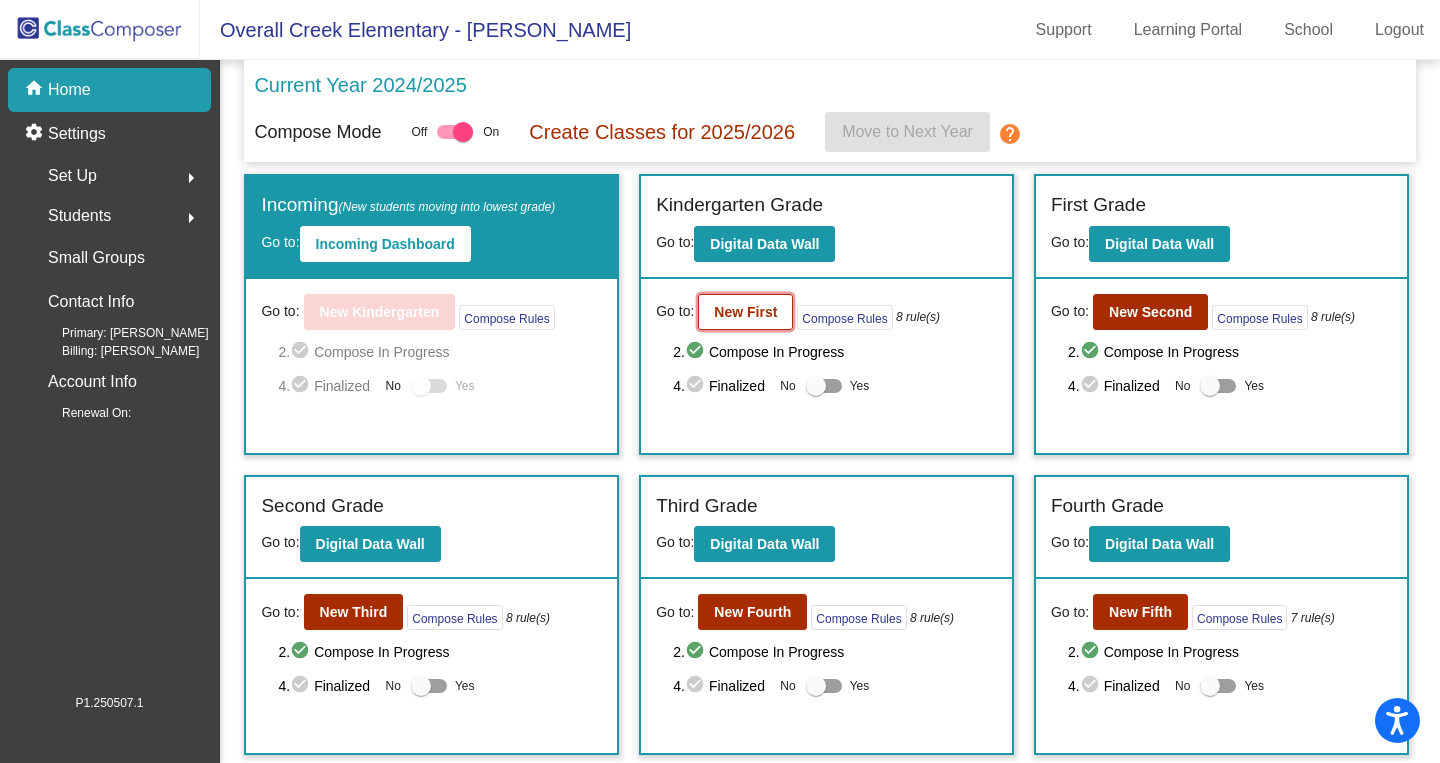 click on "New First" 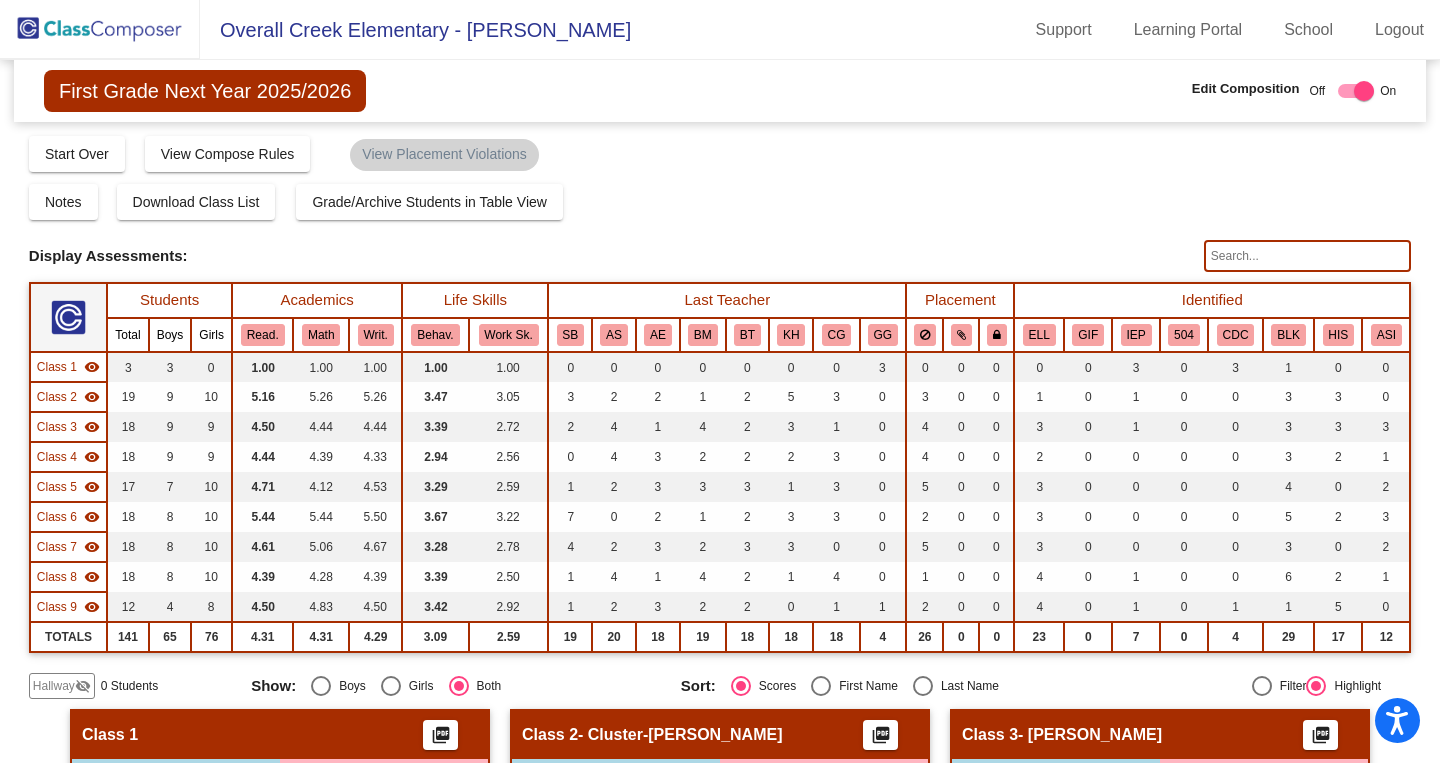 scroll, scrollTop: 1, scrollLeft: 0, axis: vertical 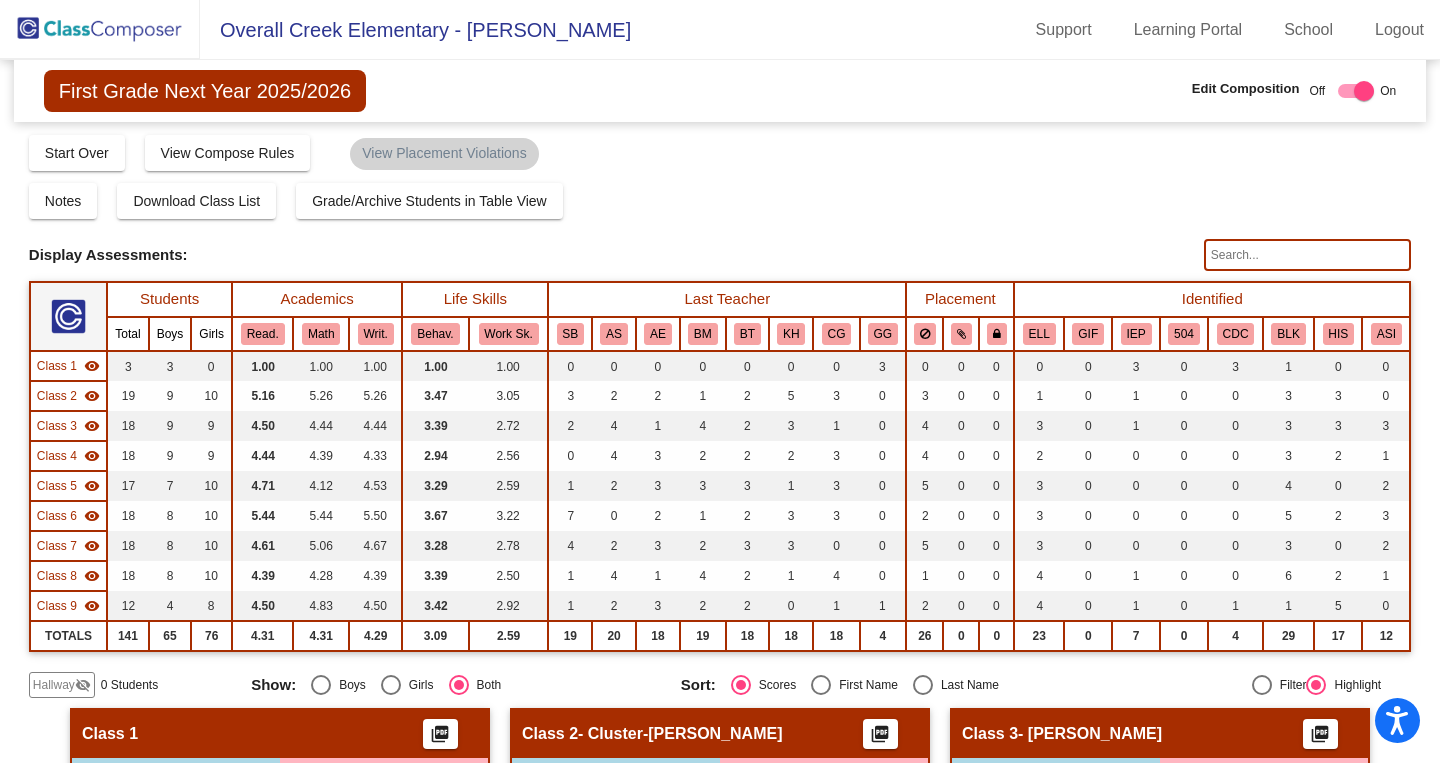 click on "0 Students" 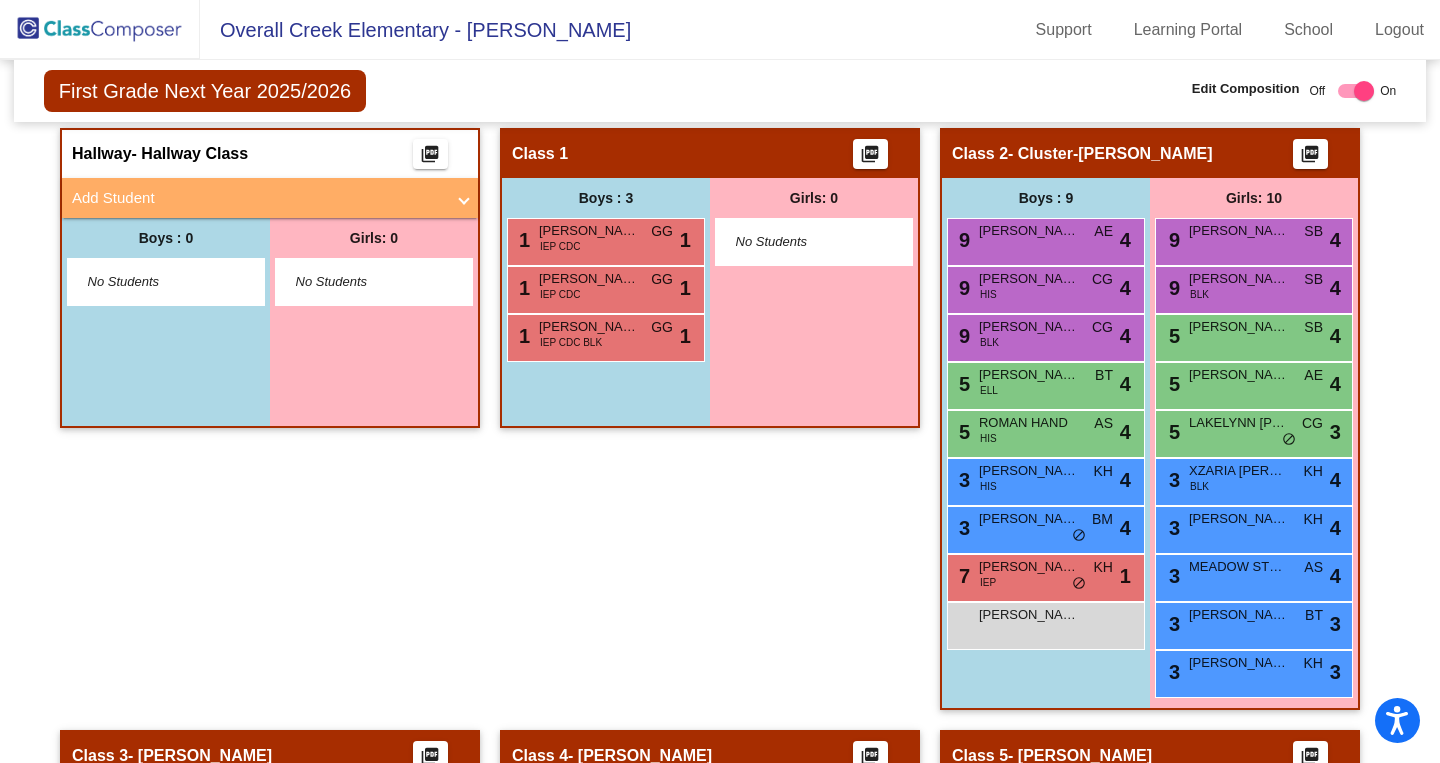 scroll, scrollTop: 492, scrollLeft: 0, axis: vertical 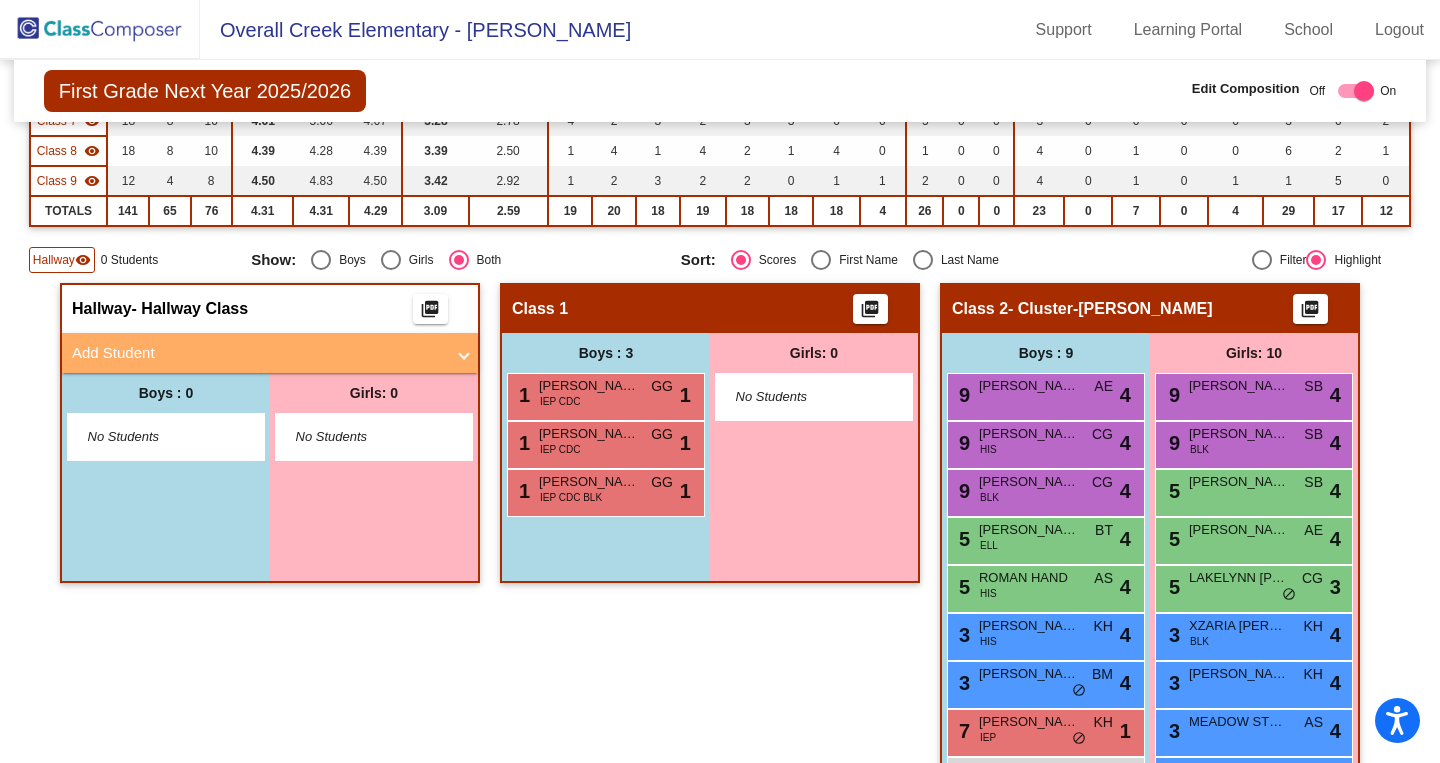click on "Add Student" at bounding box center [266, 353] 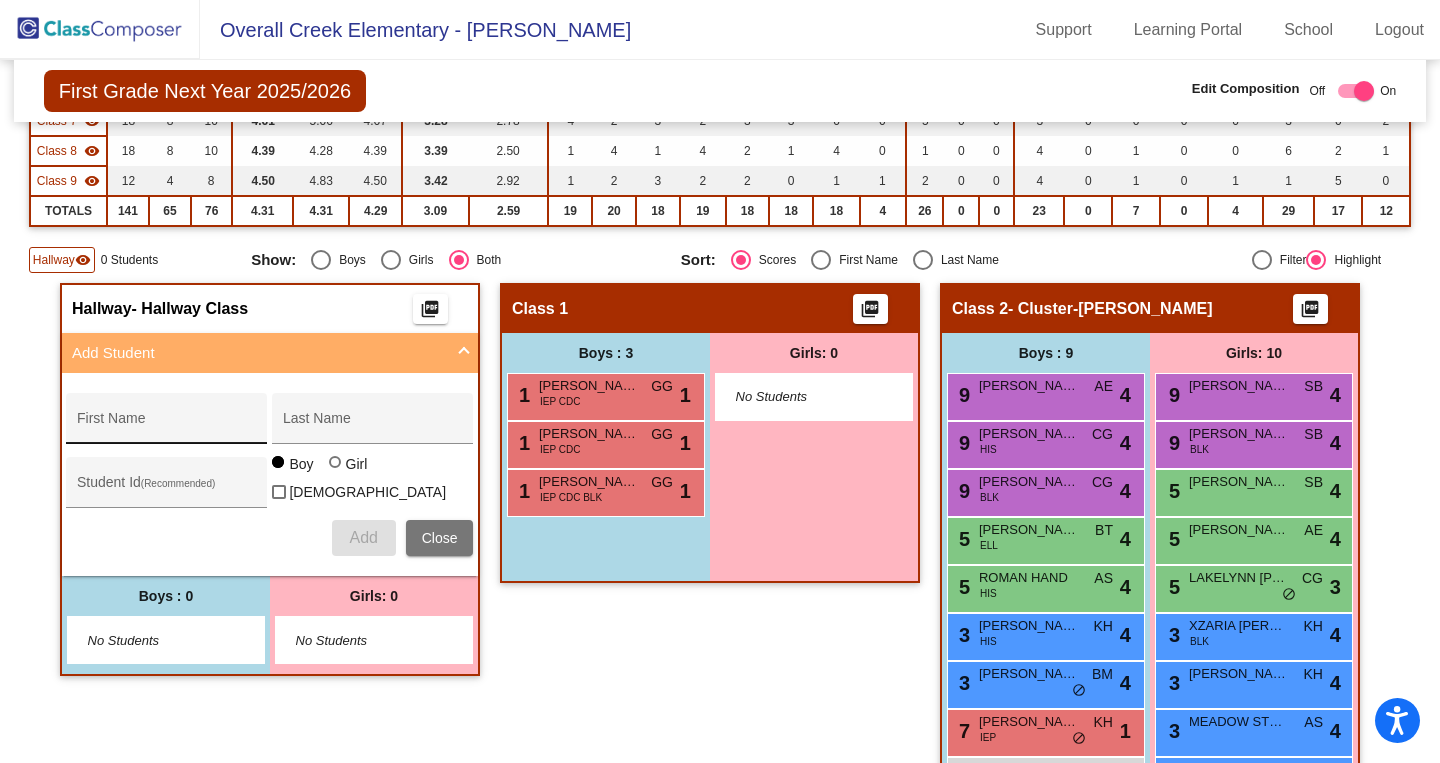 click on "First Name" at bounding box center (167, 426) 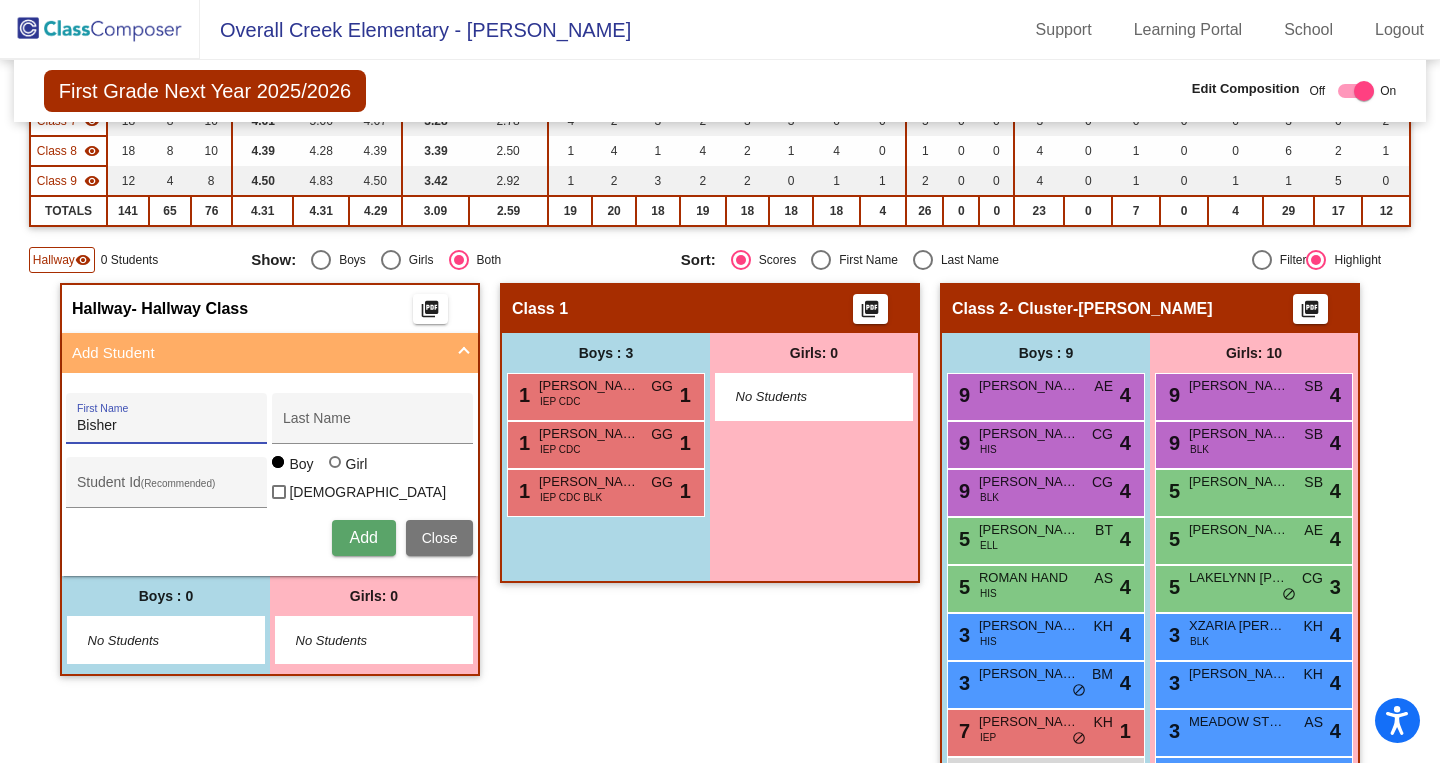 type on "Bisher" 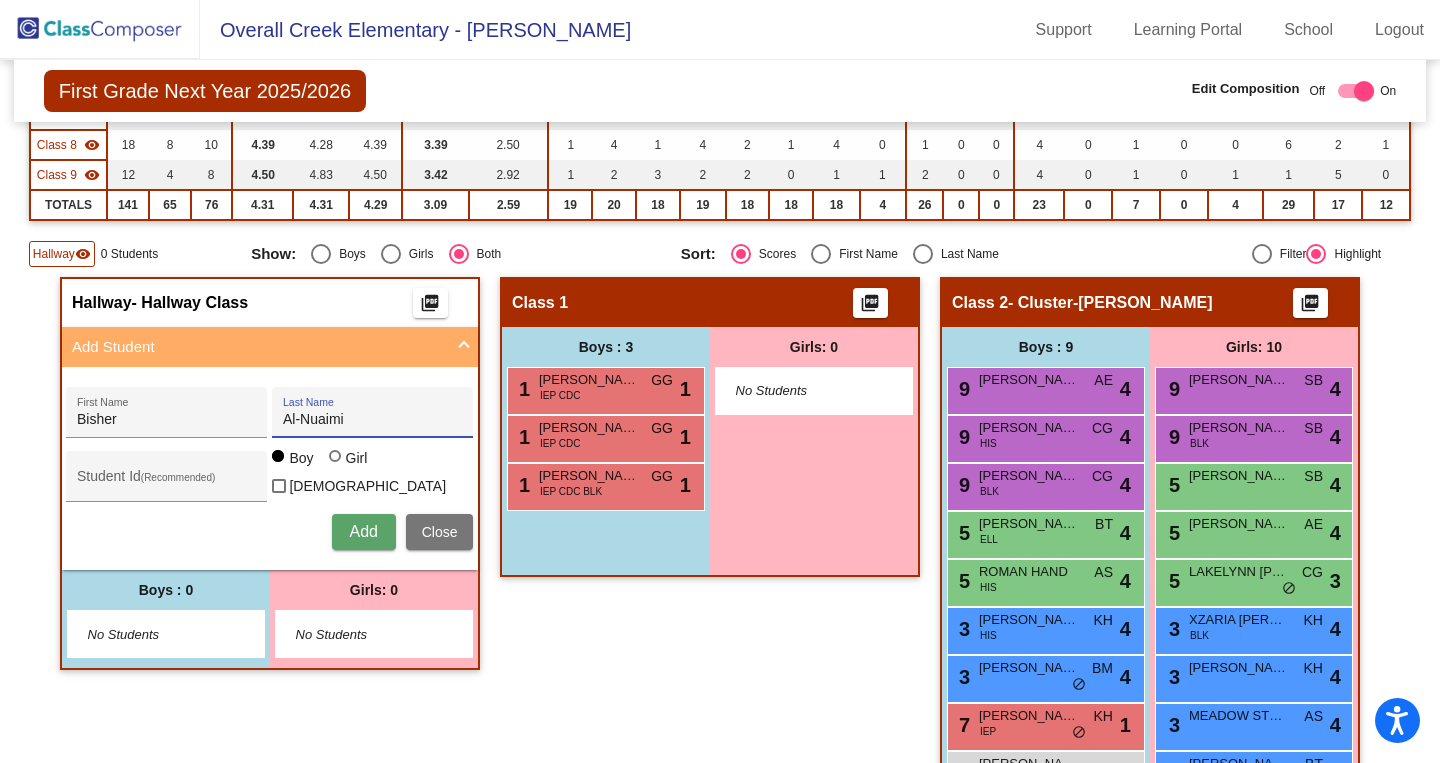 scroll, scrollTop: 361, scrollLeft: 0, axis: vertical 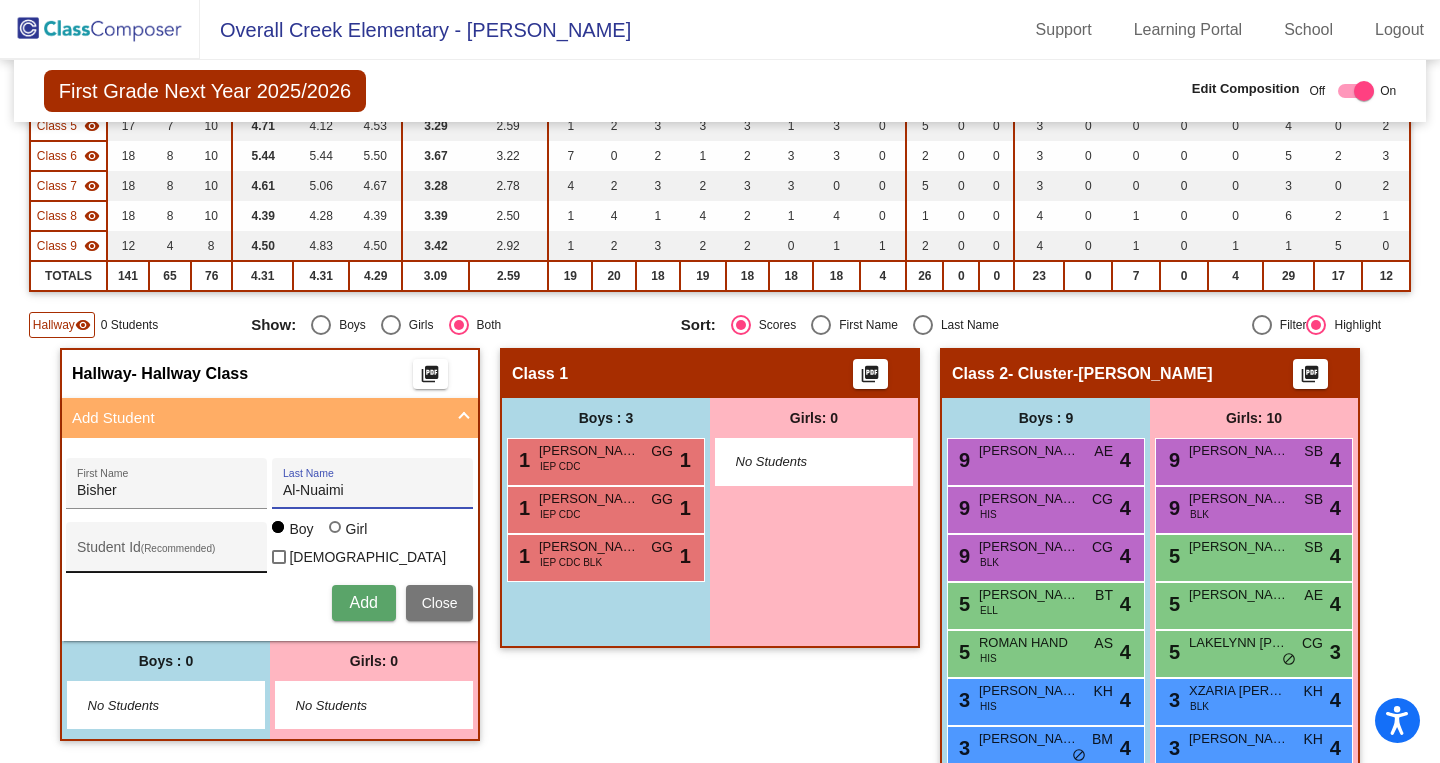 type on "Al-Nuaimi" 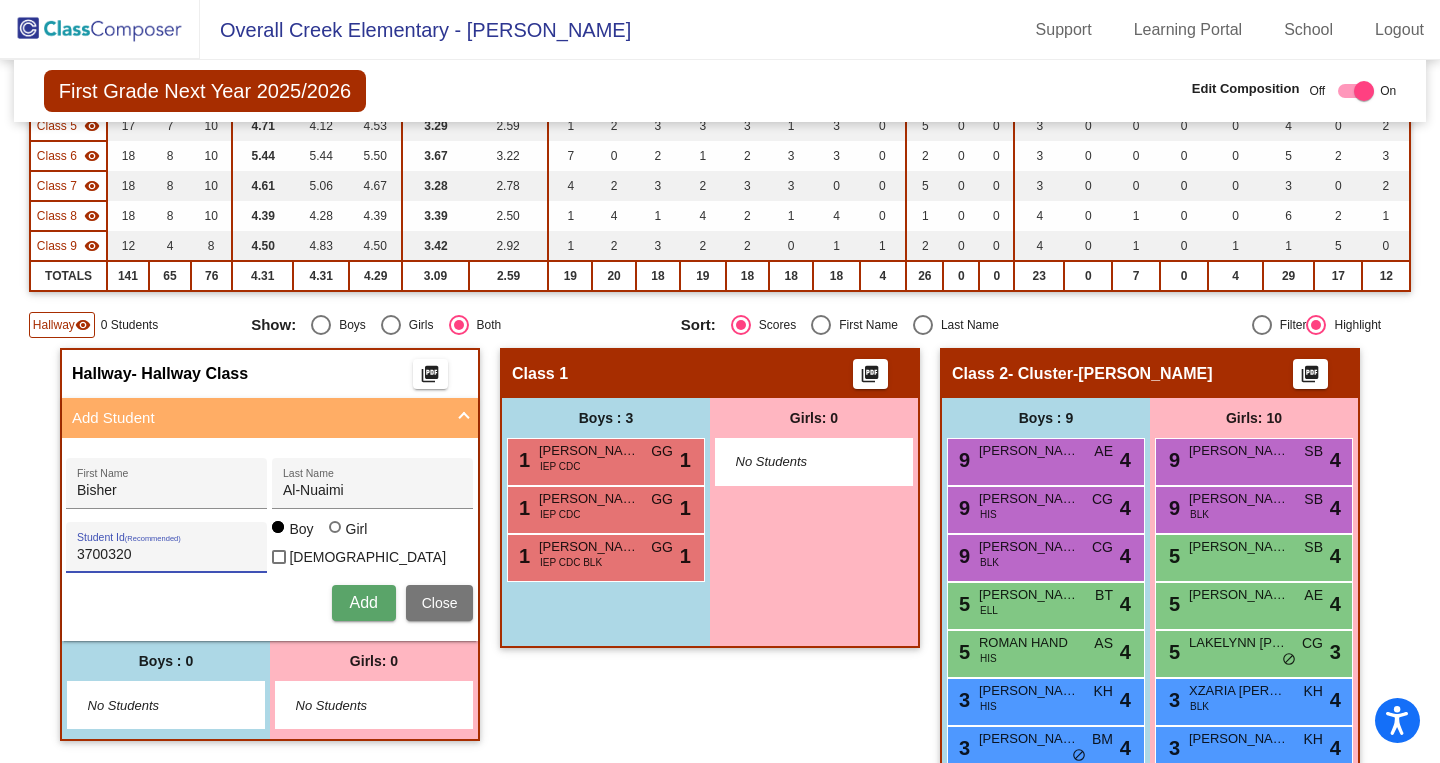 type on "3700320" 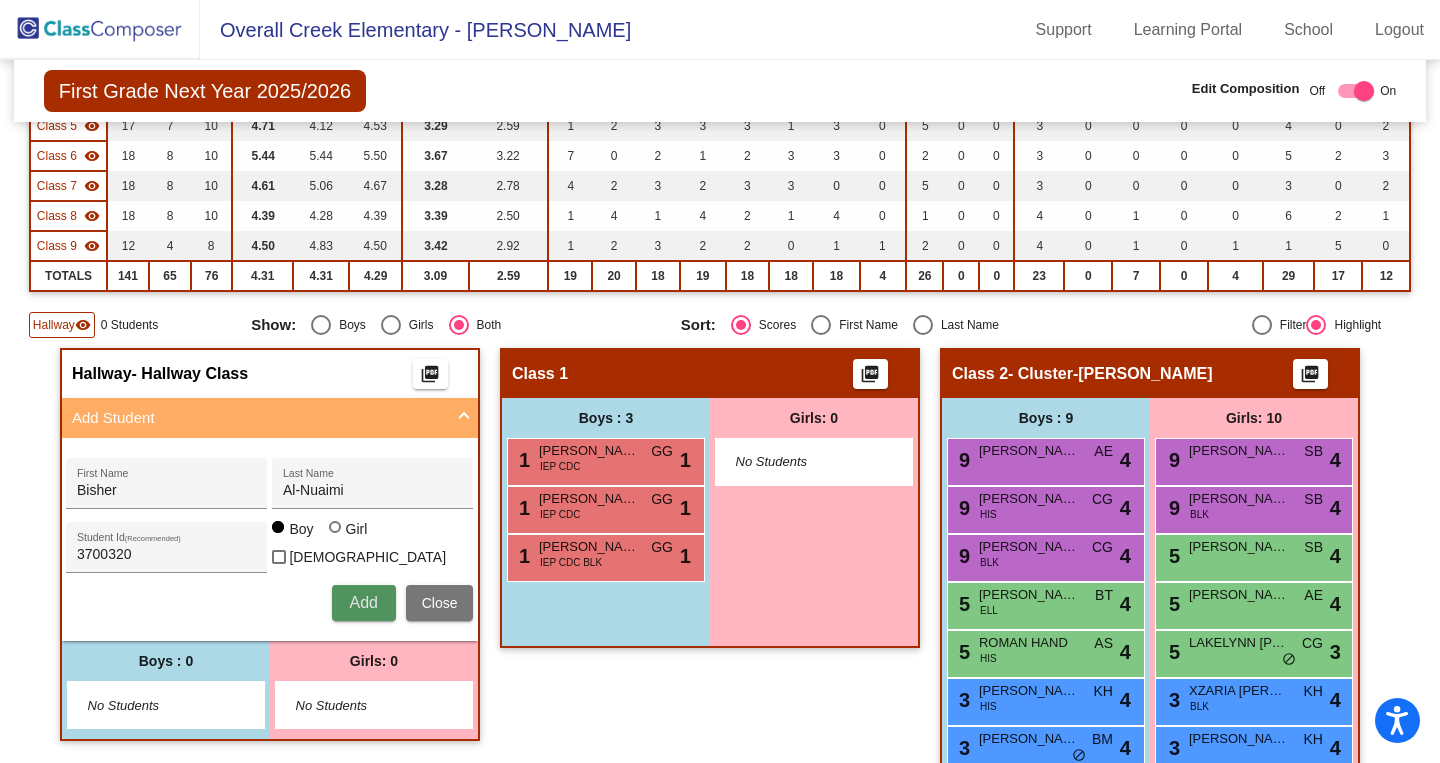 click on "Add" at bounding box center (363, 602) 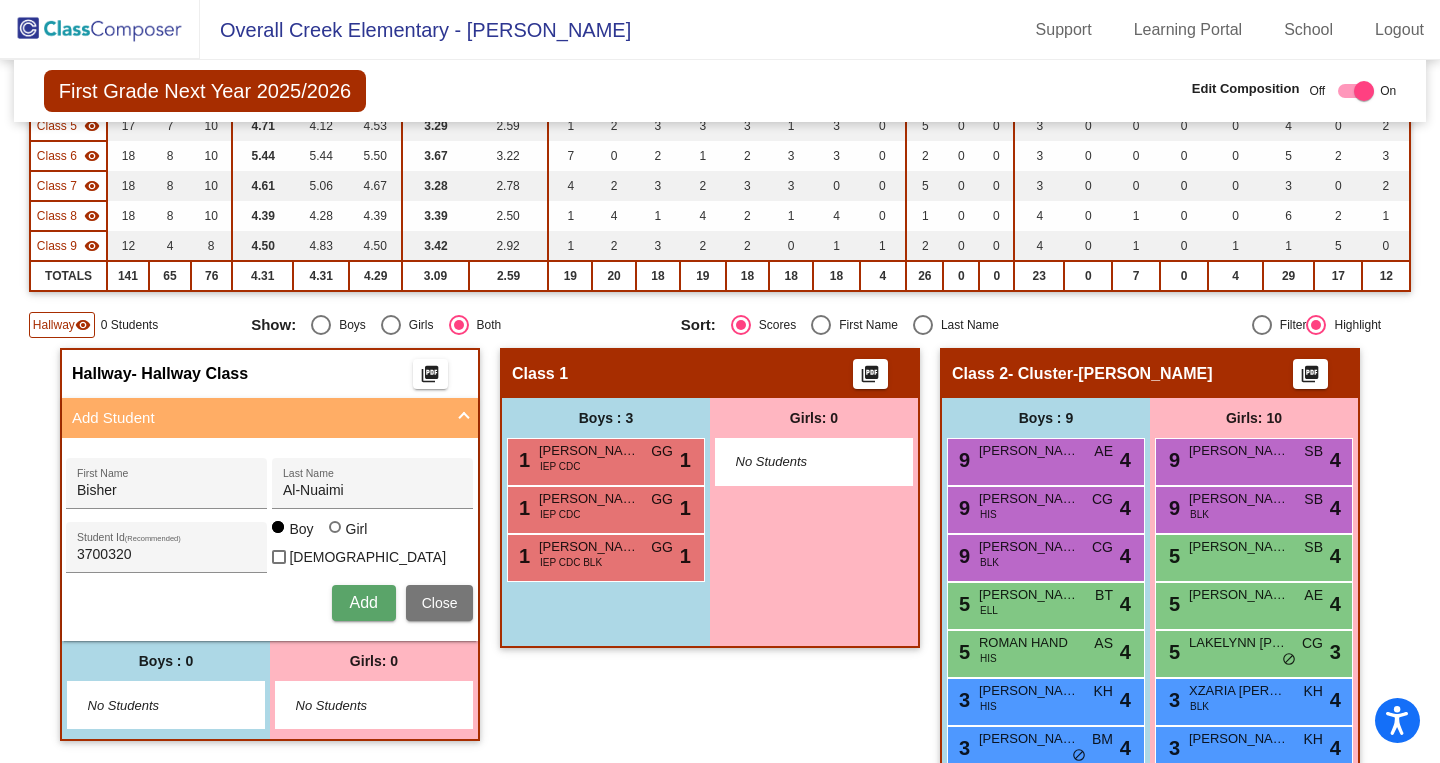 type 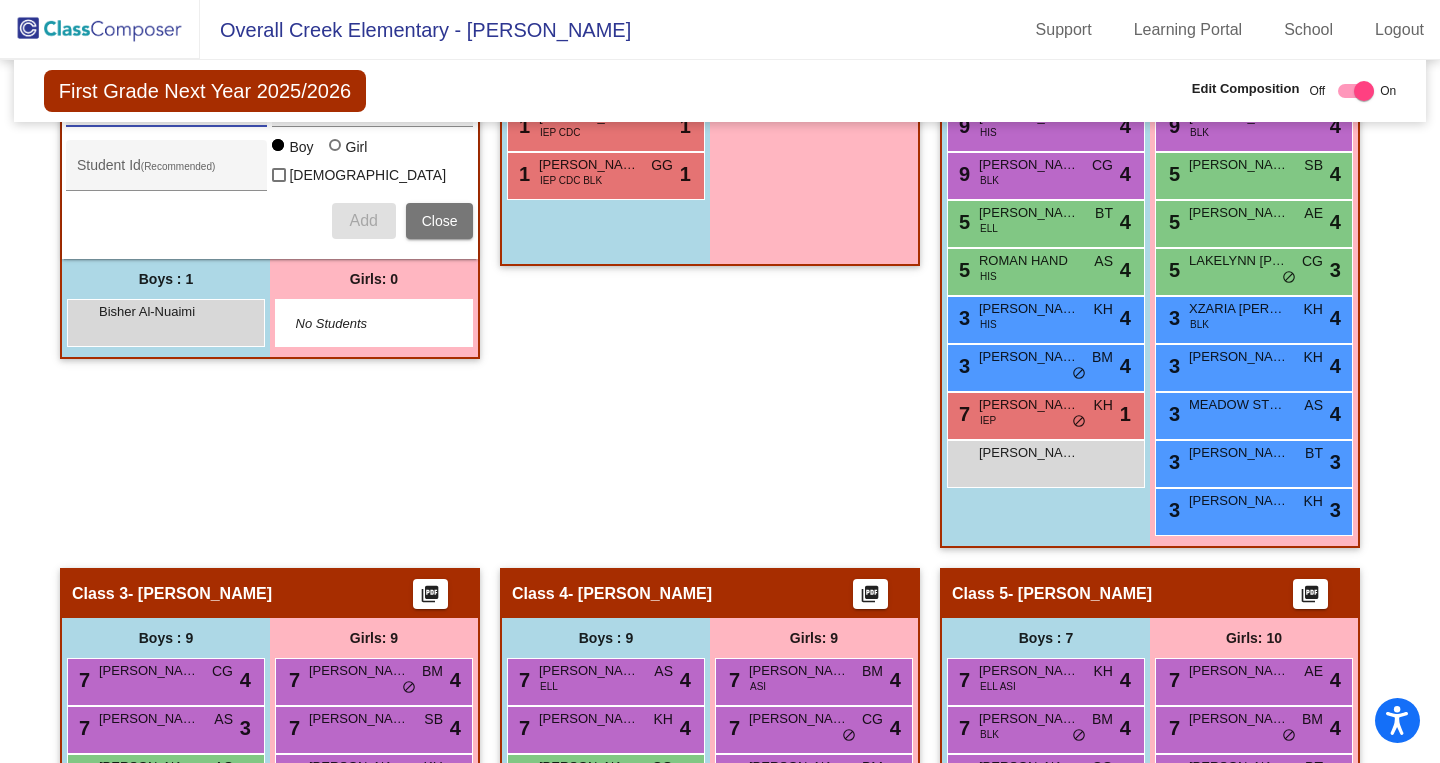 scroll, scrollTop: 745, scrollLeft: 0, axis: vertical 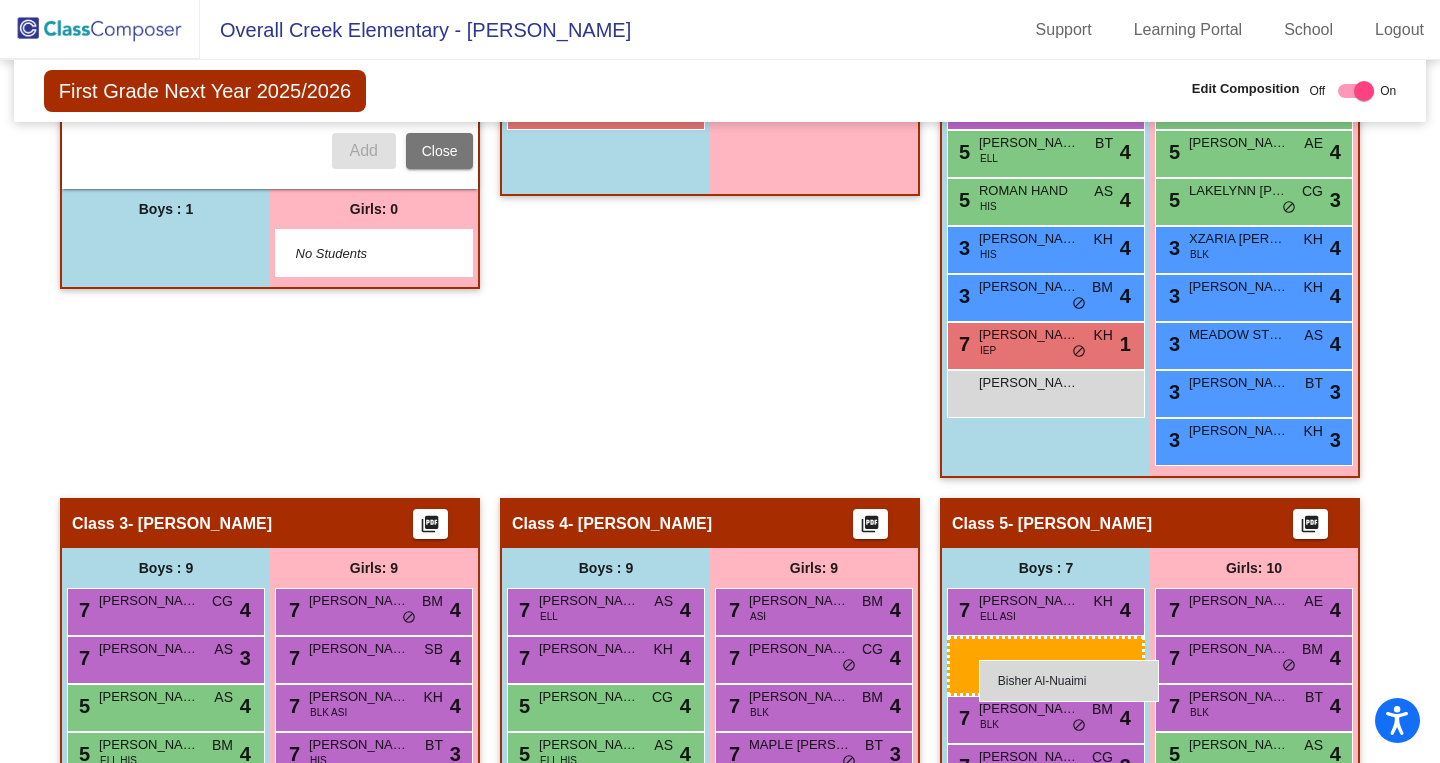 drag, startPoint x: 166, startPoint y: 312, endPoint x: 980, endPoint y: 660, distance: 885.2683 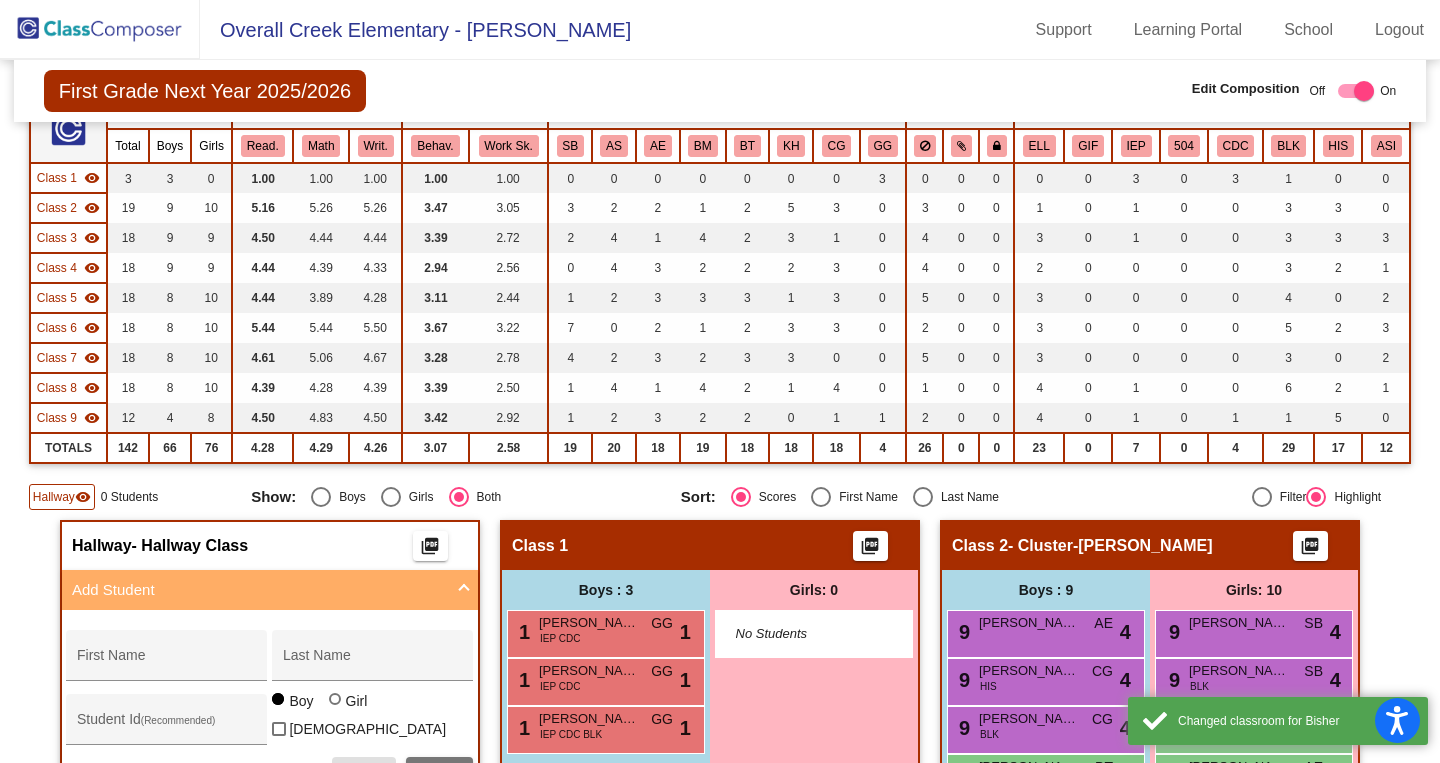 scroll, scrollTop: 183, scrollLeft: 0, axis: vertical 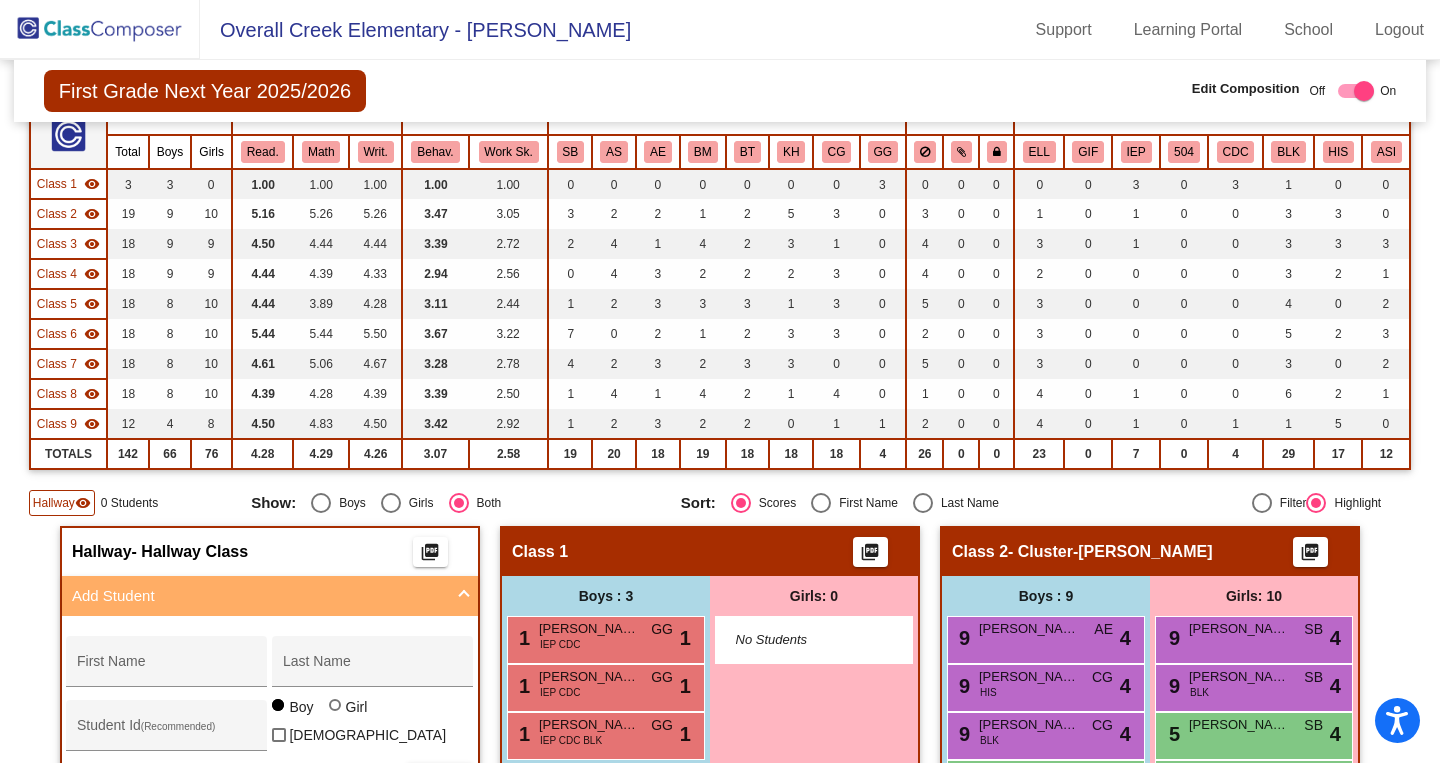 click 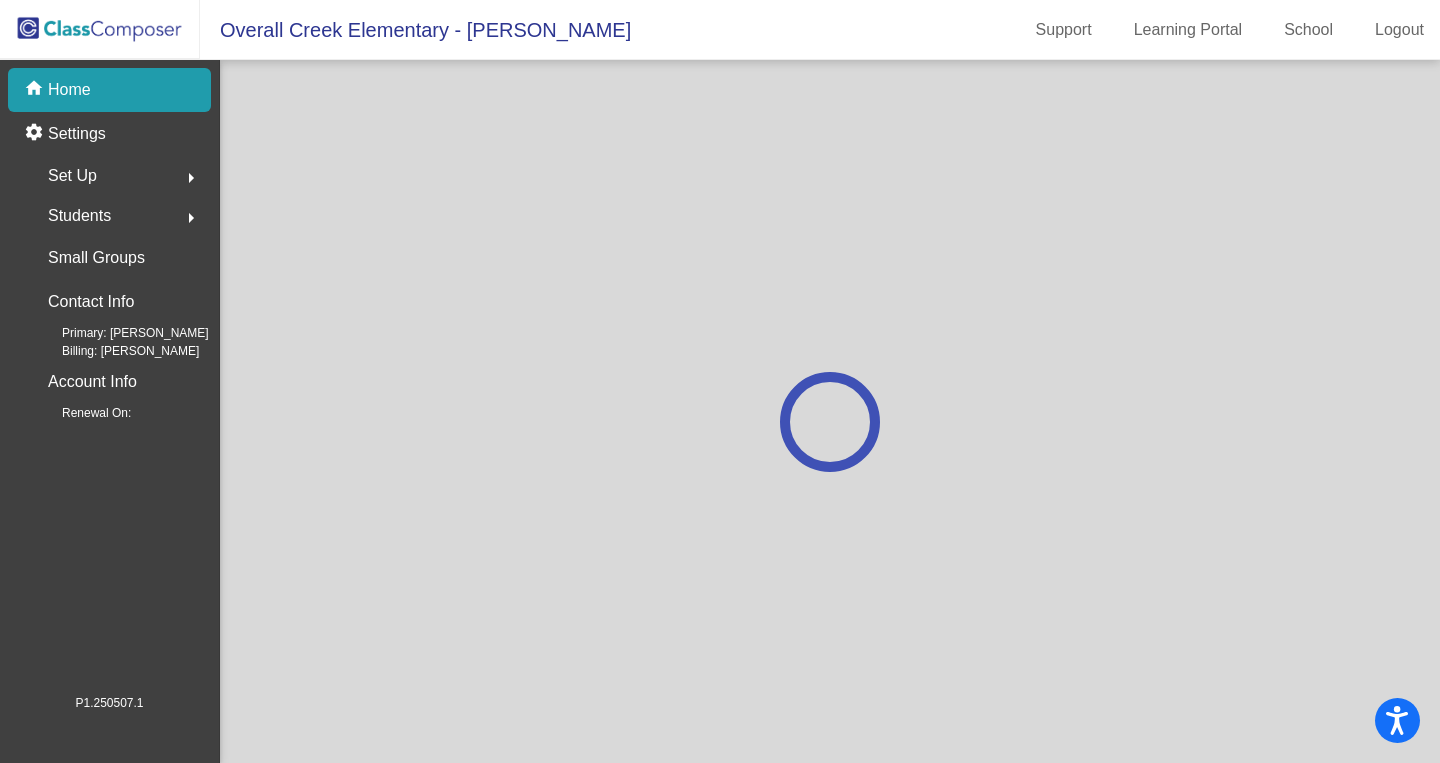 scroll, scrollTop: 0, scrollLeft: 0, axis: both 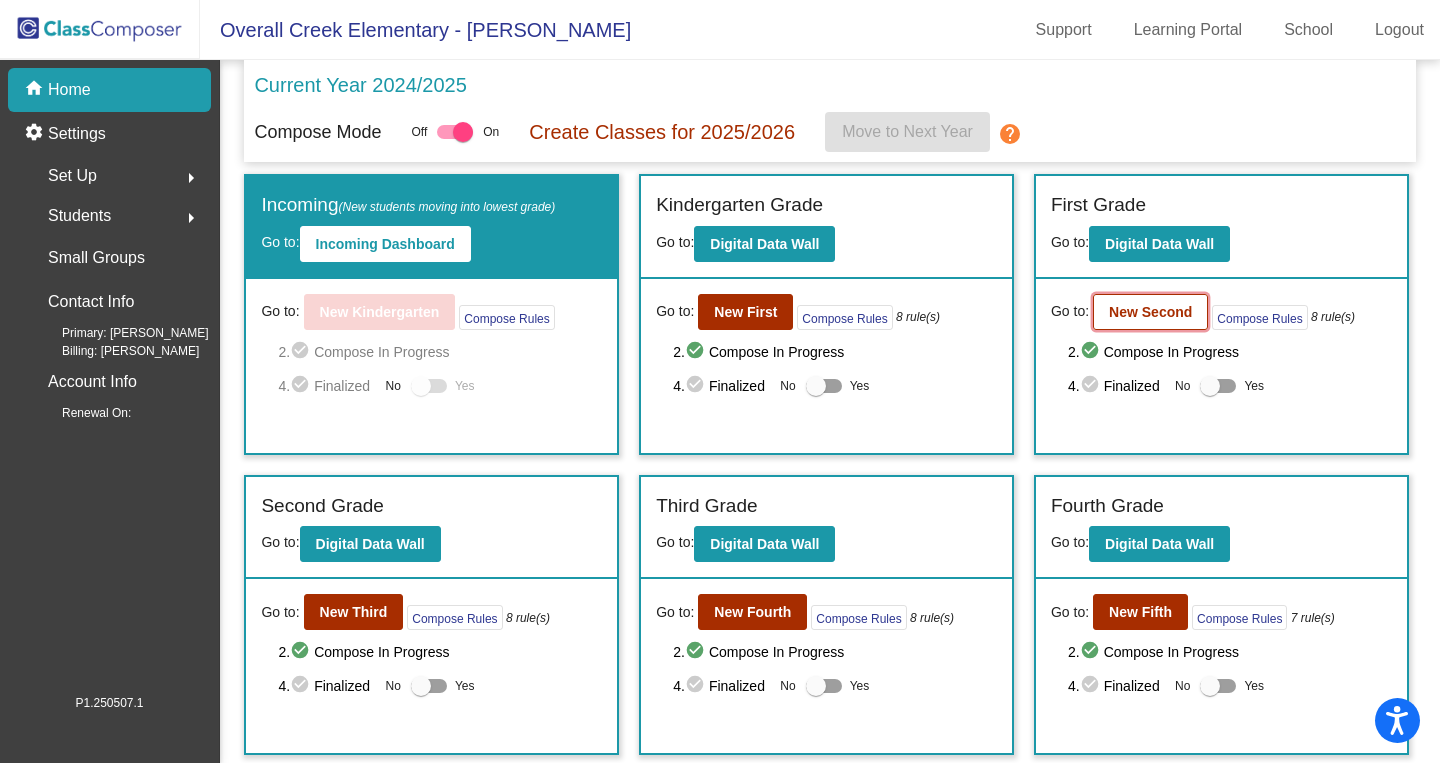 click on "New Second" 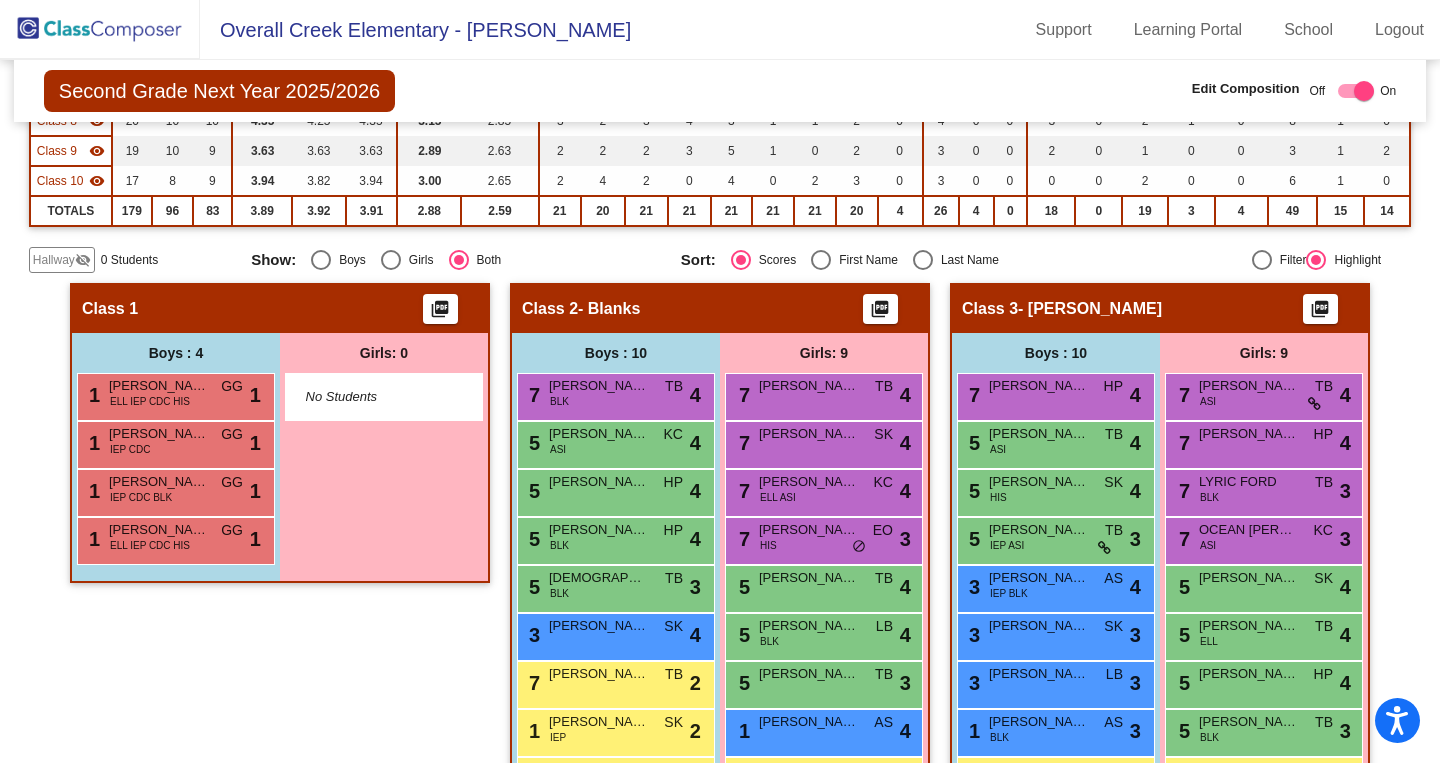 scroll, scrollTop: 369, scrollLeft: 0, axis: vertical 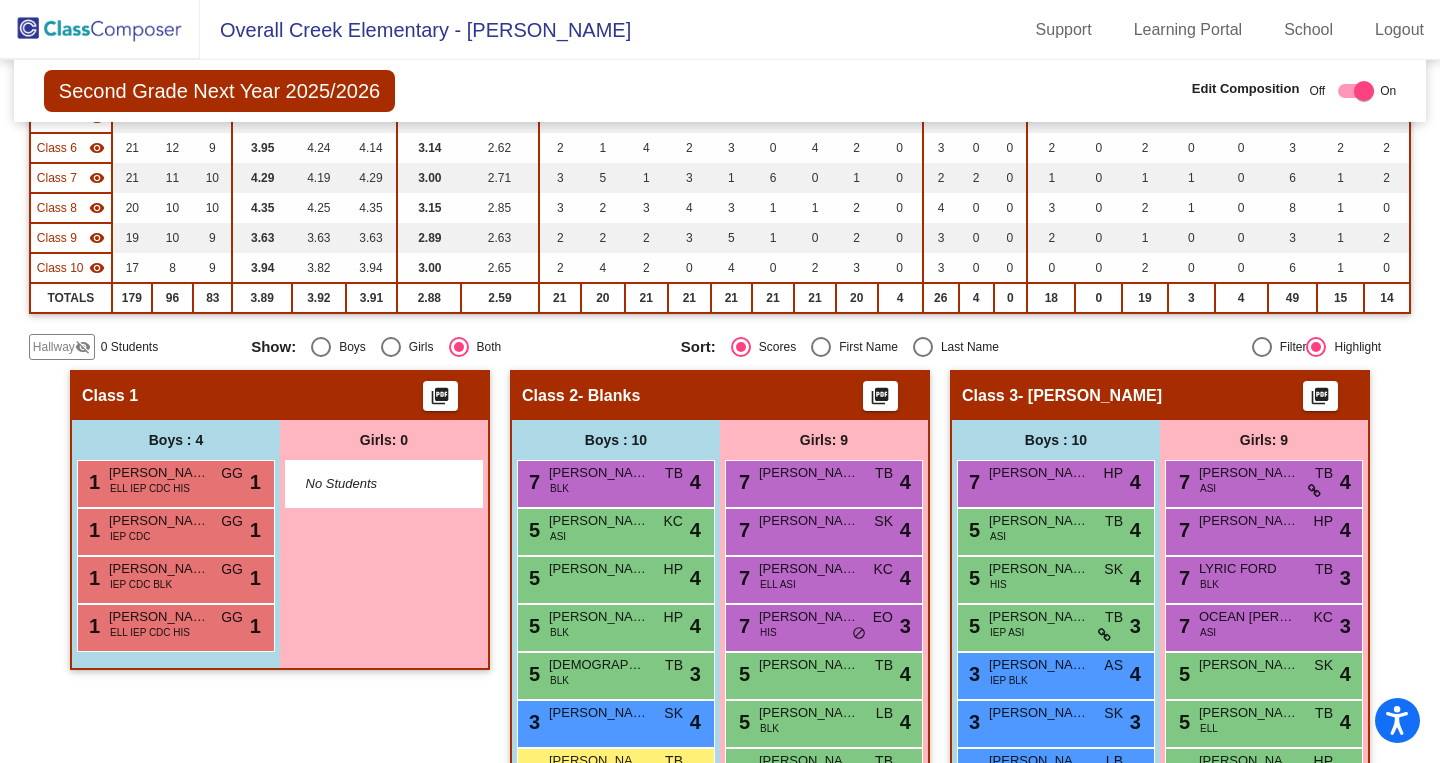 click on "Hallway" 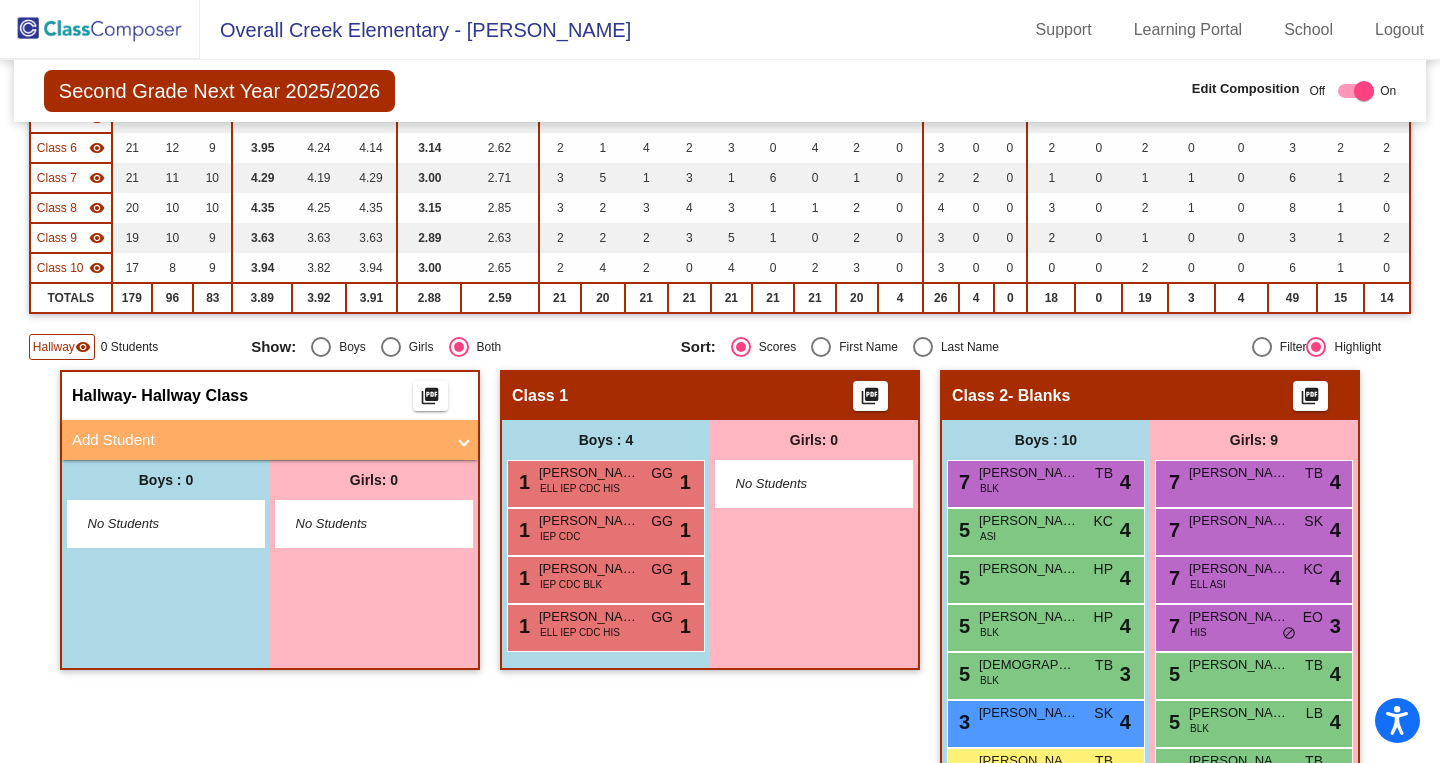 click on "Add Student" at bounding box center [270, 440] 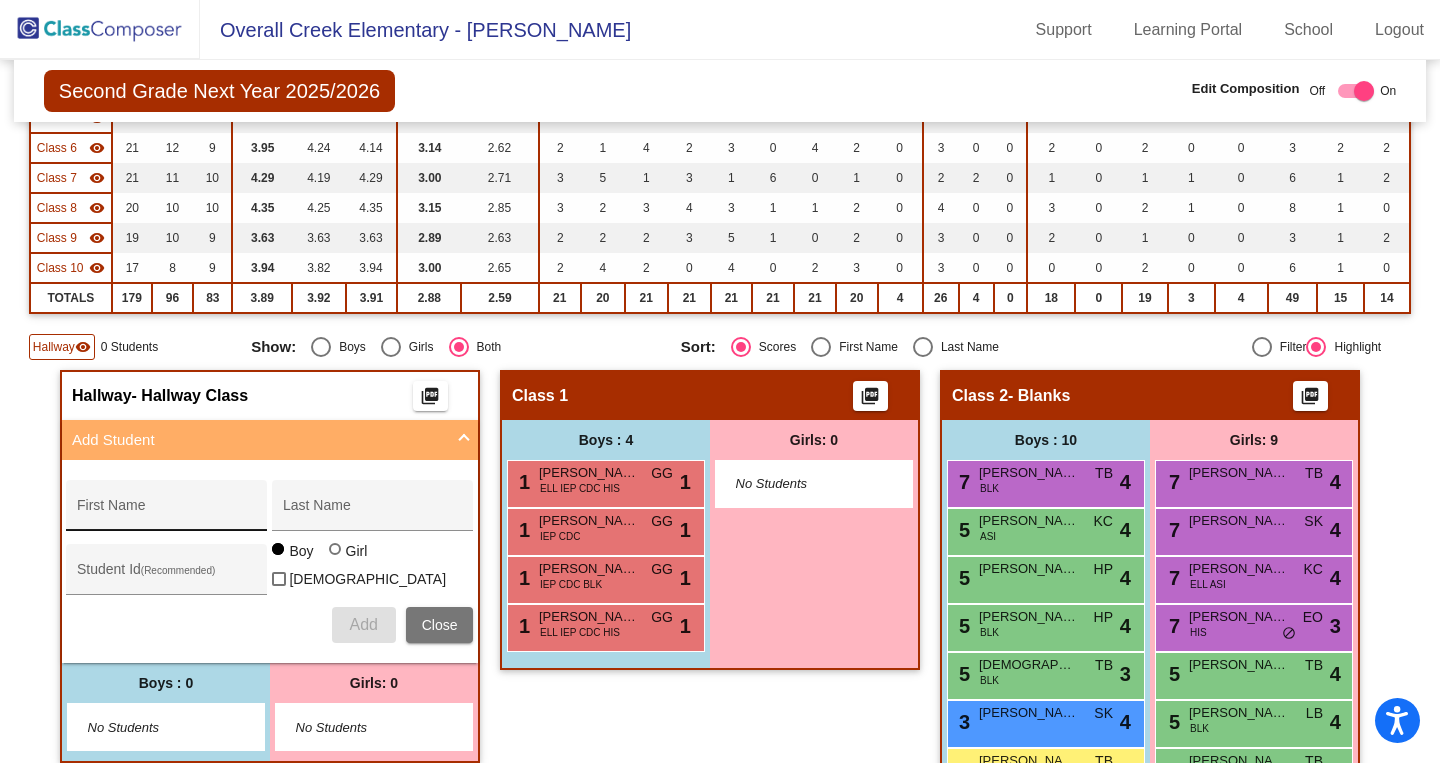 click on "First Name" at bounding box center (167, 513) 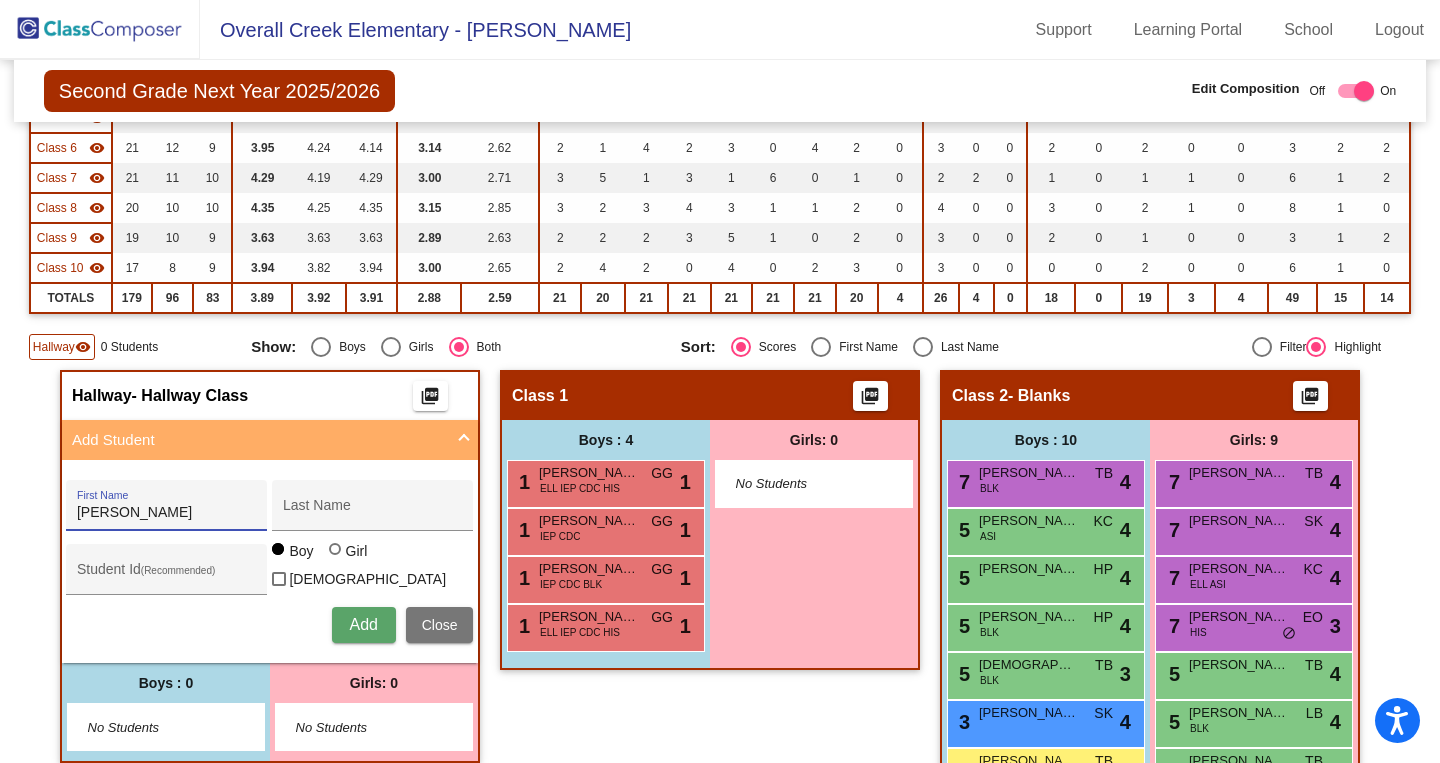 type on "Matthew" 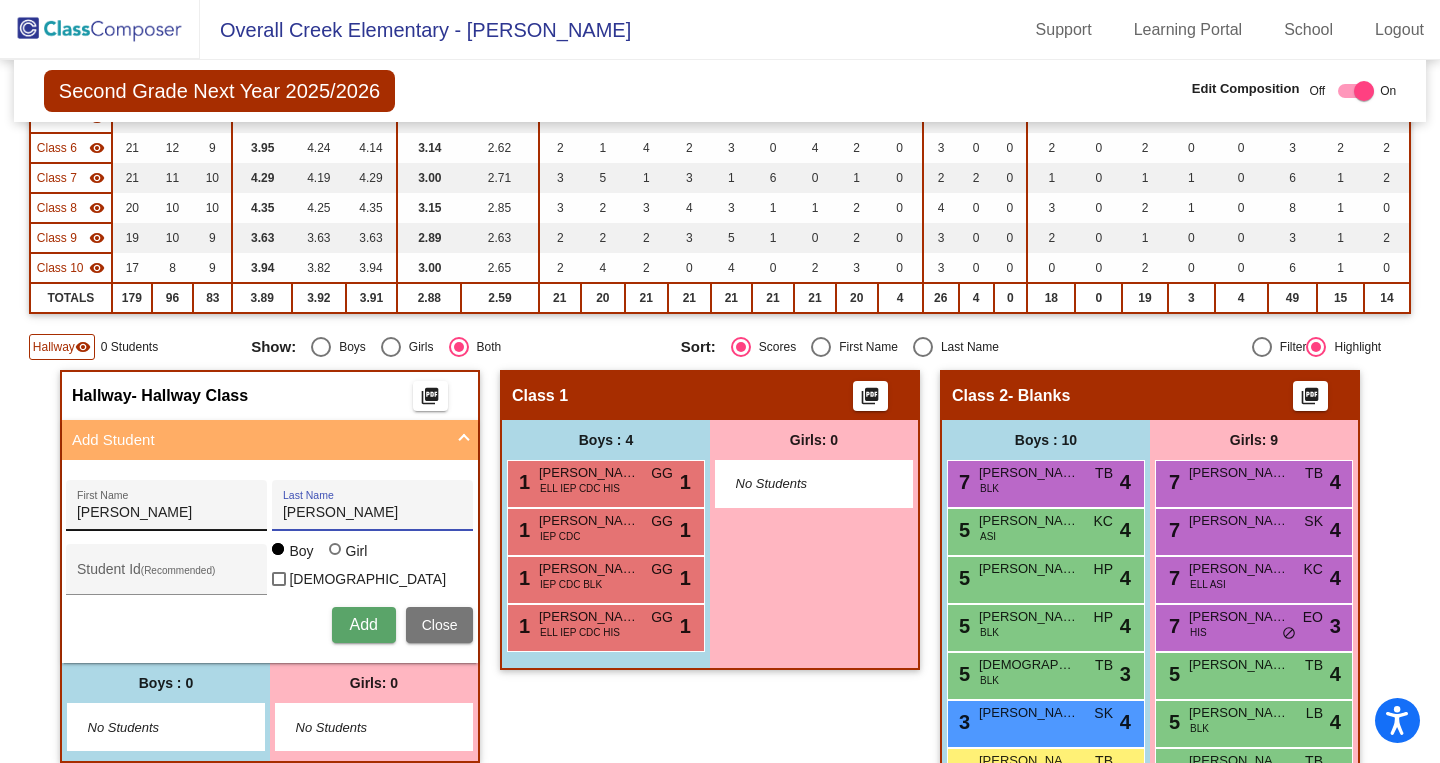 type on "Morgan" 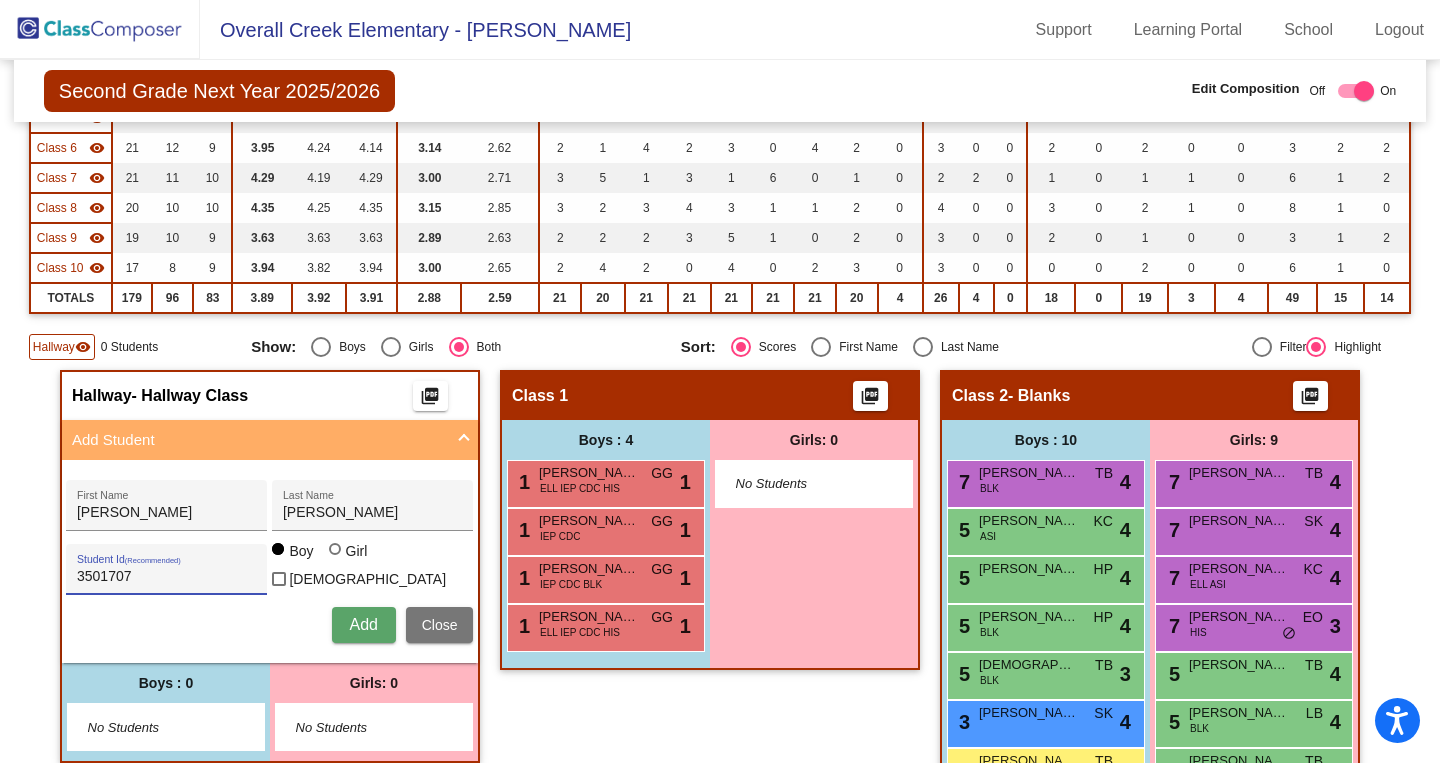 type on "3501707" 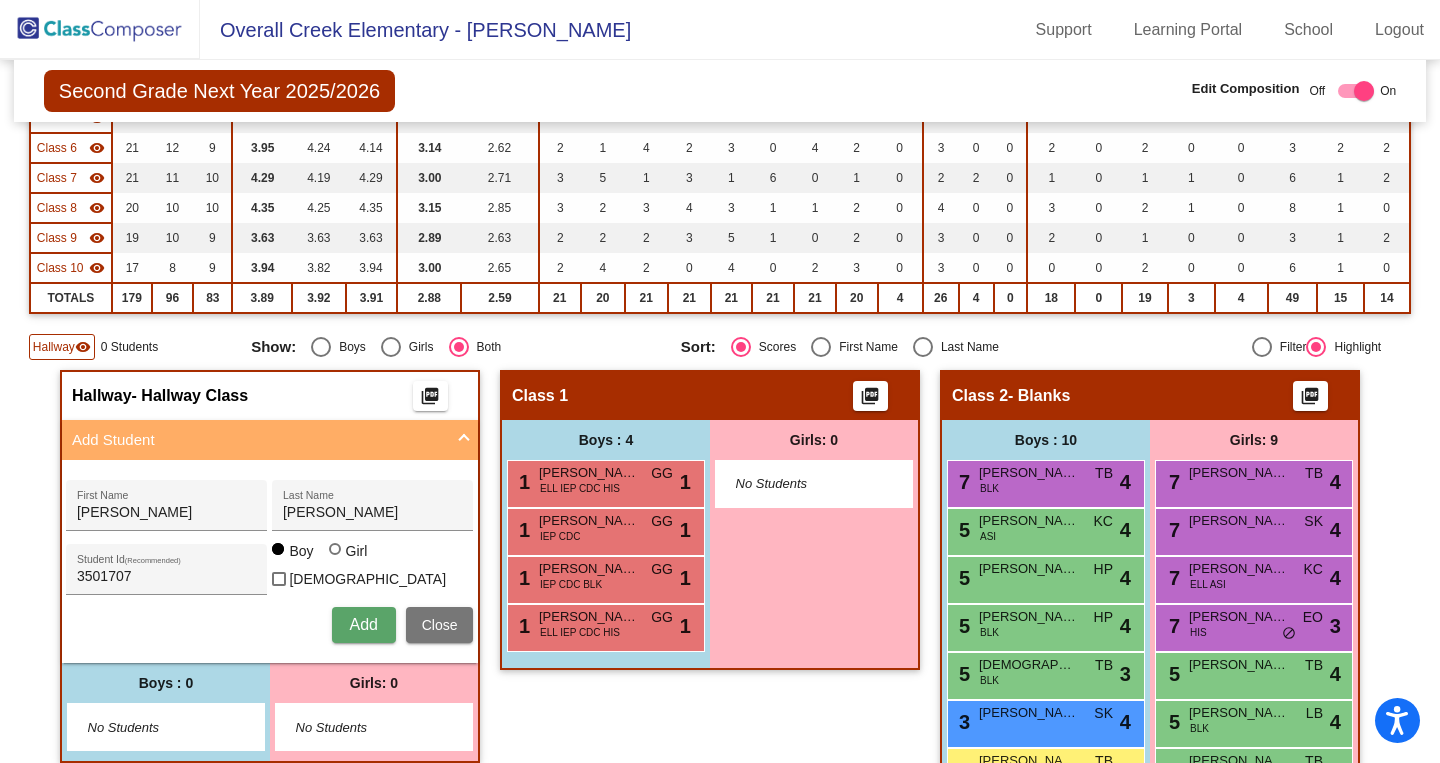 type 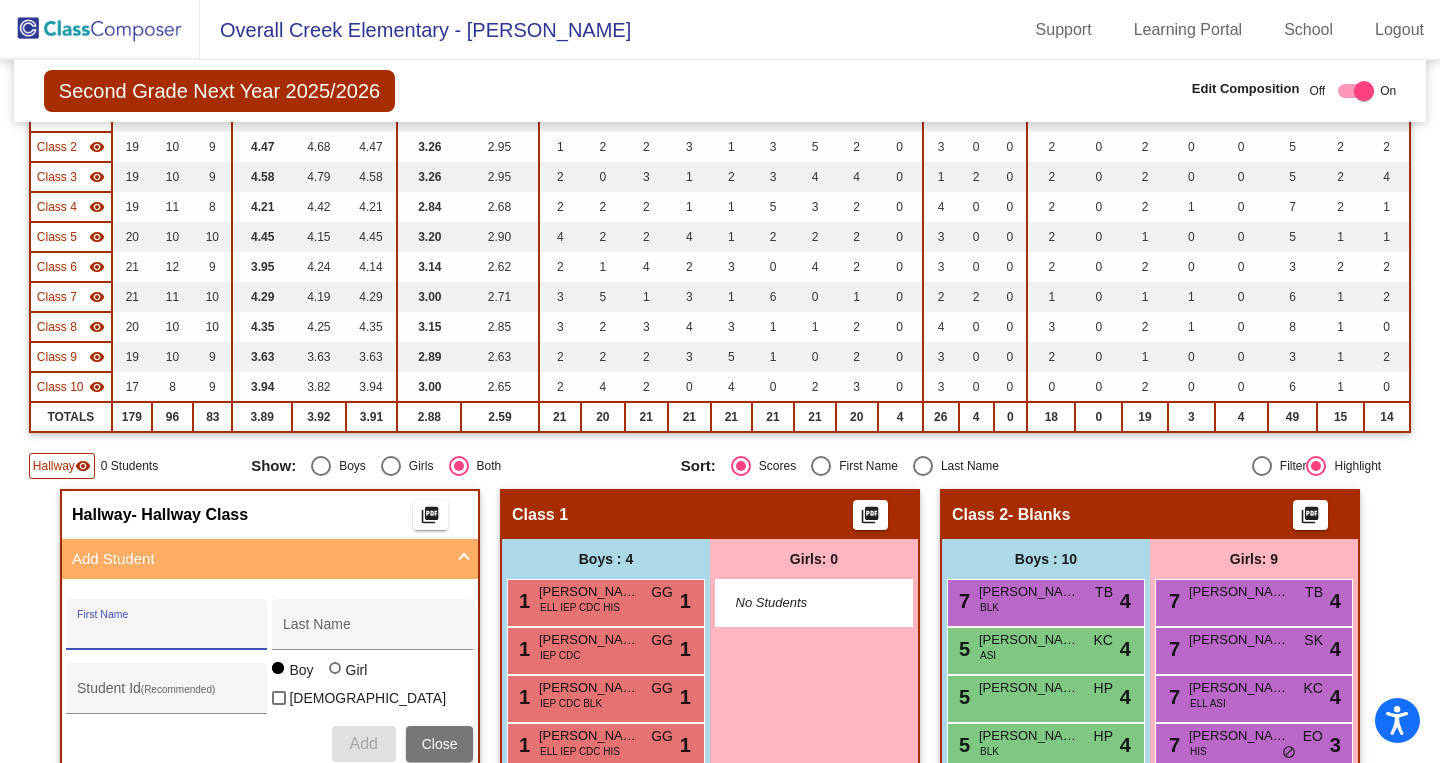 scroll, scrollTop: 239, scrollLeft: 0, axis: vertical 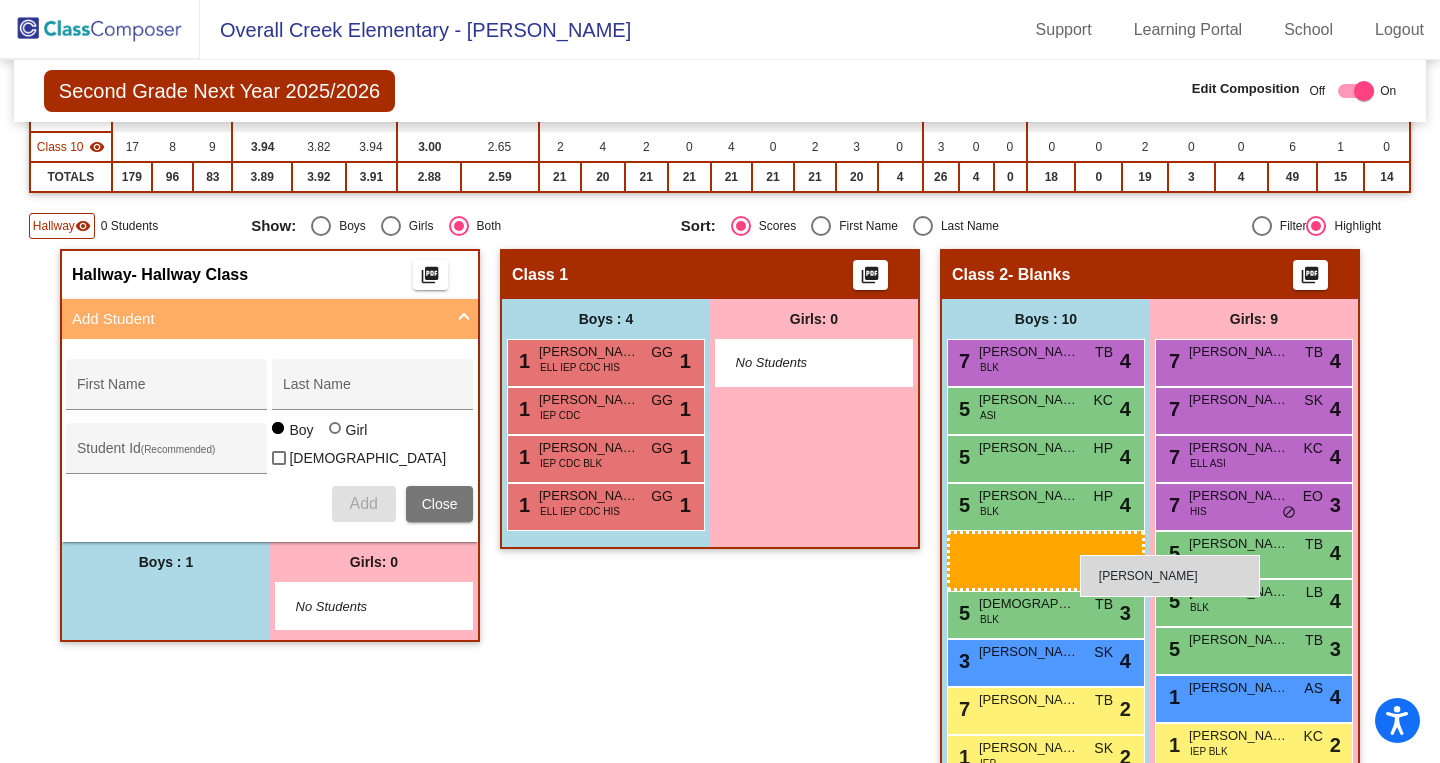 drag, startPoint x: 130, startPoint y: 598, endPoint x: 1080, endPoint y: 554, distance: 951.0184 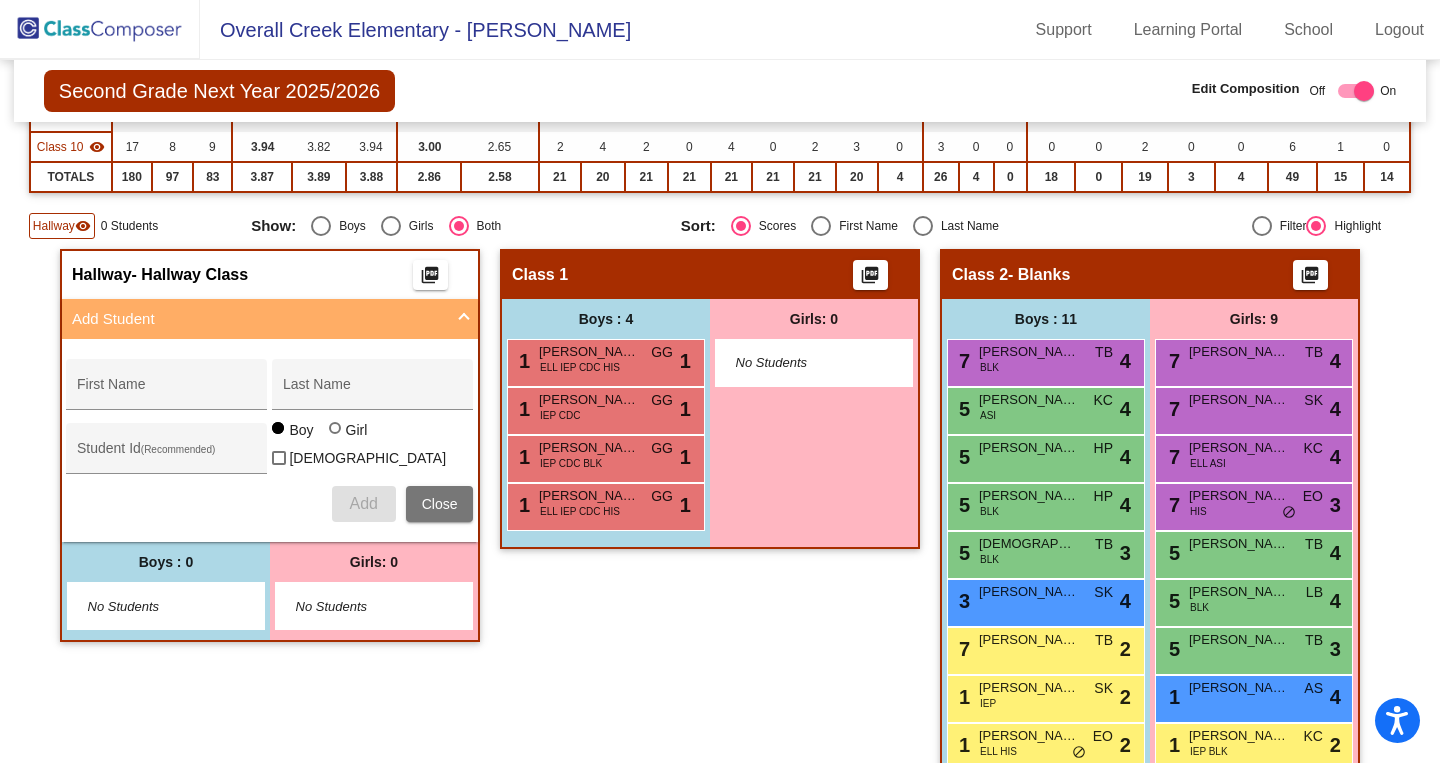 click 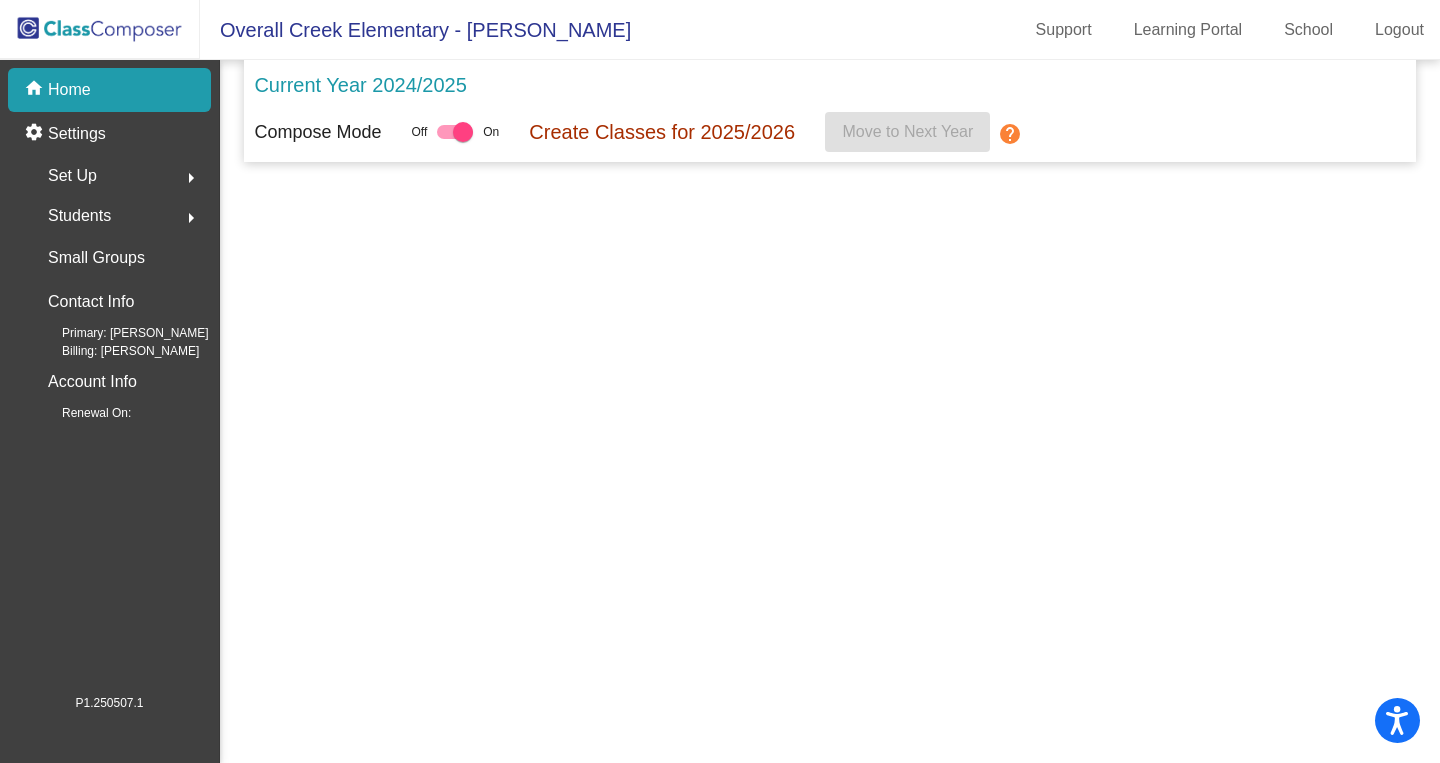 scroll, scrollTop: 0, scrollLeft: 0, axis: both 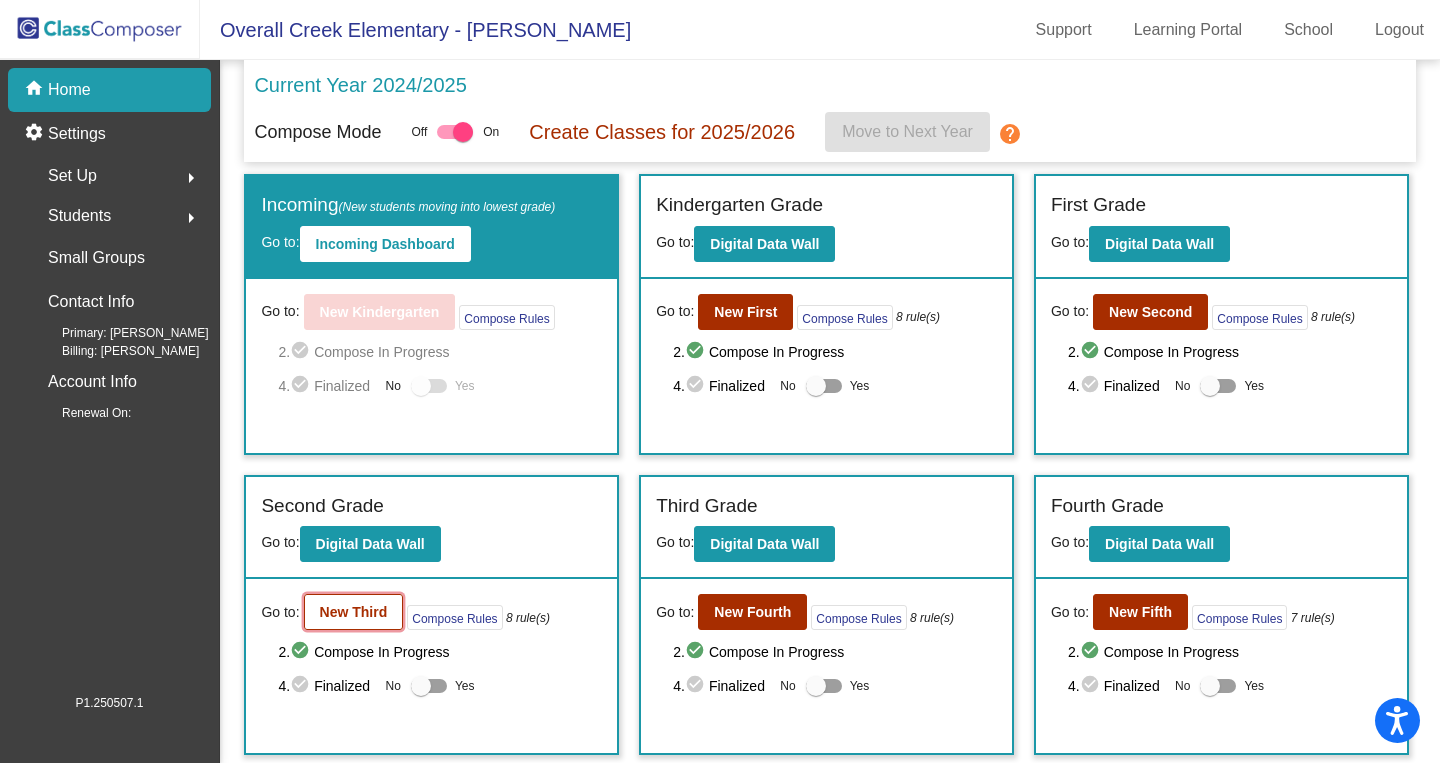 click on "New Third" 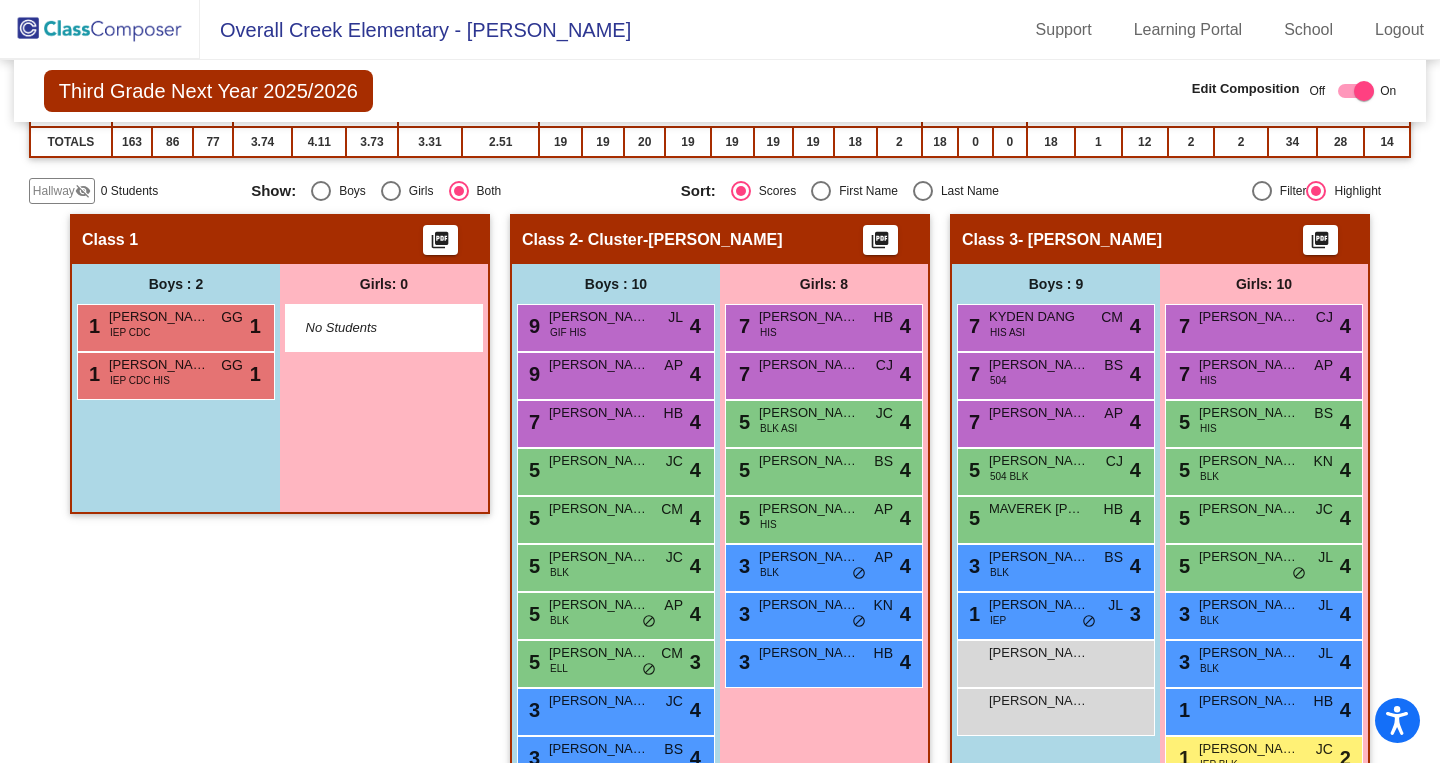 scroll, scrollTop: 376, scrollLeft: 0, axis: vertical 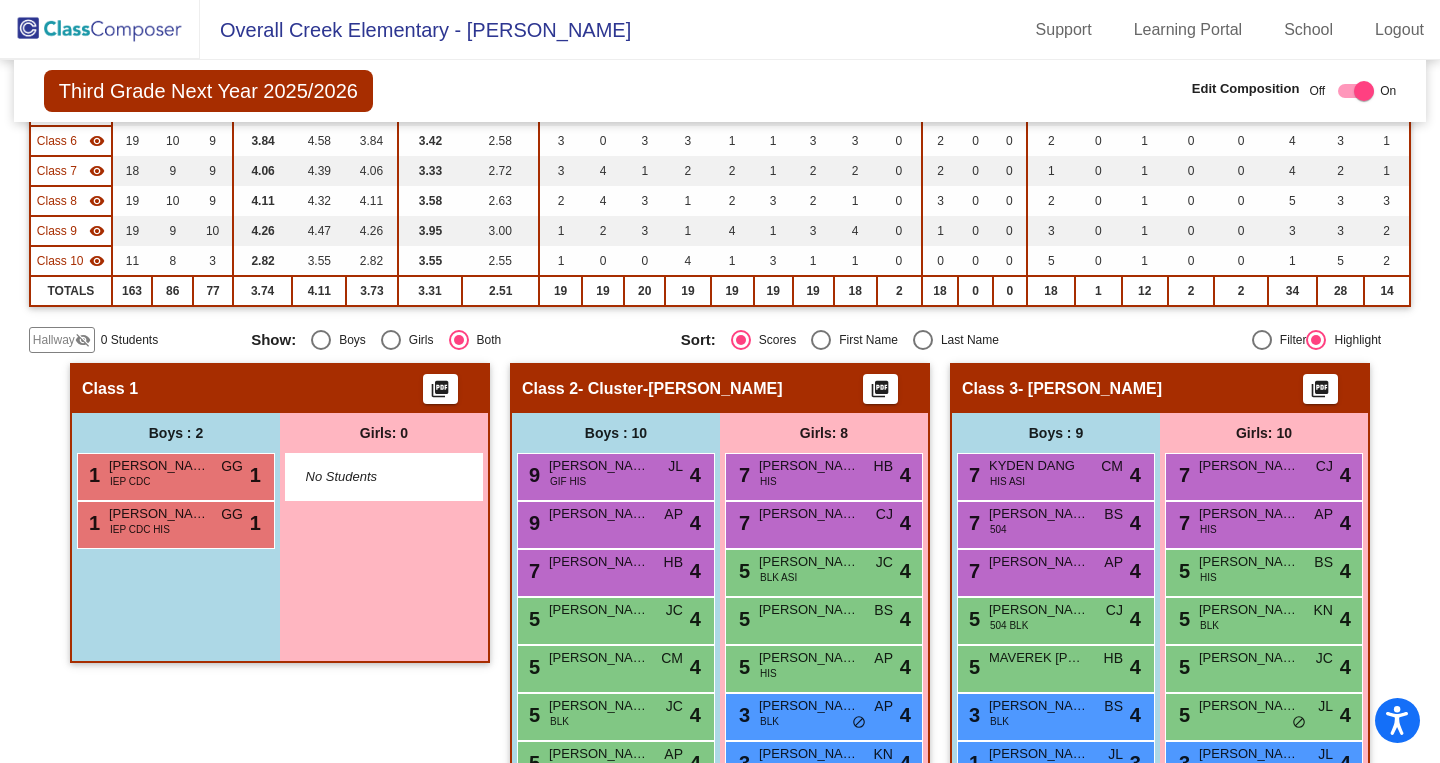 click on "Hallway   visibility_off" 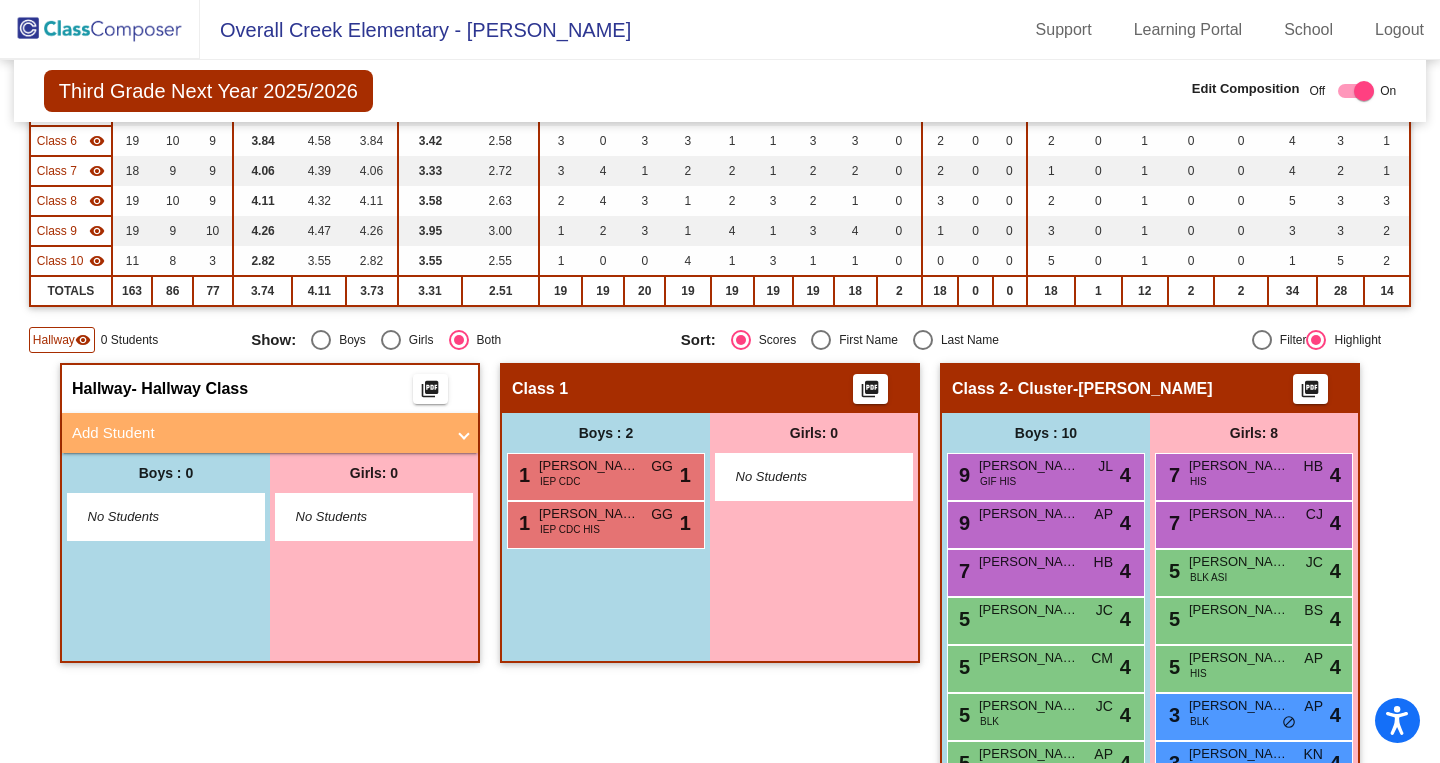 click on "Add Student" at bounding box center (270, 433) 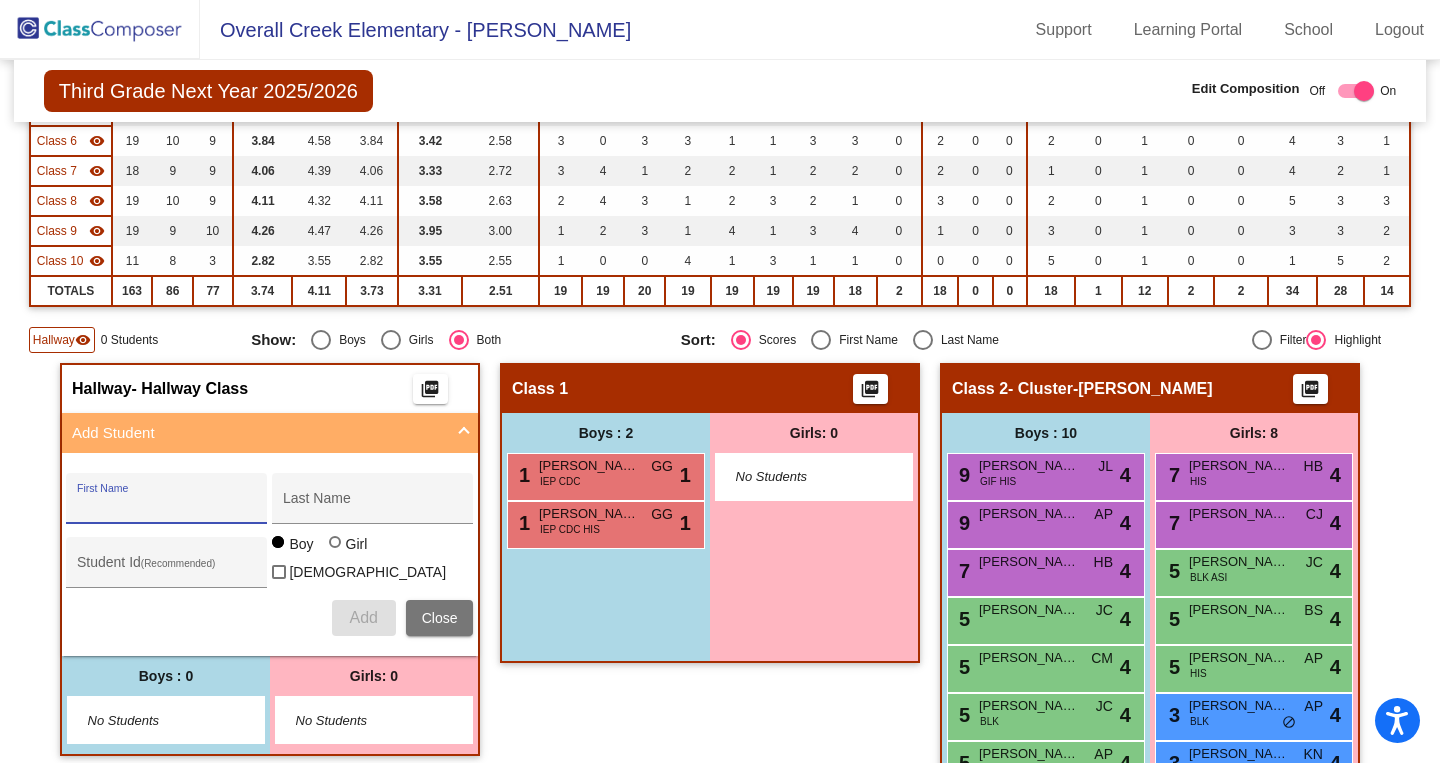 click on "First Name" at bounding box center [167, 506] 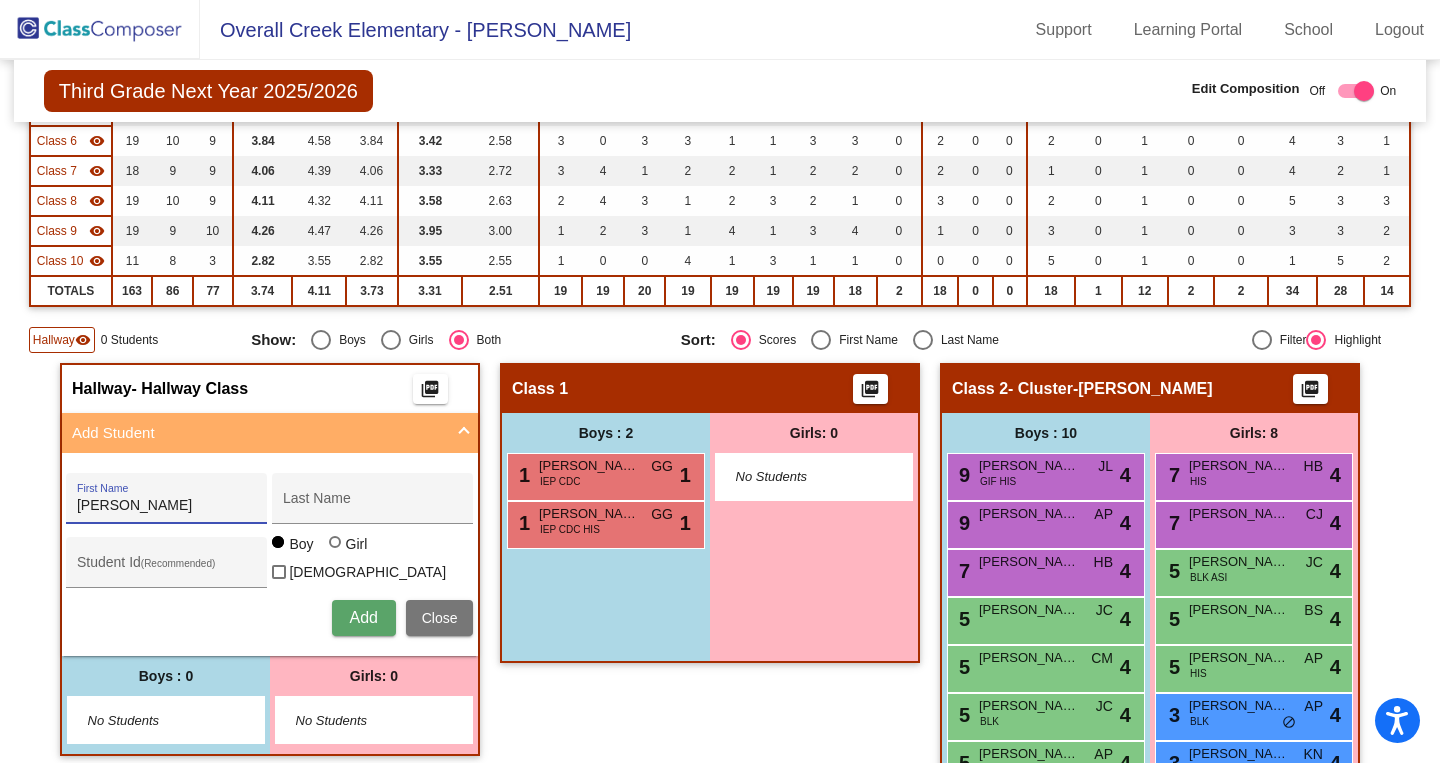type on "Sadie" 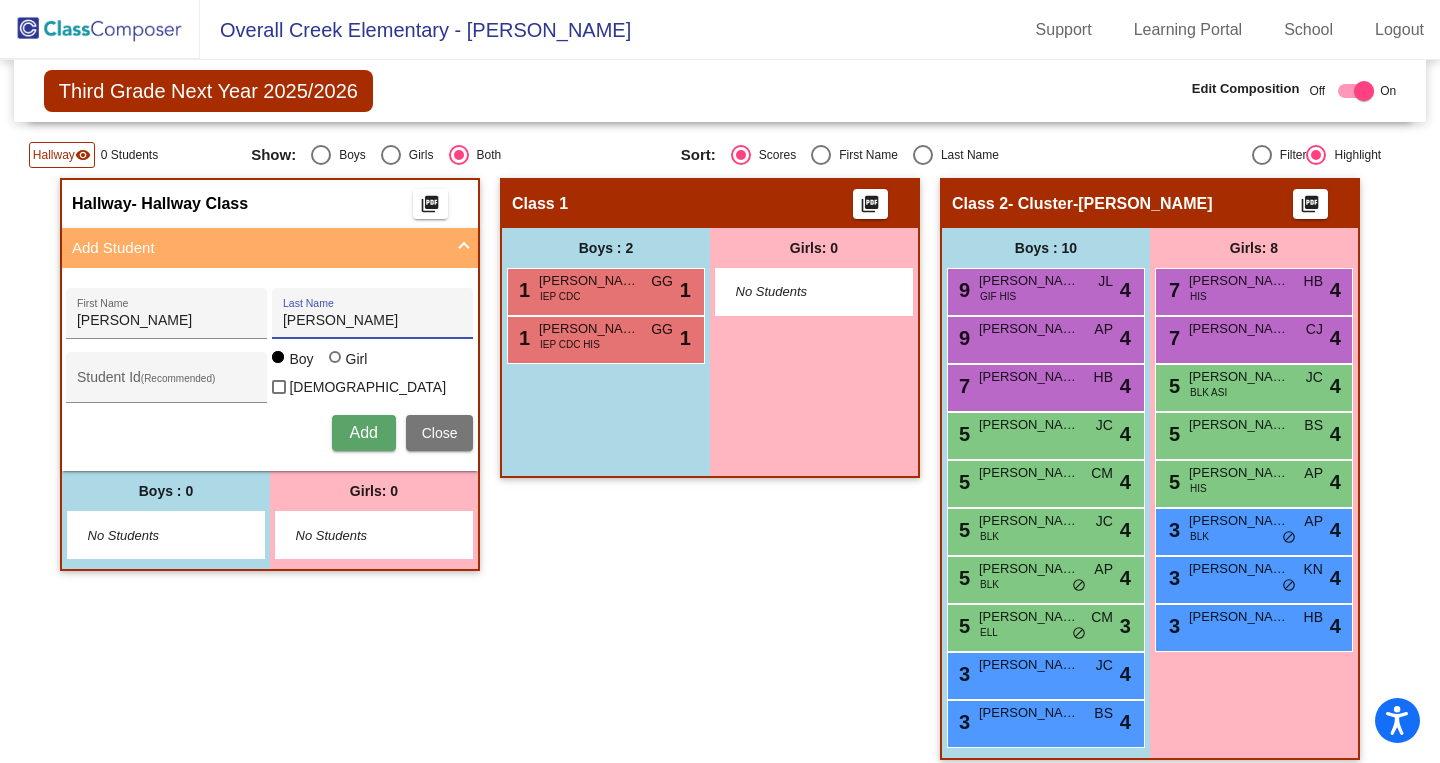 scroll, scrollTop: 572, scrollLeft: 0, axis: vertical 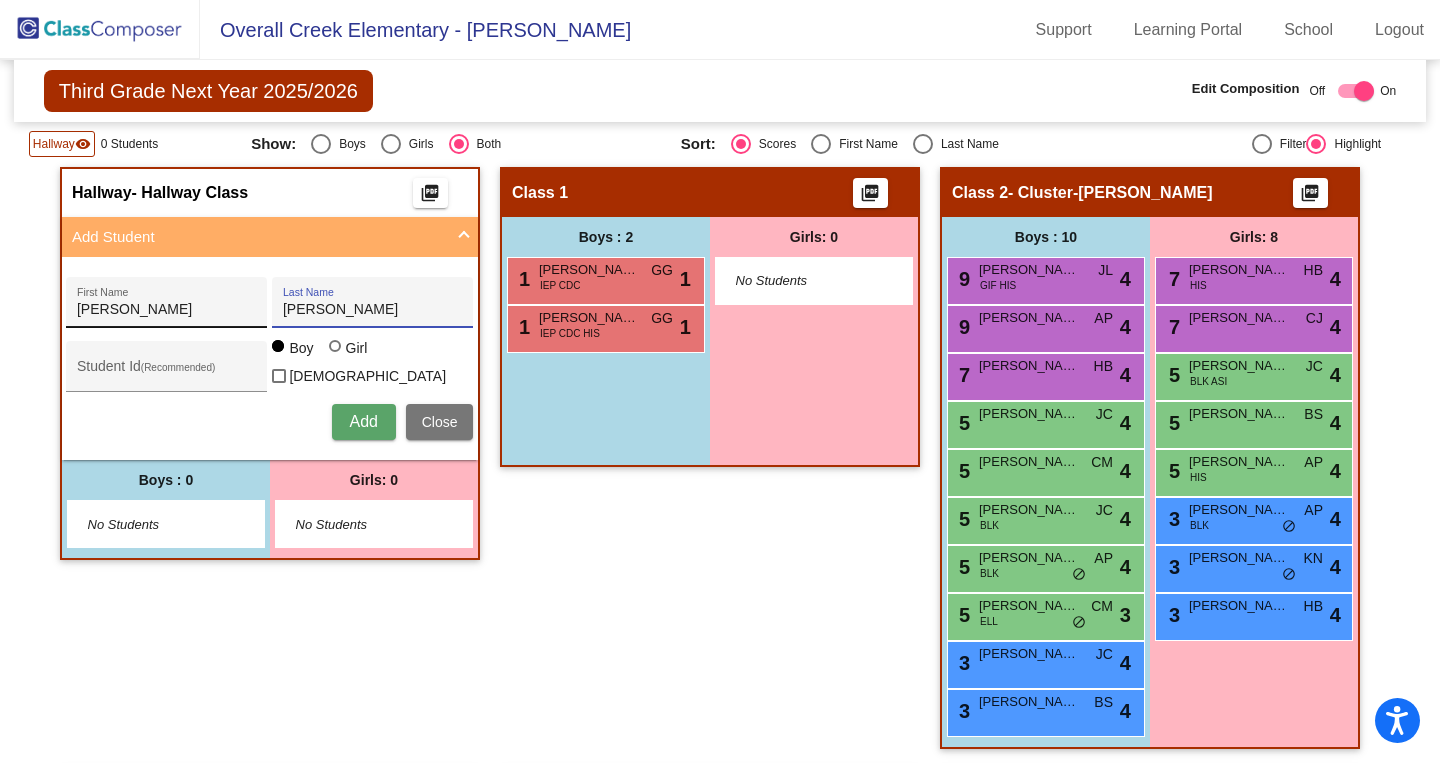 type on "Hodge" 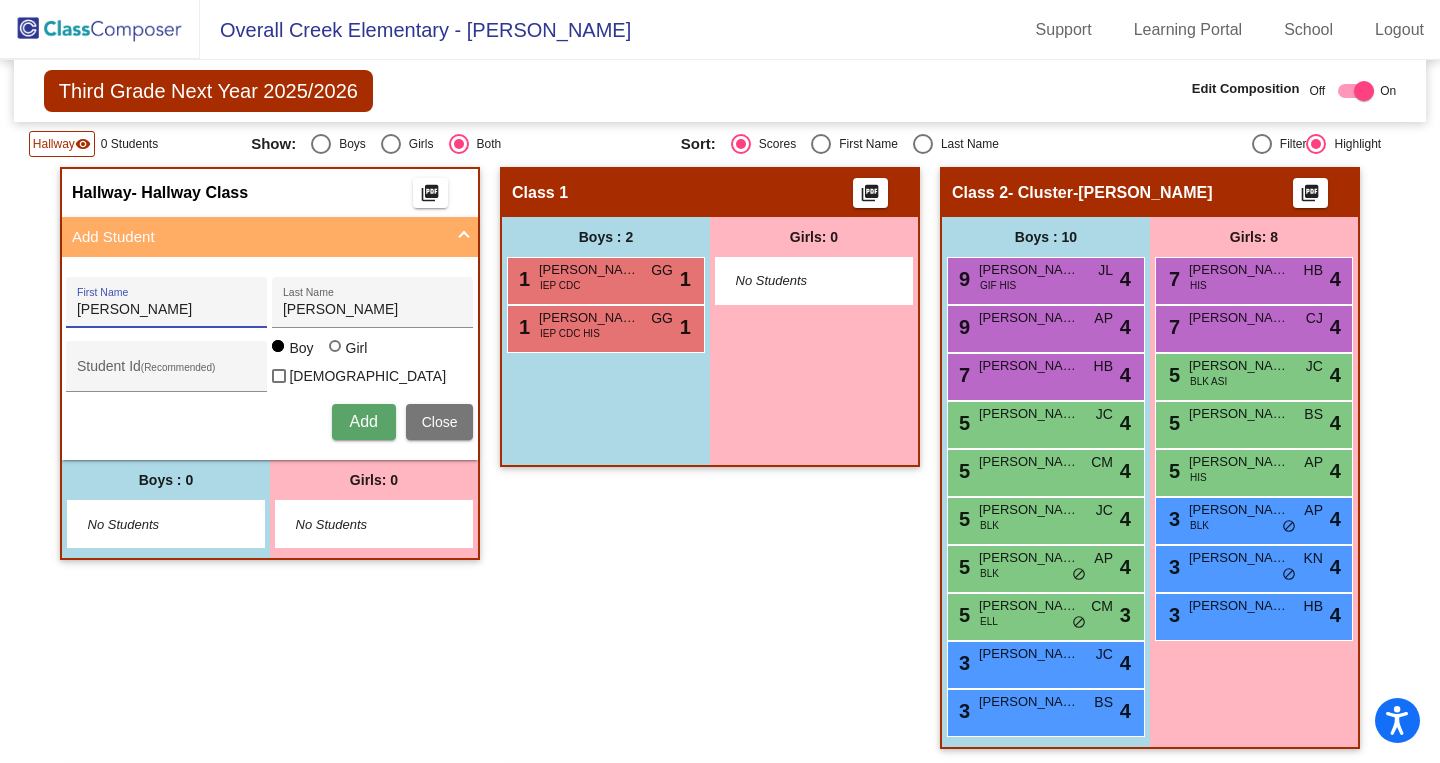 drag, startPoint x: 120, startPoint y: 314, endPoint x: 787, endPoint y: 449, distance: 680.5248 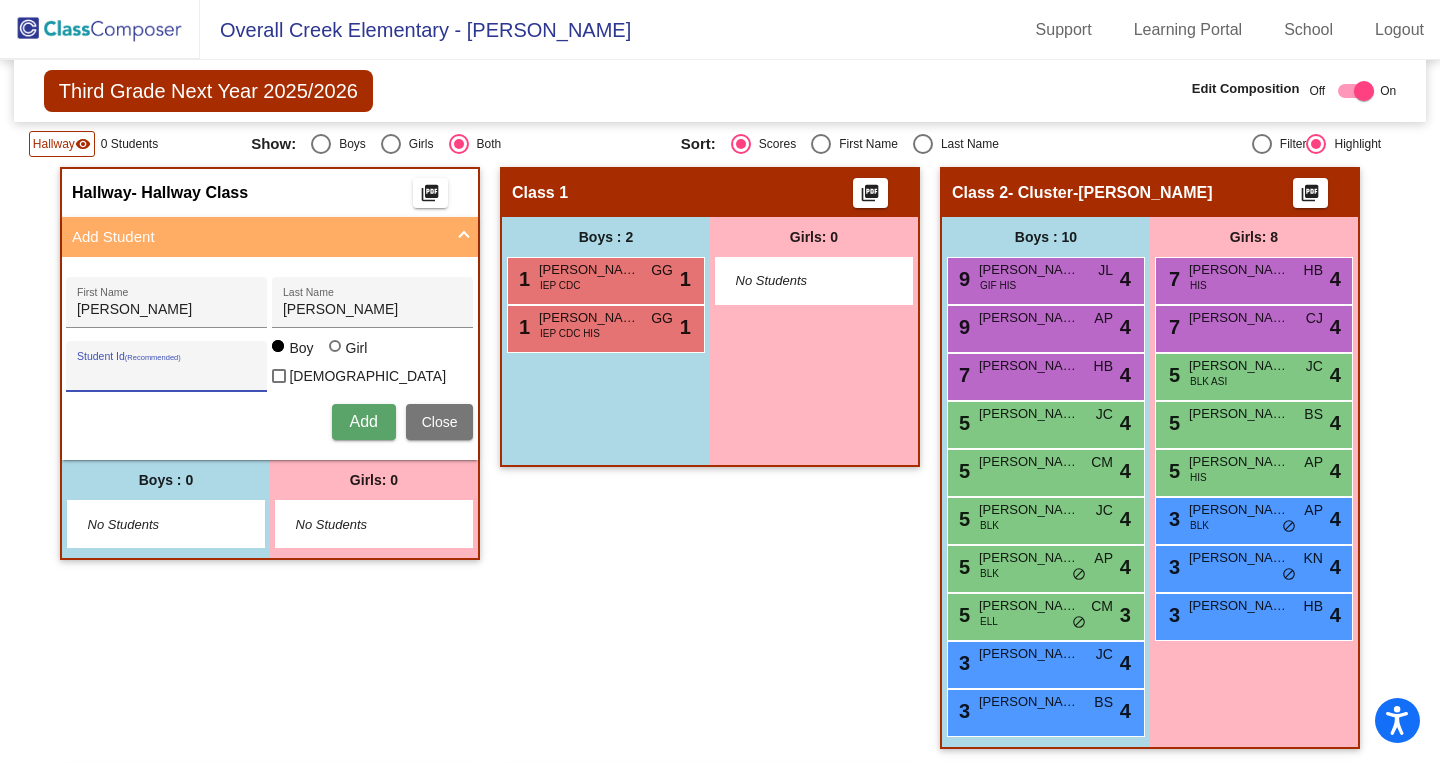 click on "Student Id  (Recommended)" at bounding box center [167, 374] 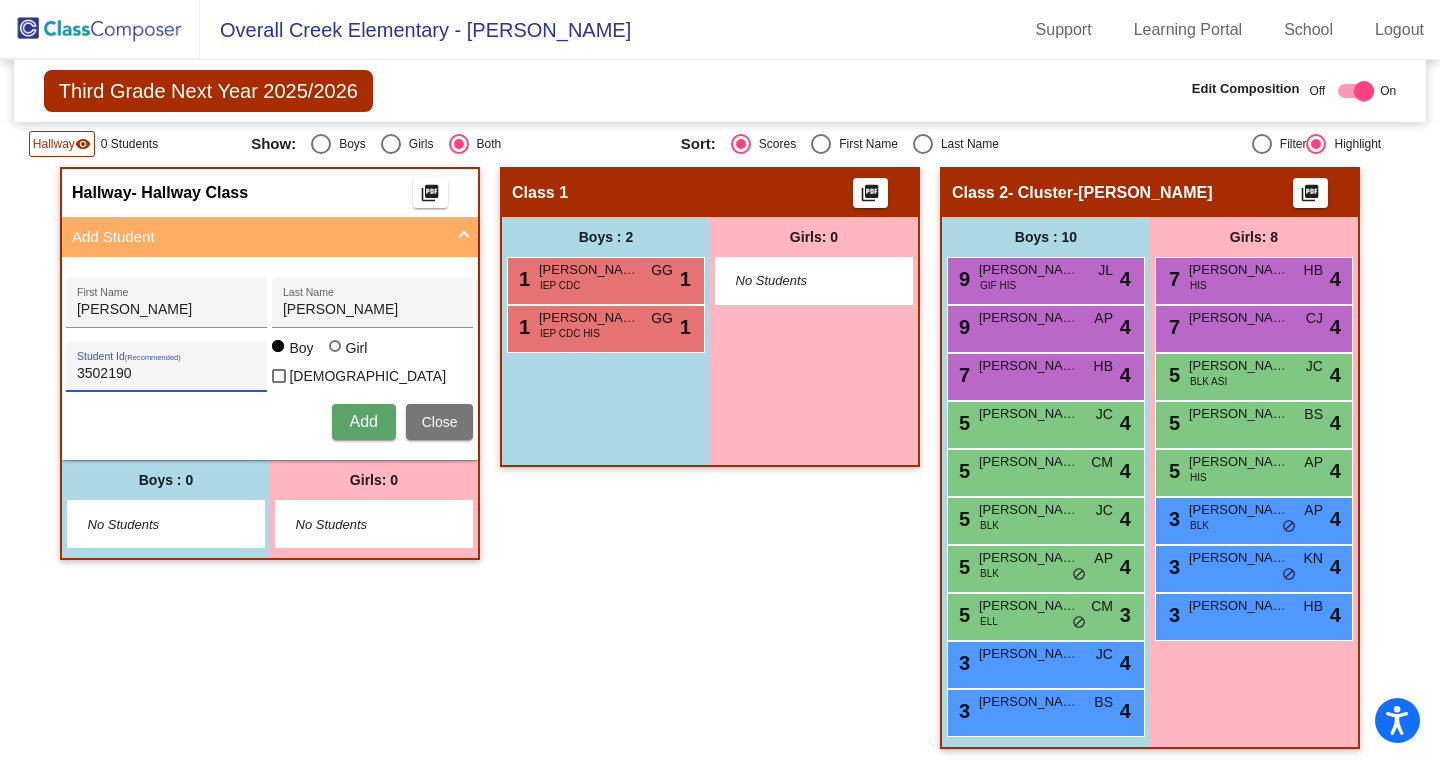 type on "3502190" 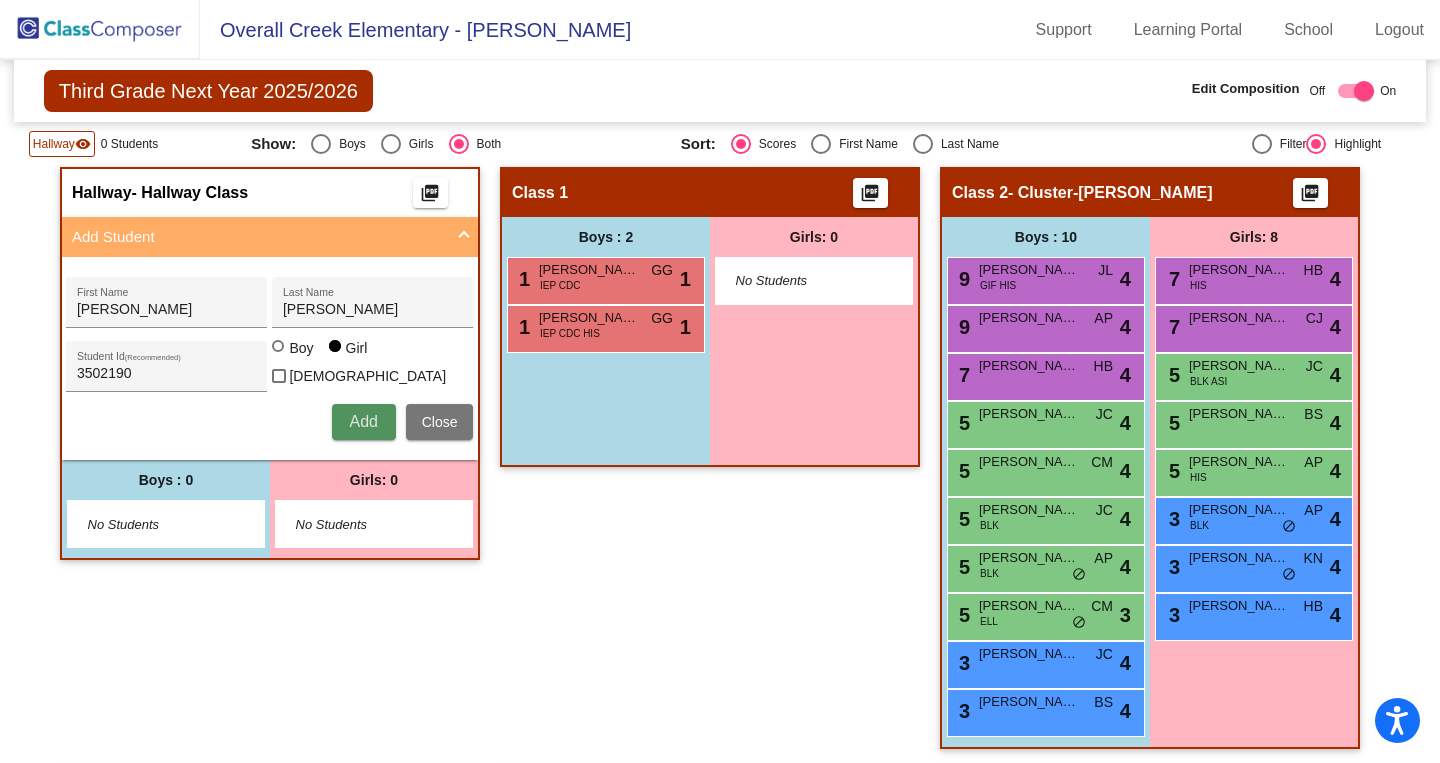 click on "Add" at bounding box center (364, 422) 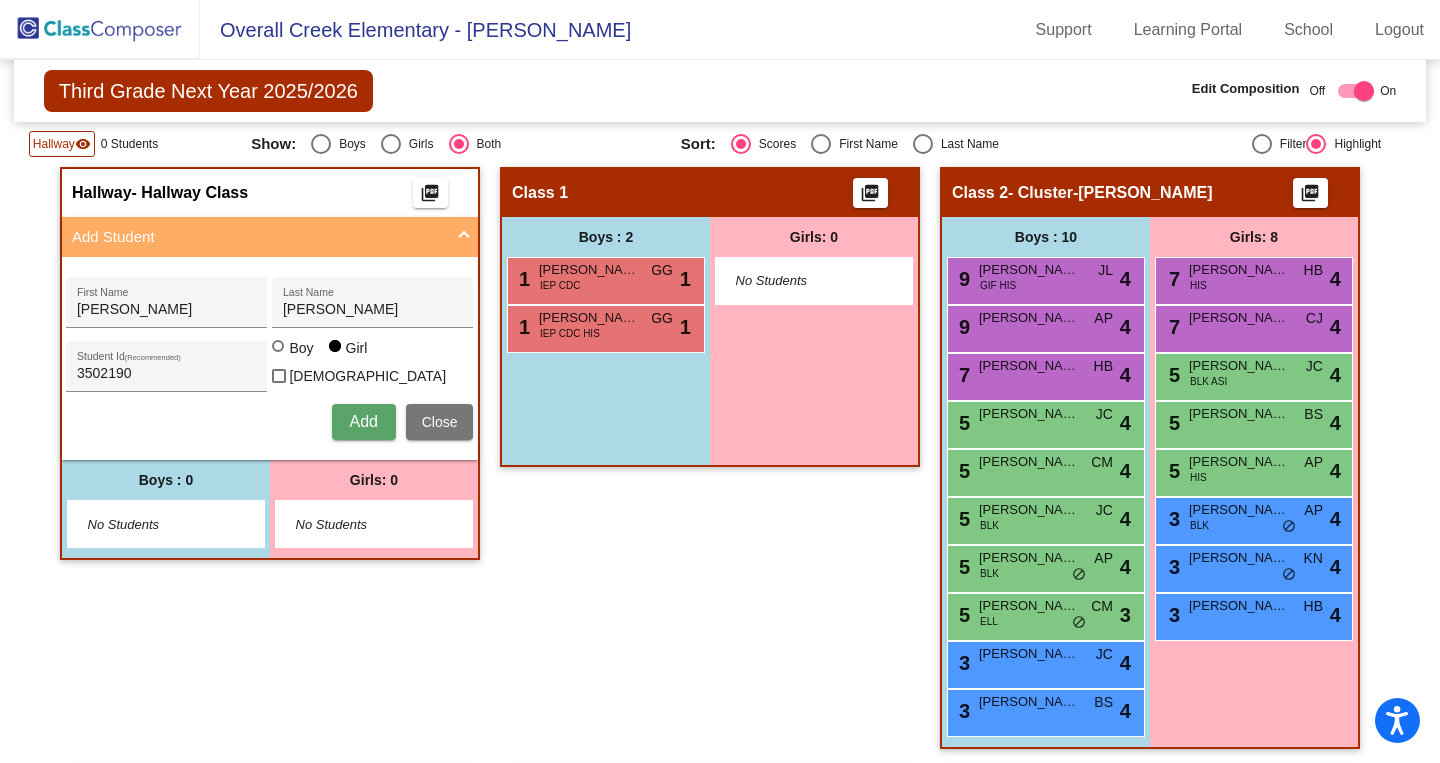 type 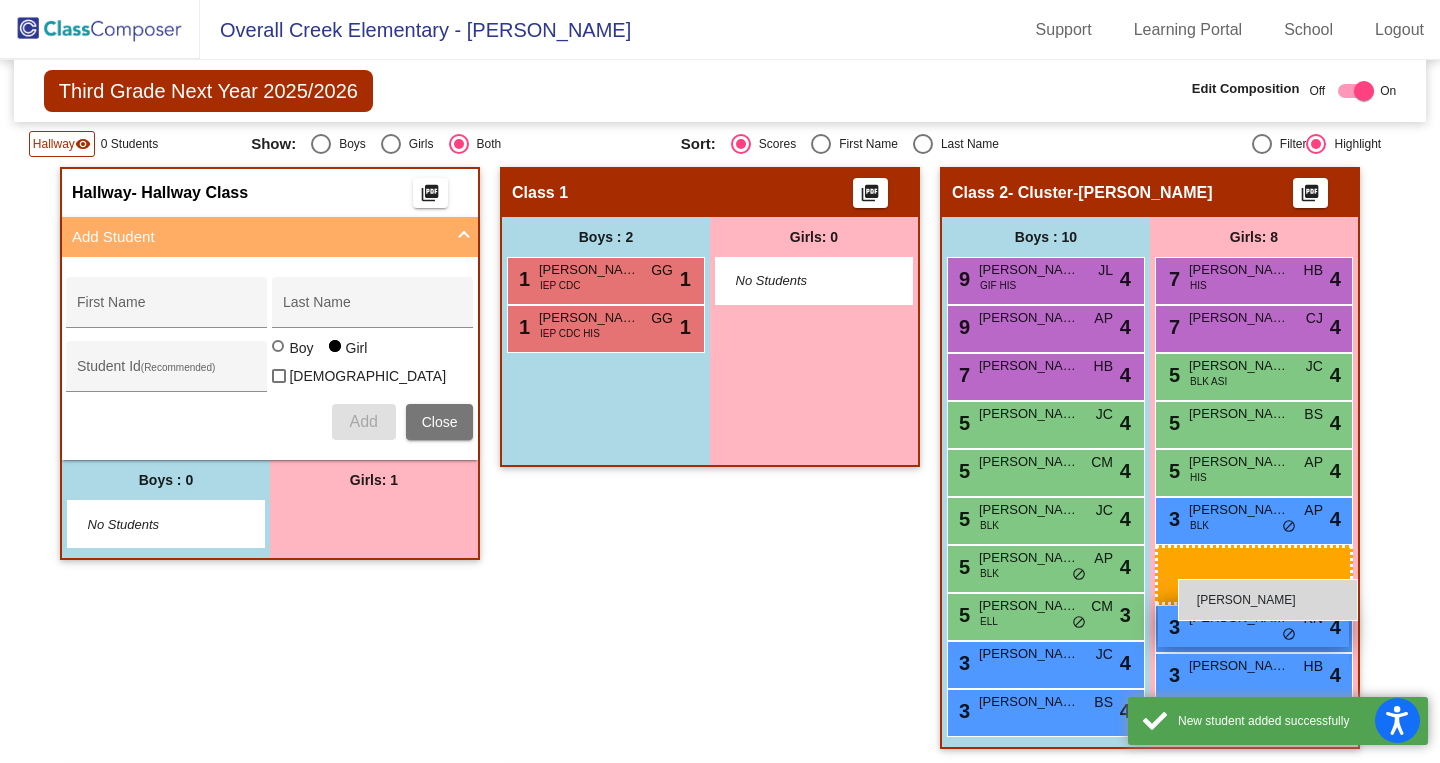 drag, startPoint x: 360, startPoint y: 519, endPoint x: 1193, endPoint y: 582, distance: 835.37897 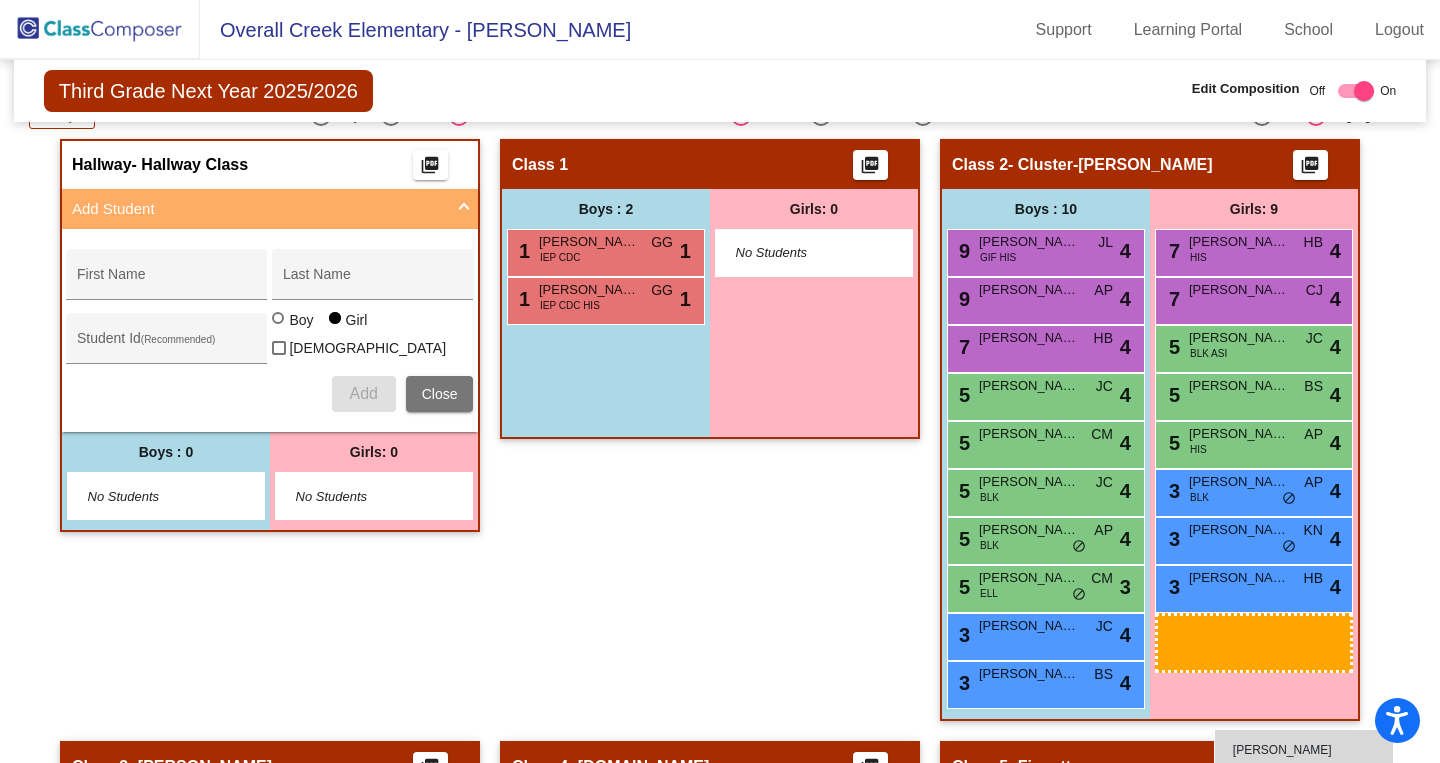 scroll, scrollTop: 608, scrollLeft: 0, axis: vertical 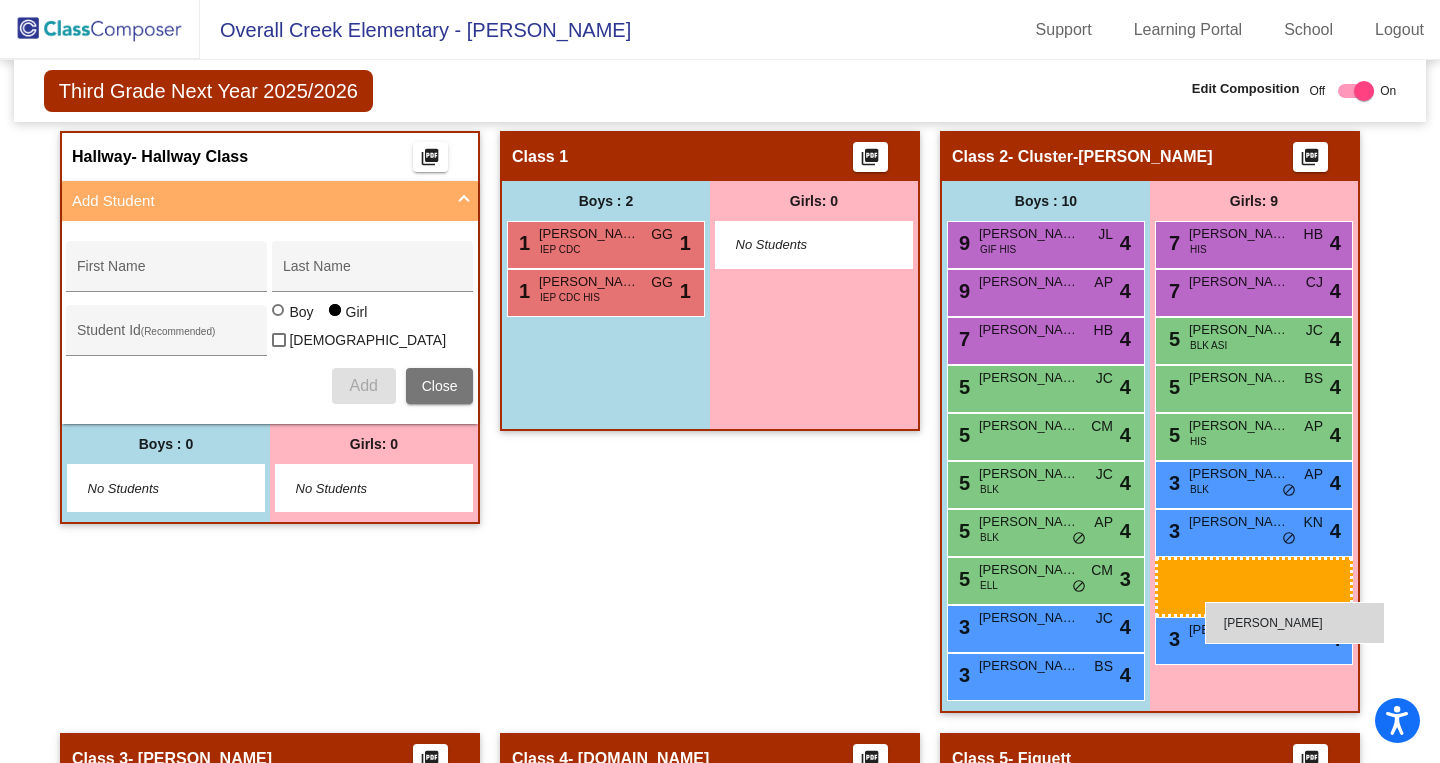 drag, startPoint x: 1214, startPoint y: 666, endPoint x: 1205, endPoint y: 602, distance: 64.629715 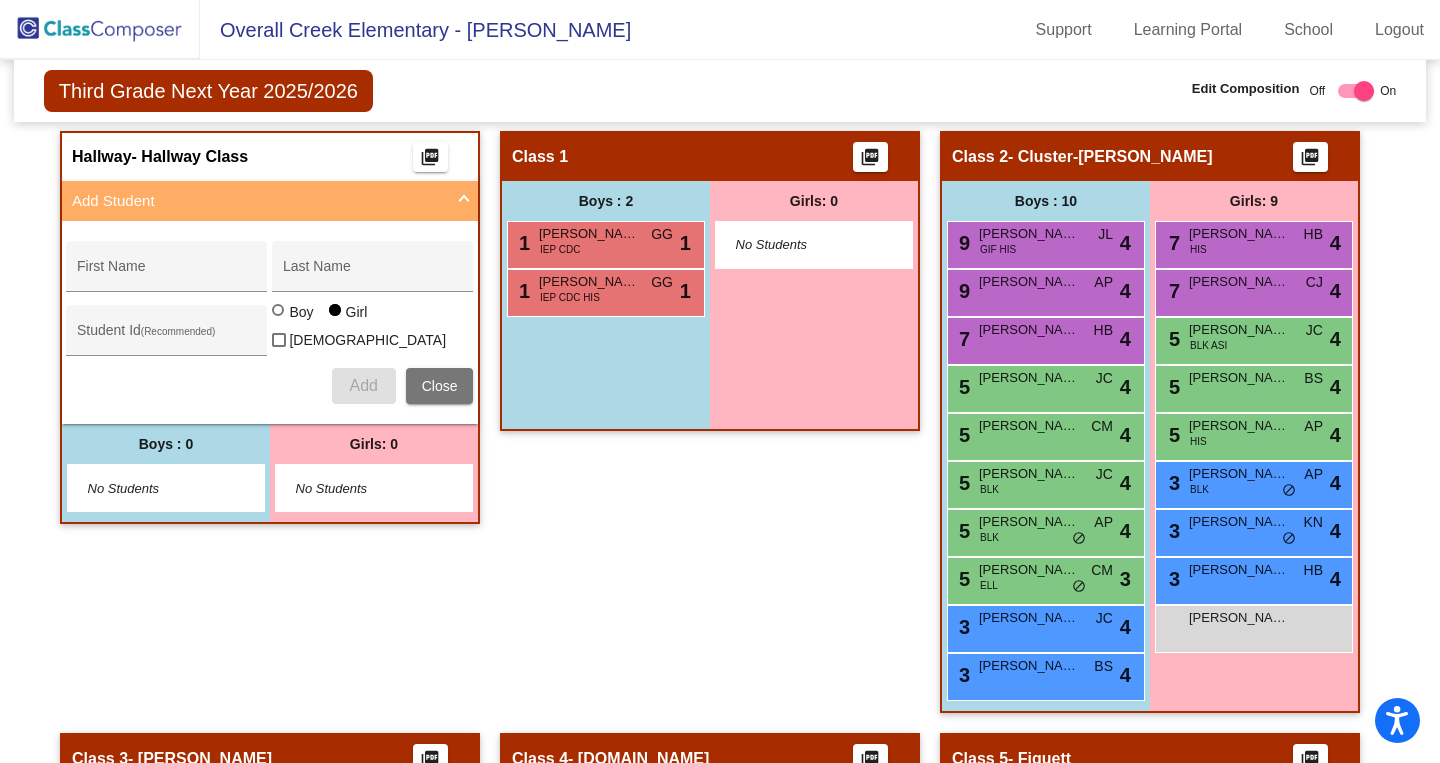 click 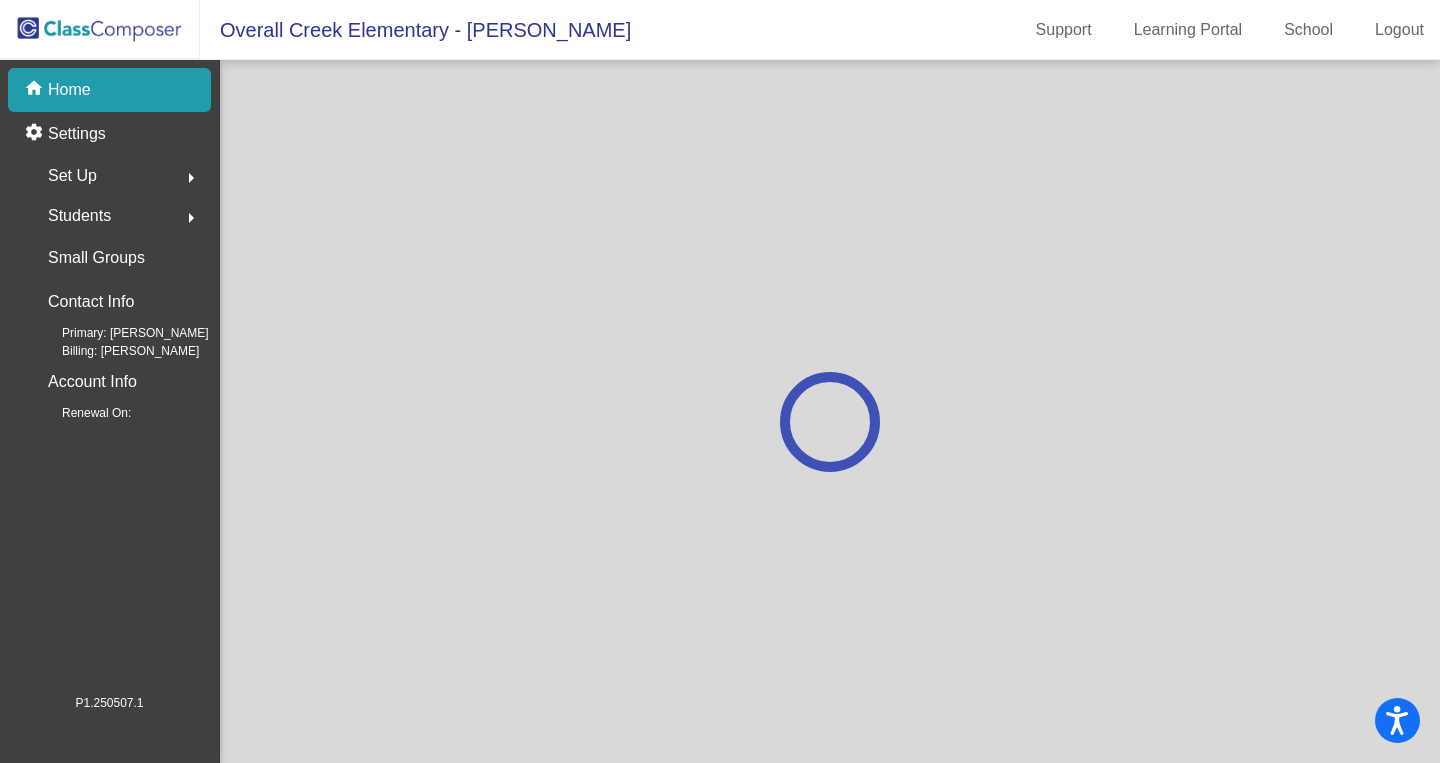 scroll, scrollTop: 0, scrollLeft: 0, axis: both 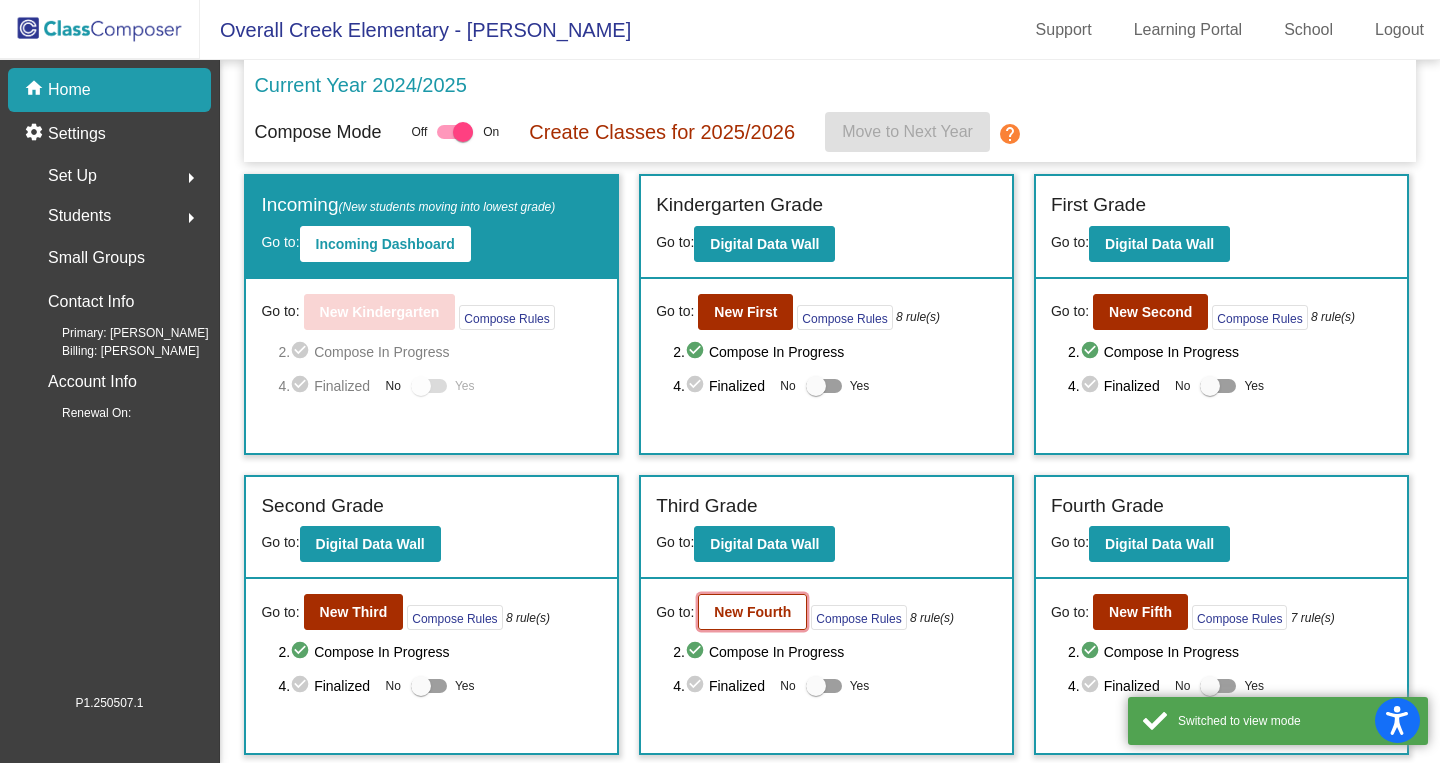 click on "New Fourth" 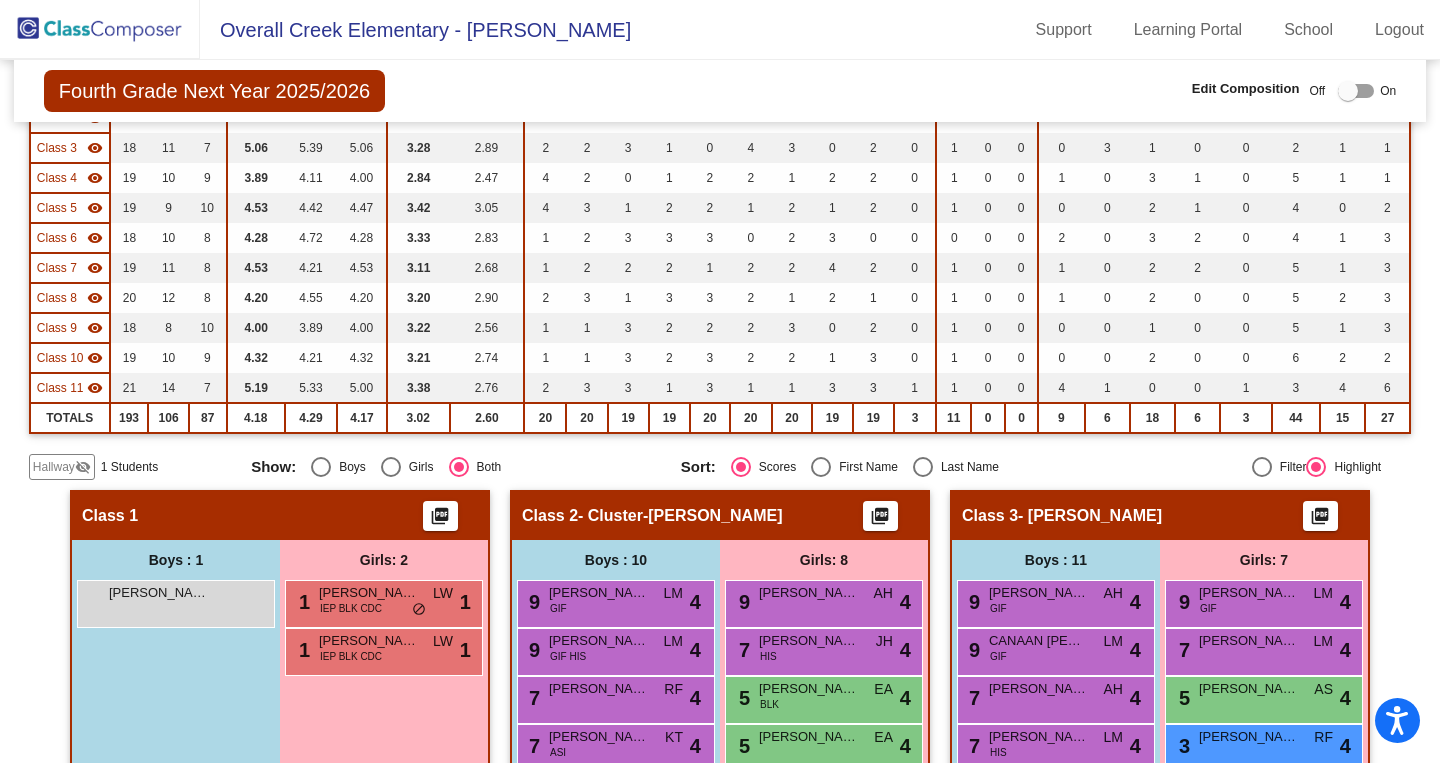 scroll, scrollTop: 328, scrollLeft: 0, axis: vertical 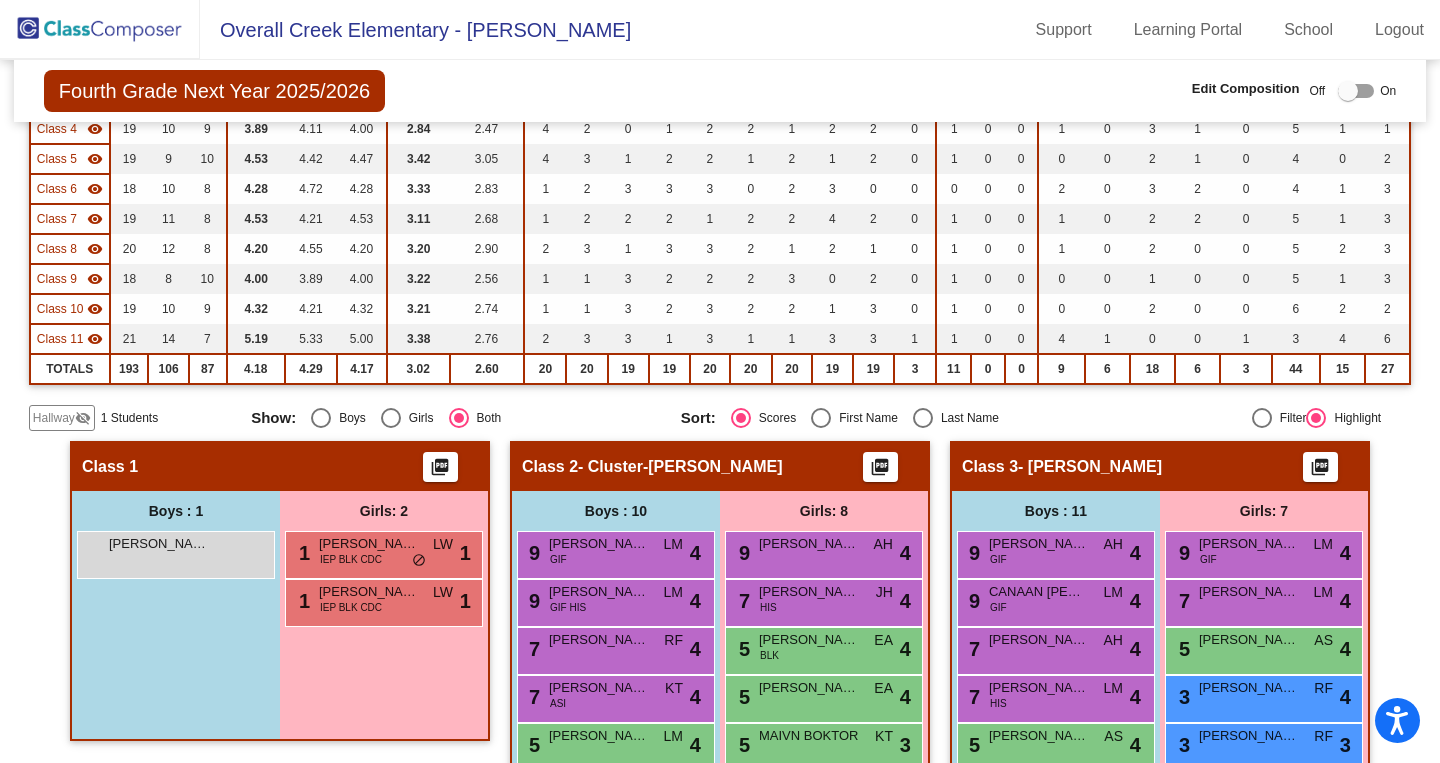 click on "Hallway" 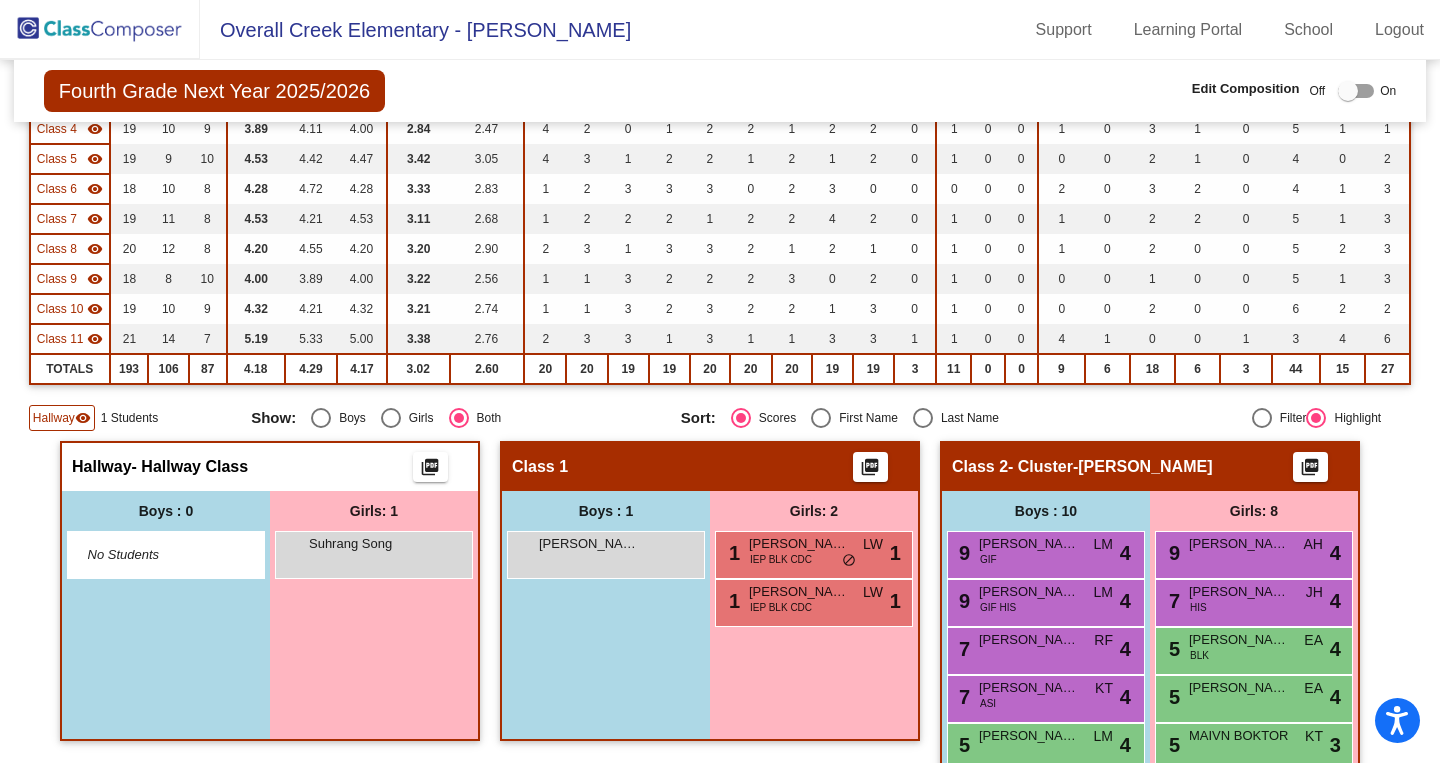 click on "Hallway" 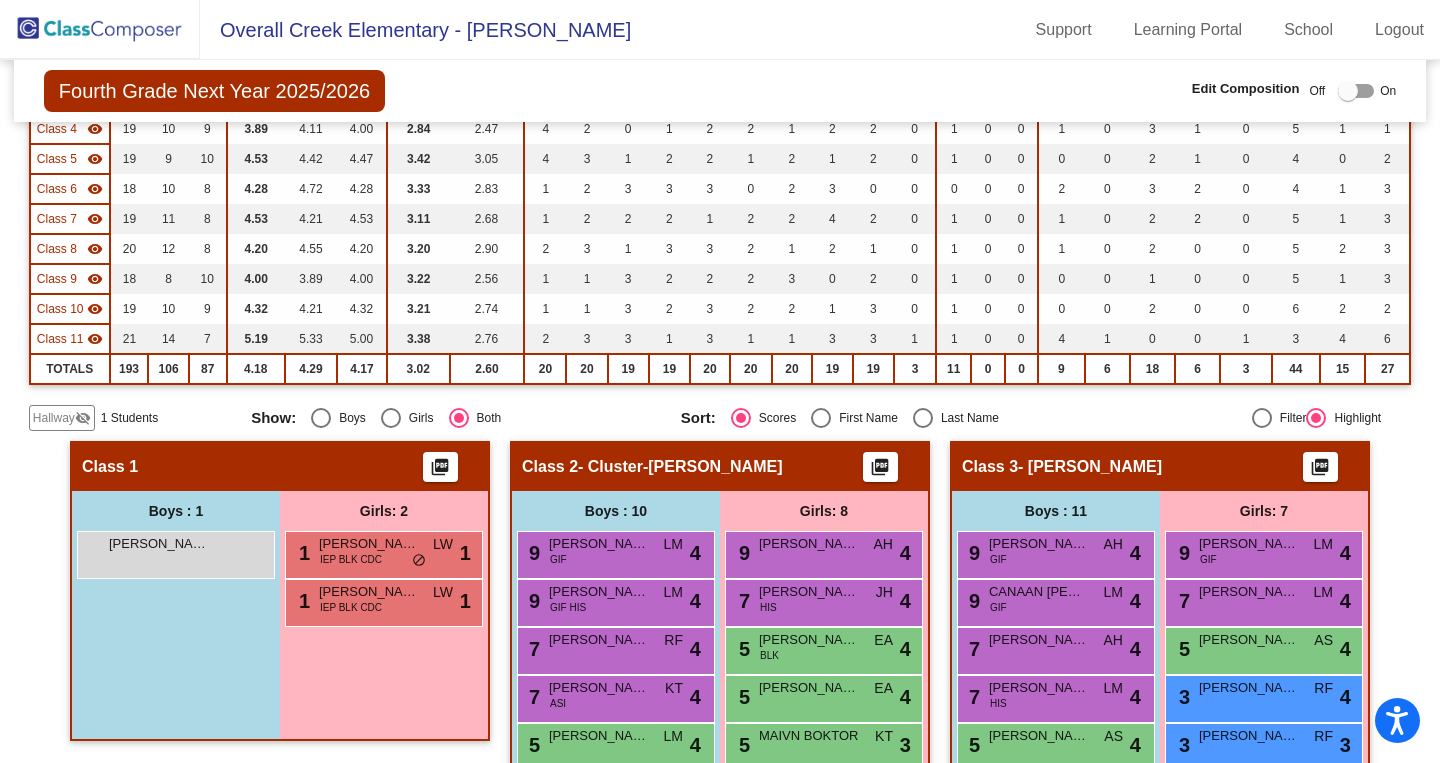 click on "Hallway   visibility_off  1 Students" 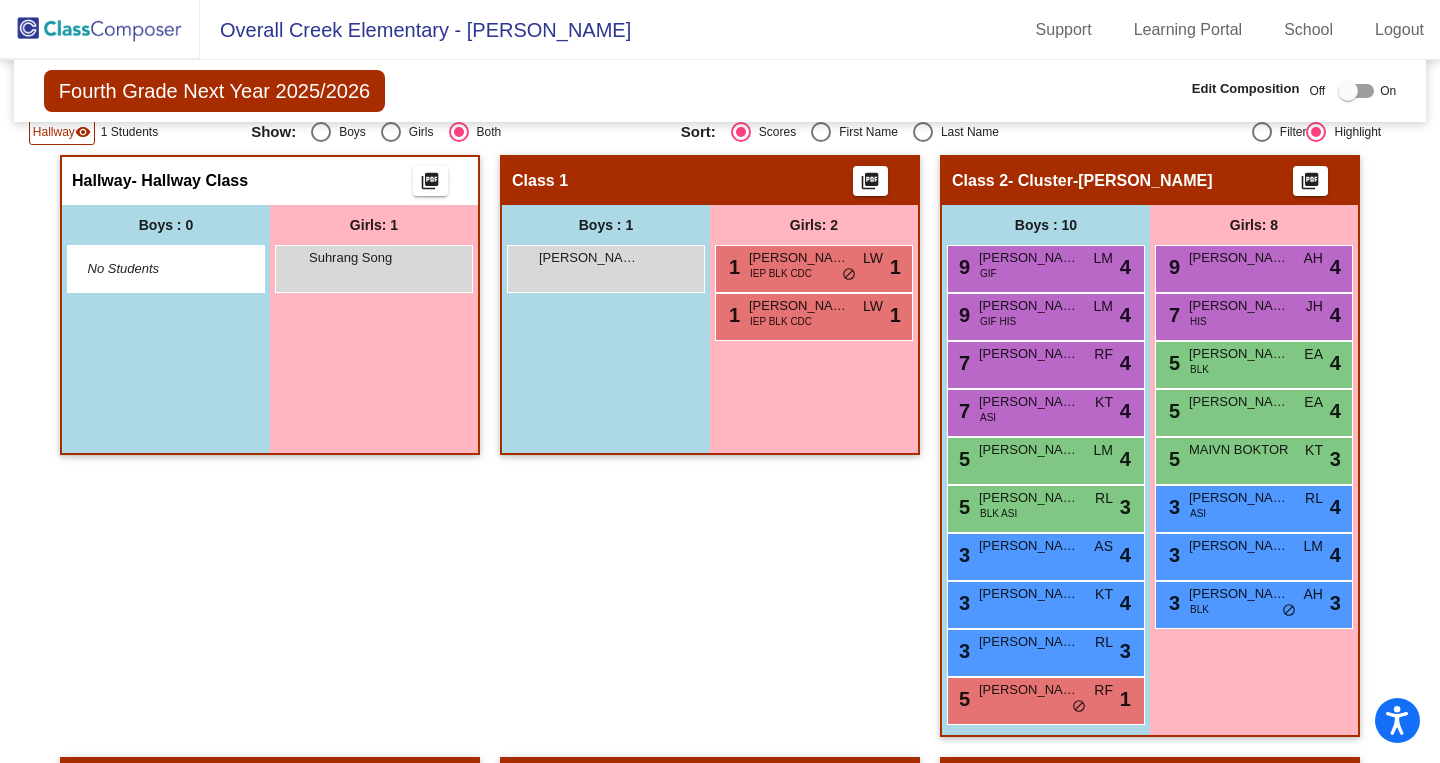 scroll, scrollTop: 588, scrollLeft: 0, axis: vertical 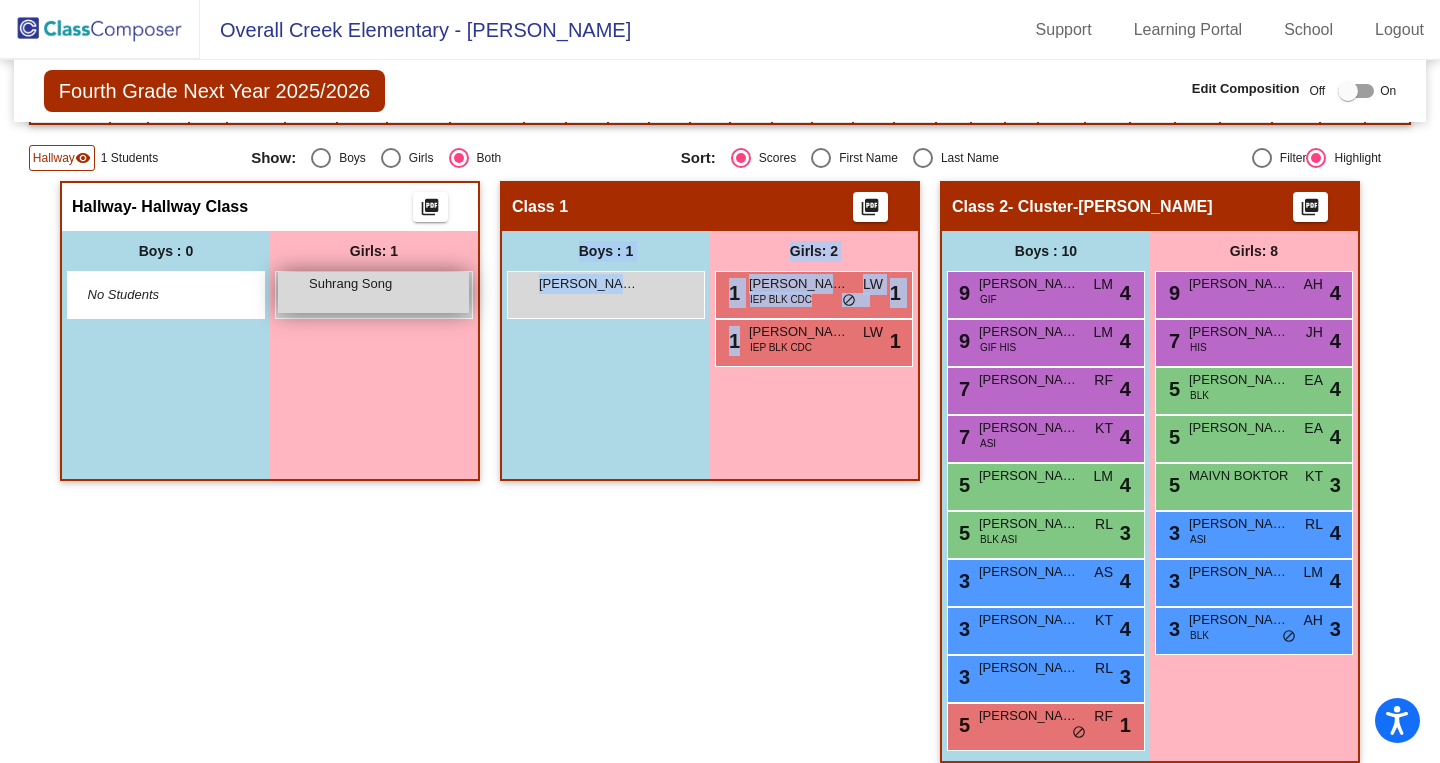 drag, startPoint x: 379, startPoint y: 290, endPoint x: 513, endPoint y: 623, distance: 358.94986 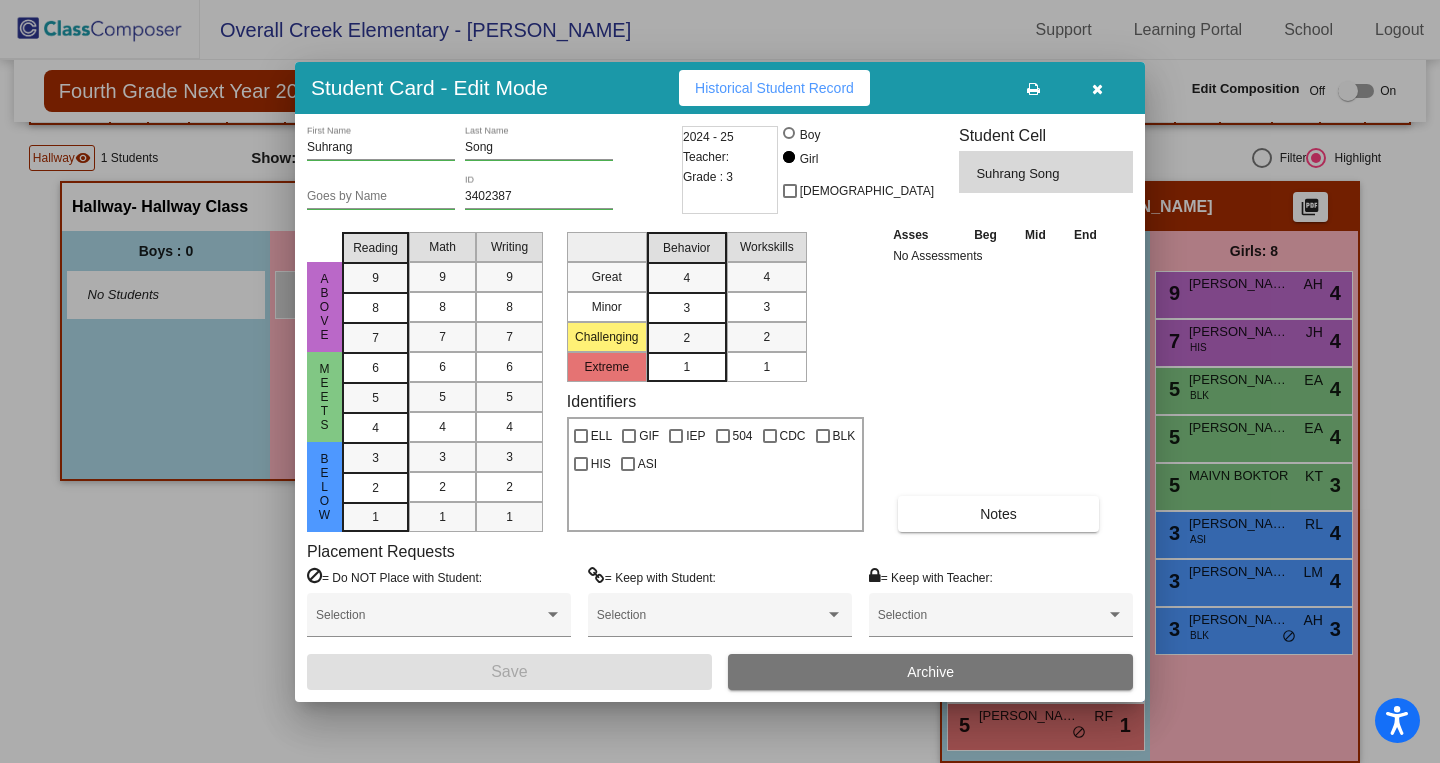 click at bounding box center (1097, 89) 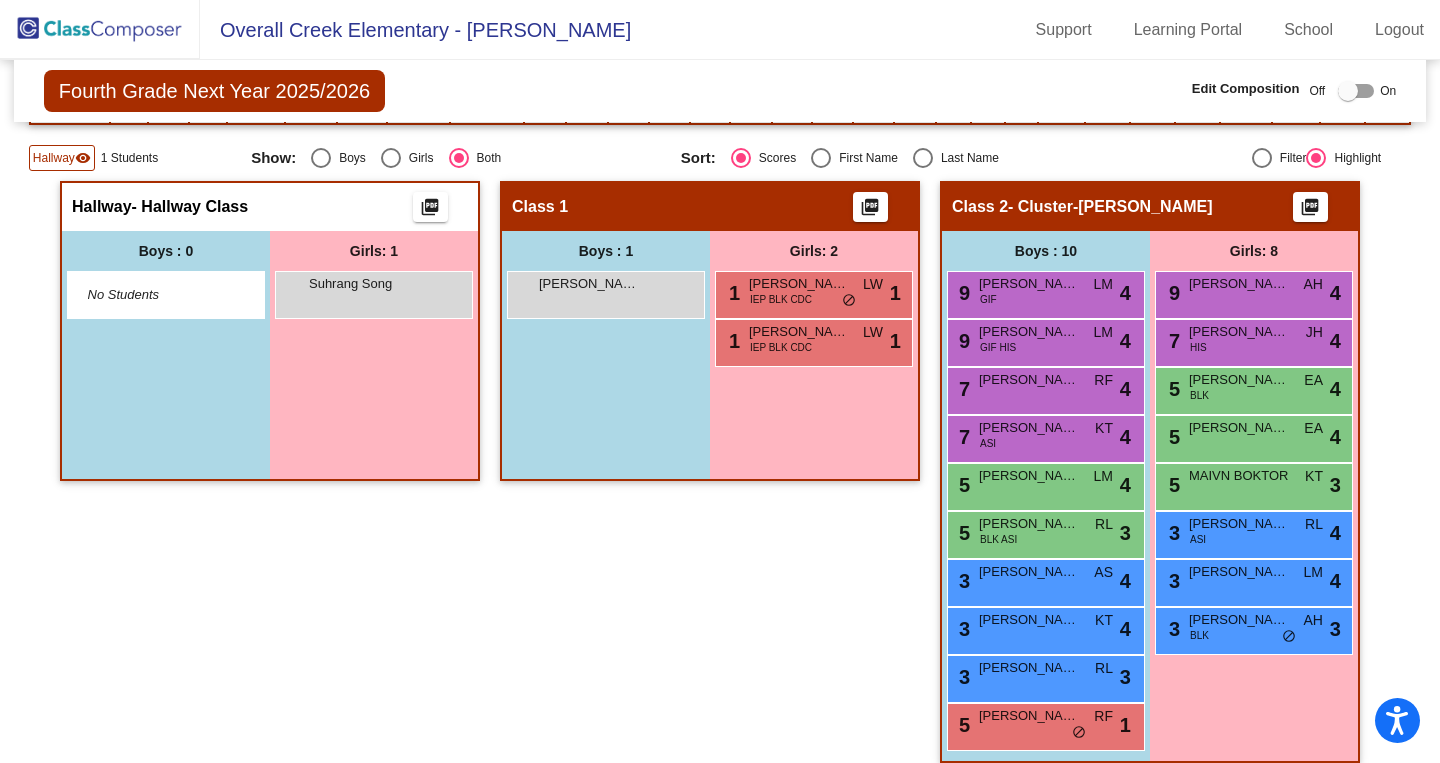 click on "Girls: 1 Suhrang Song lock do_not_disturb_alt" at bounding box center [374, 355] 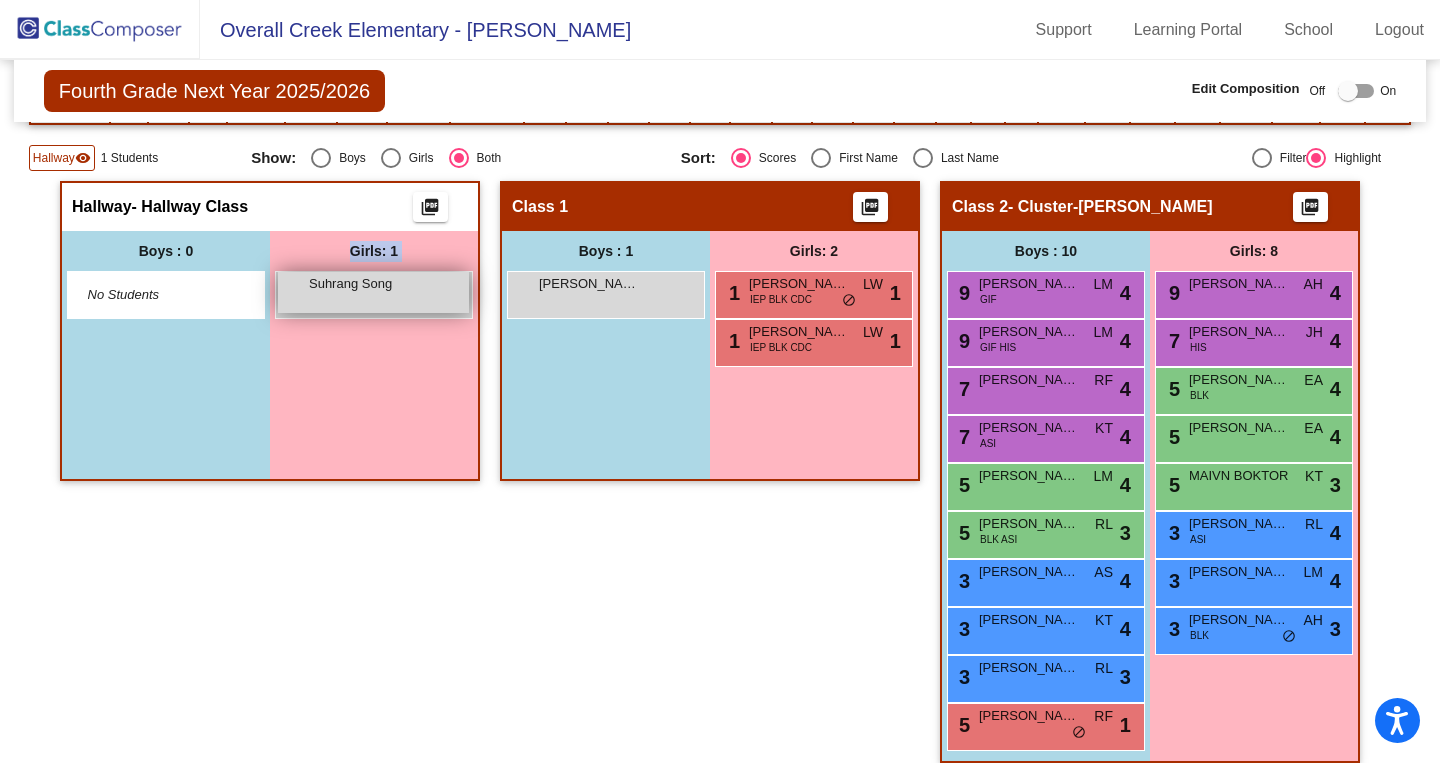 drag, startPoint x: 304, startPoint y: 291, endPoint x: 235, endPoint y: 381, distance: 113.40635 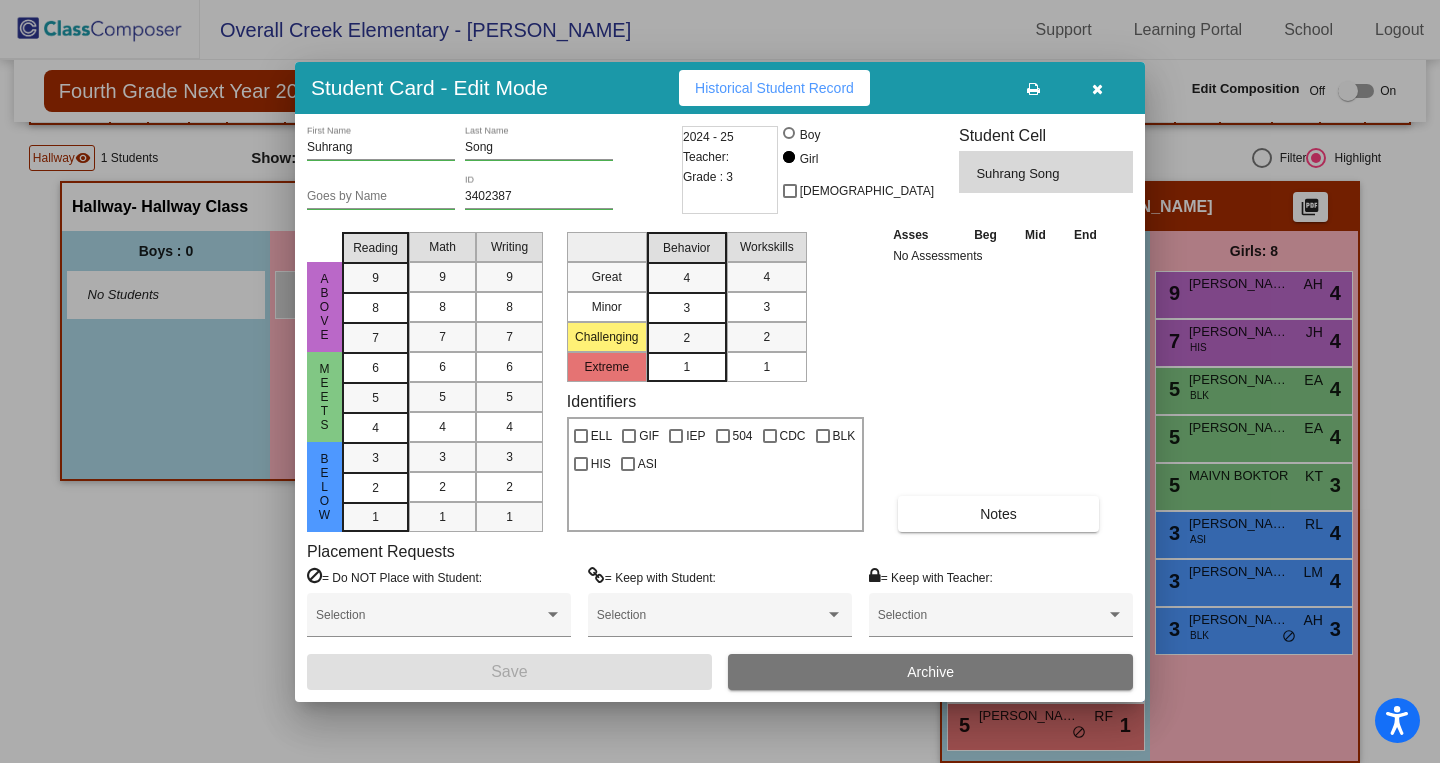 click at bounding box center (1097, 89) 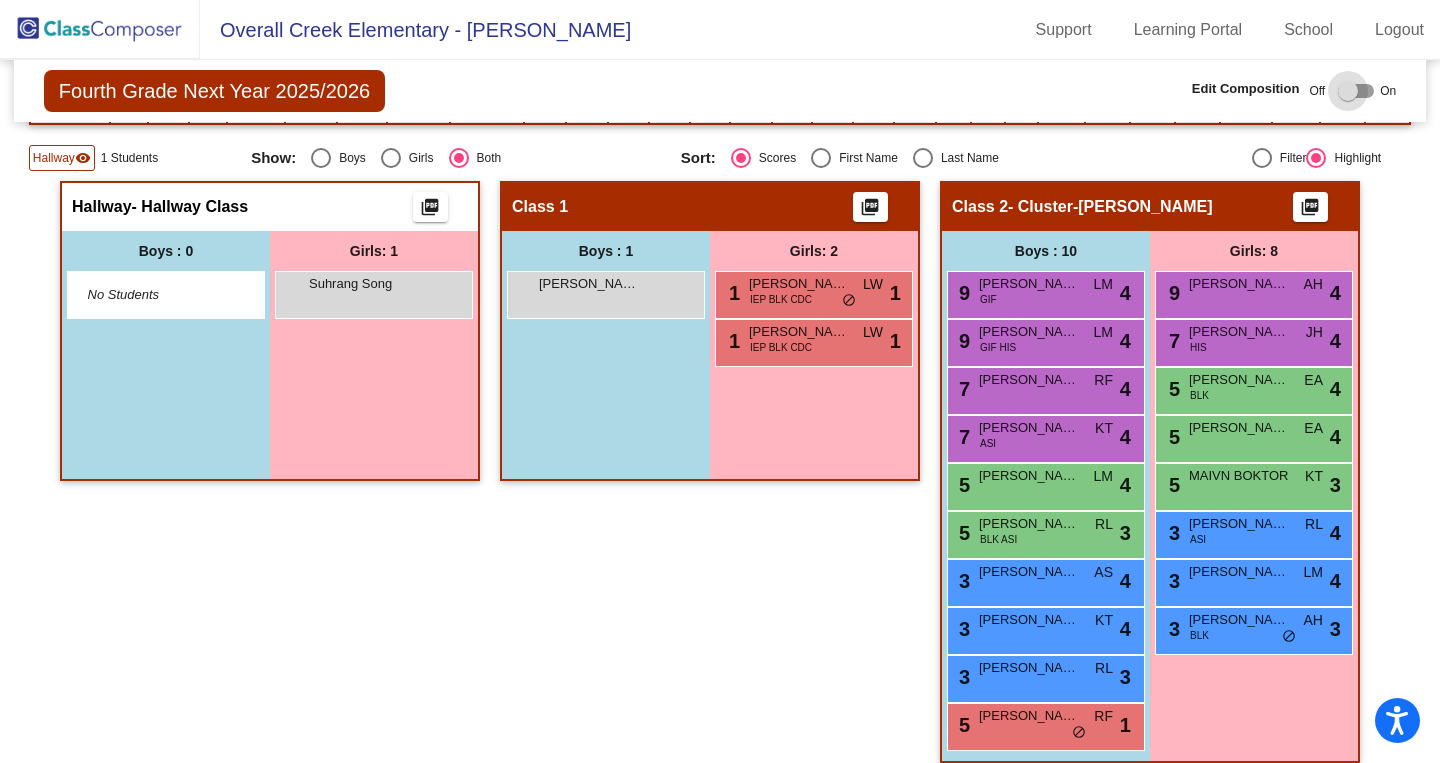 click at bounding box center [1352, 91] 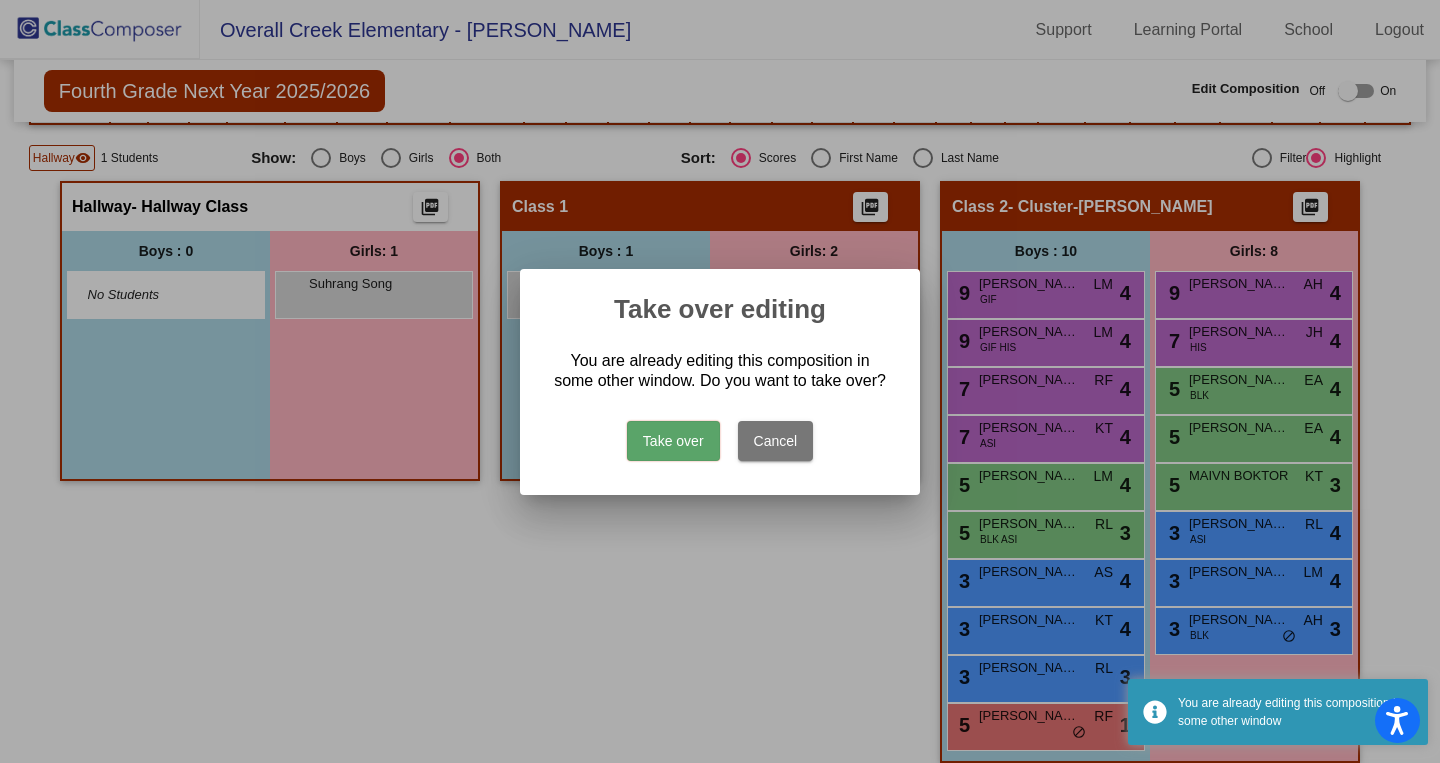 click on "Take over" at bounding box center (673, 441) 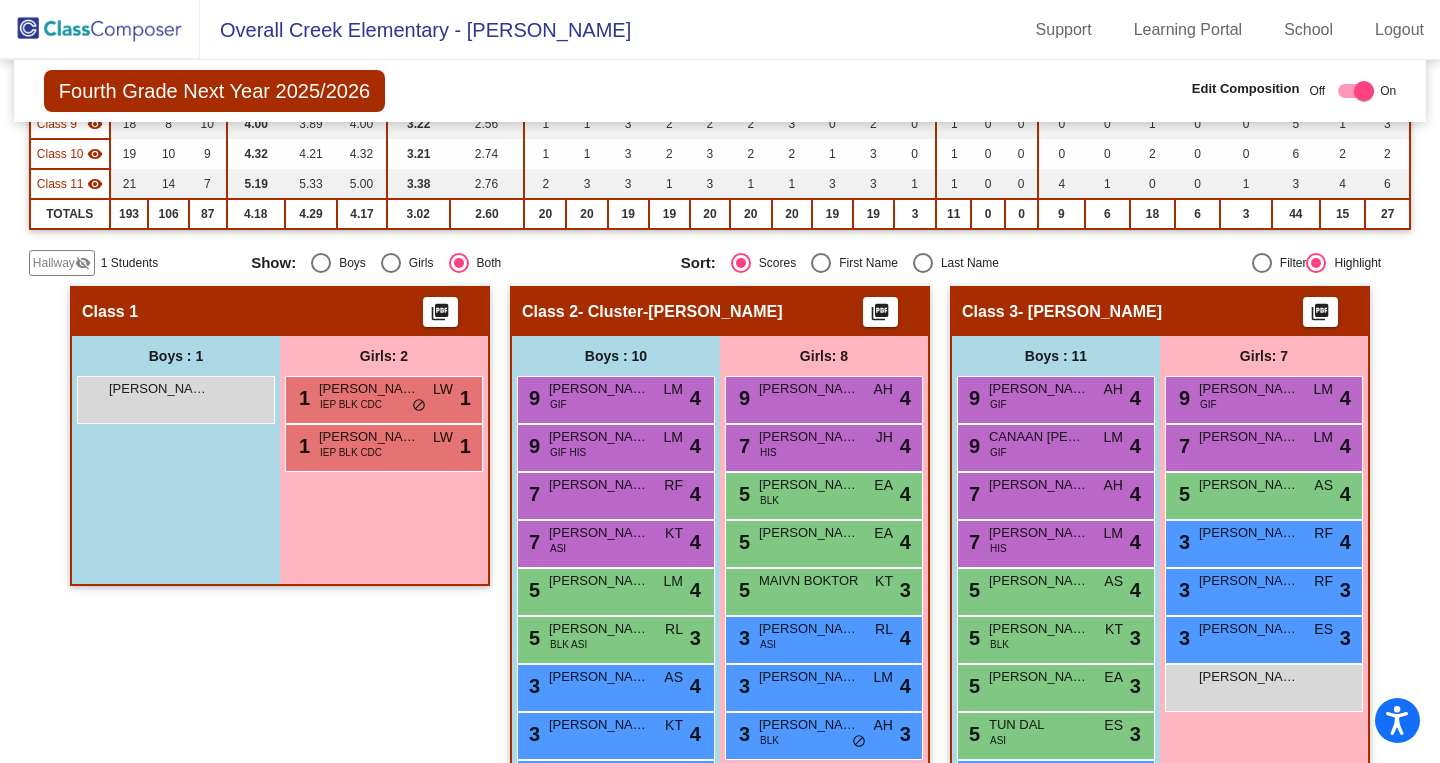 scroll, scrollTop: 425, scrollLeft: 0, axis: vertical 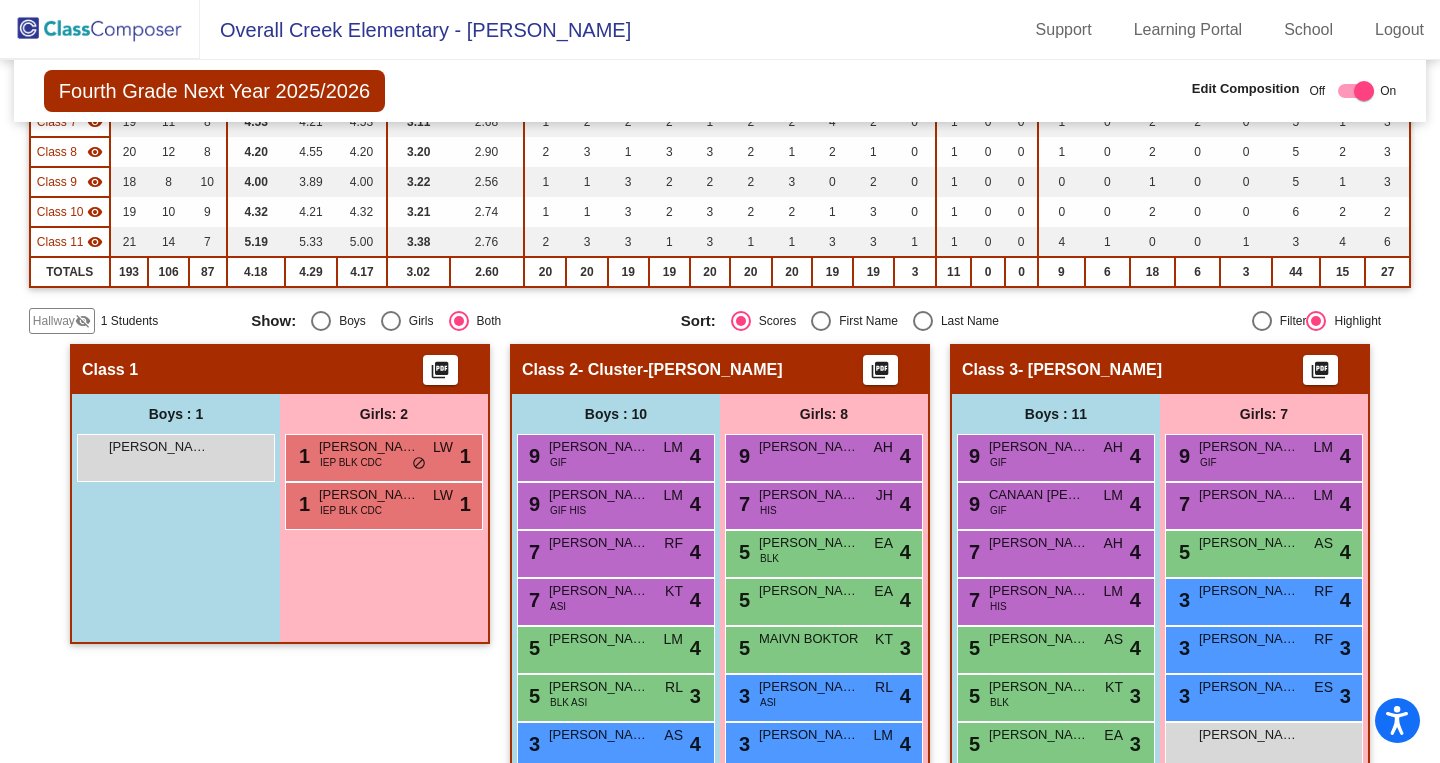 click on "Hallway" 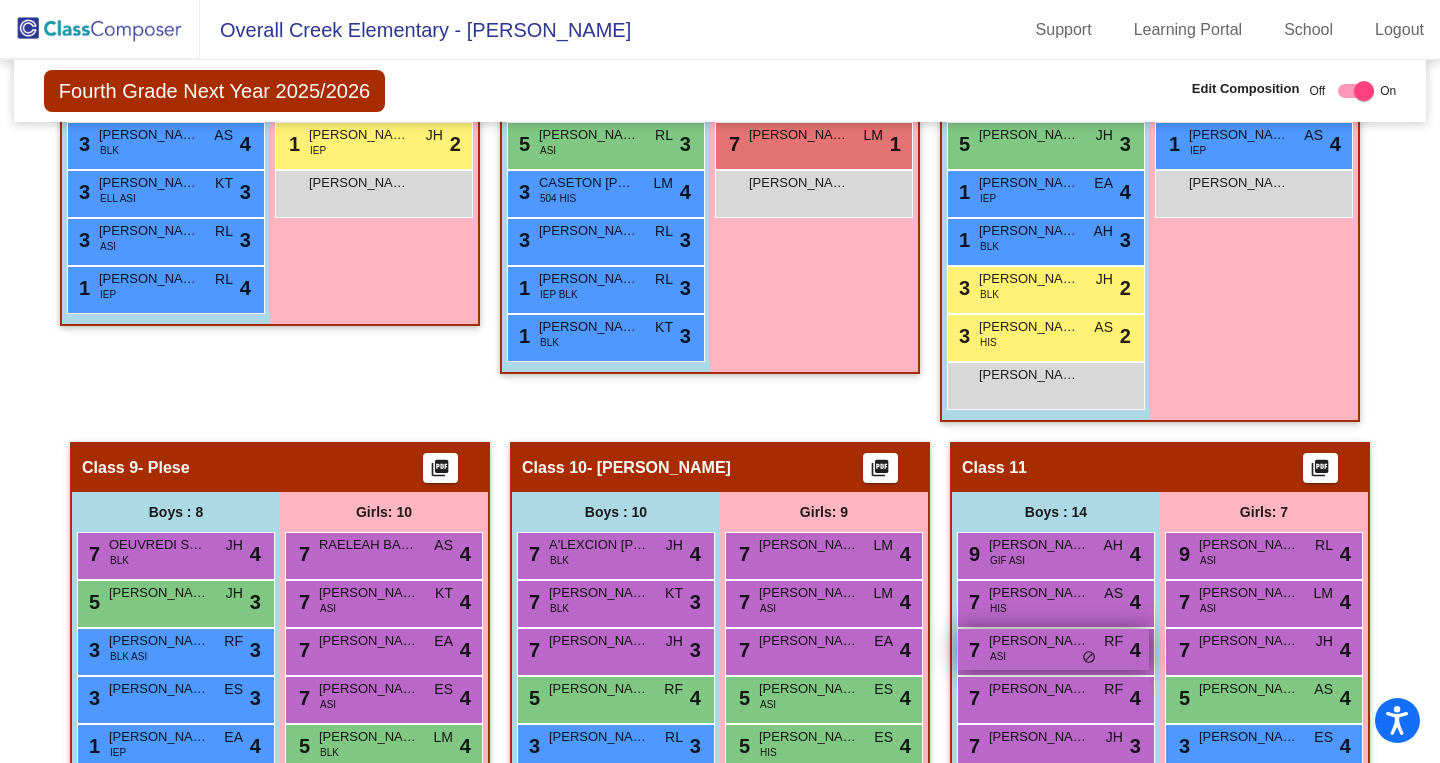 scroll, scrollTop: 2305, scrollLeft: 0, axis: vertical 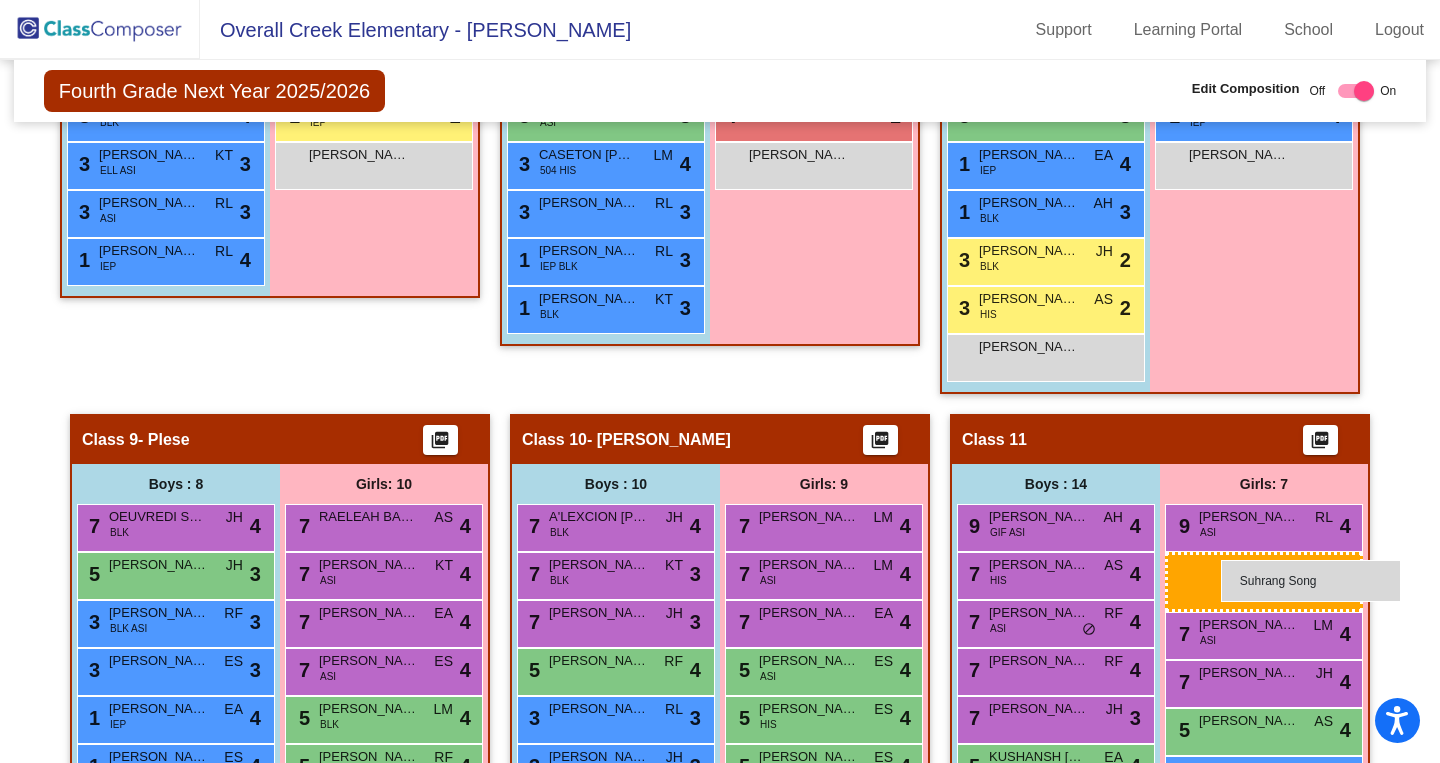 drag, startPoint x: 385, startPoint y: 493, endPoint x: 1221, endPoint y: 560, distance: 838.6805 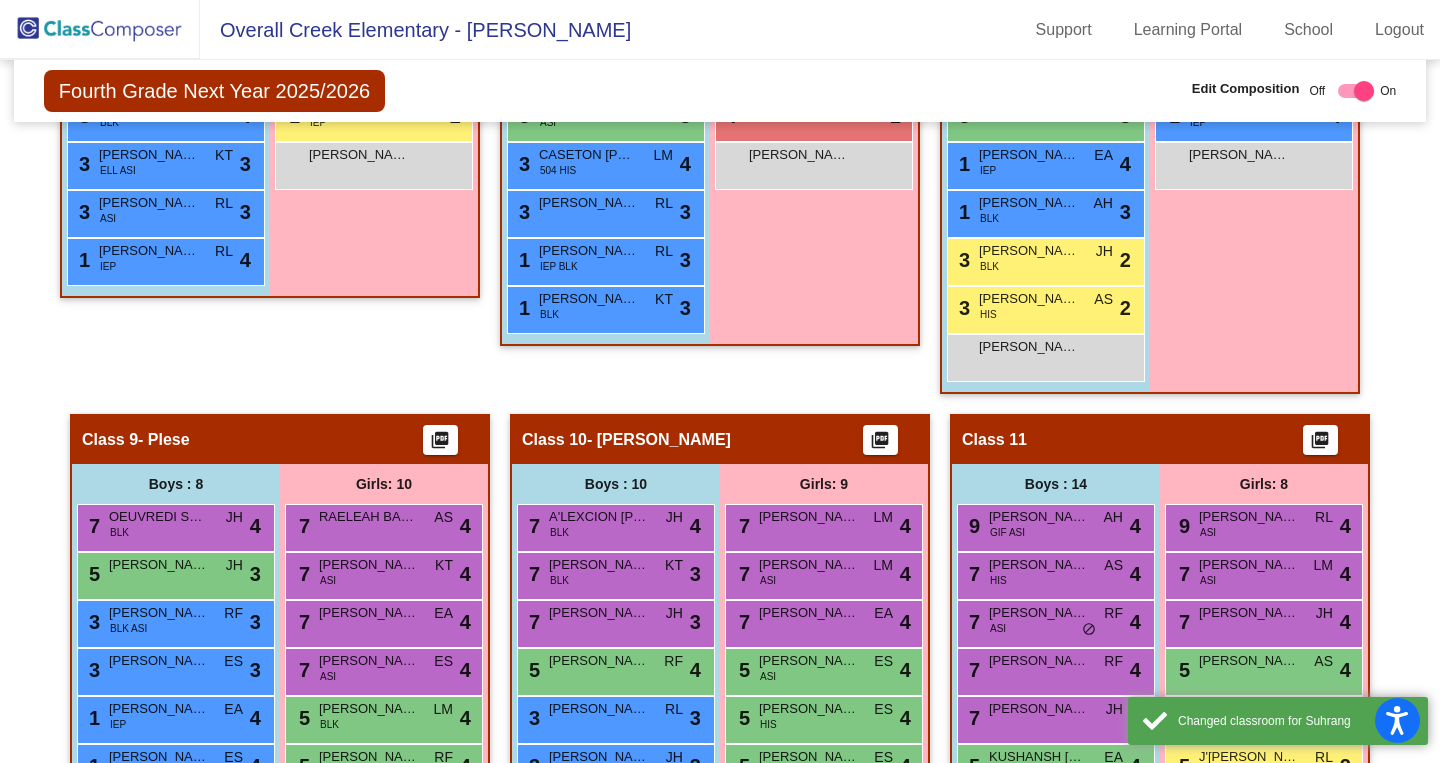 scroll, scrollTop: 629, scrollLeft: 0, axis: vertical 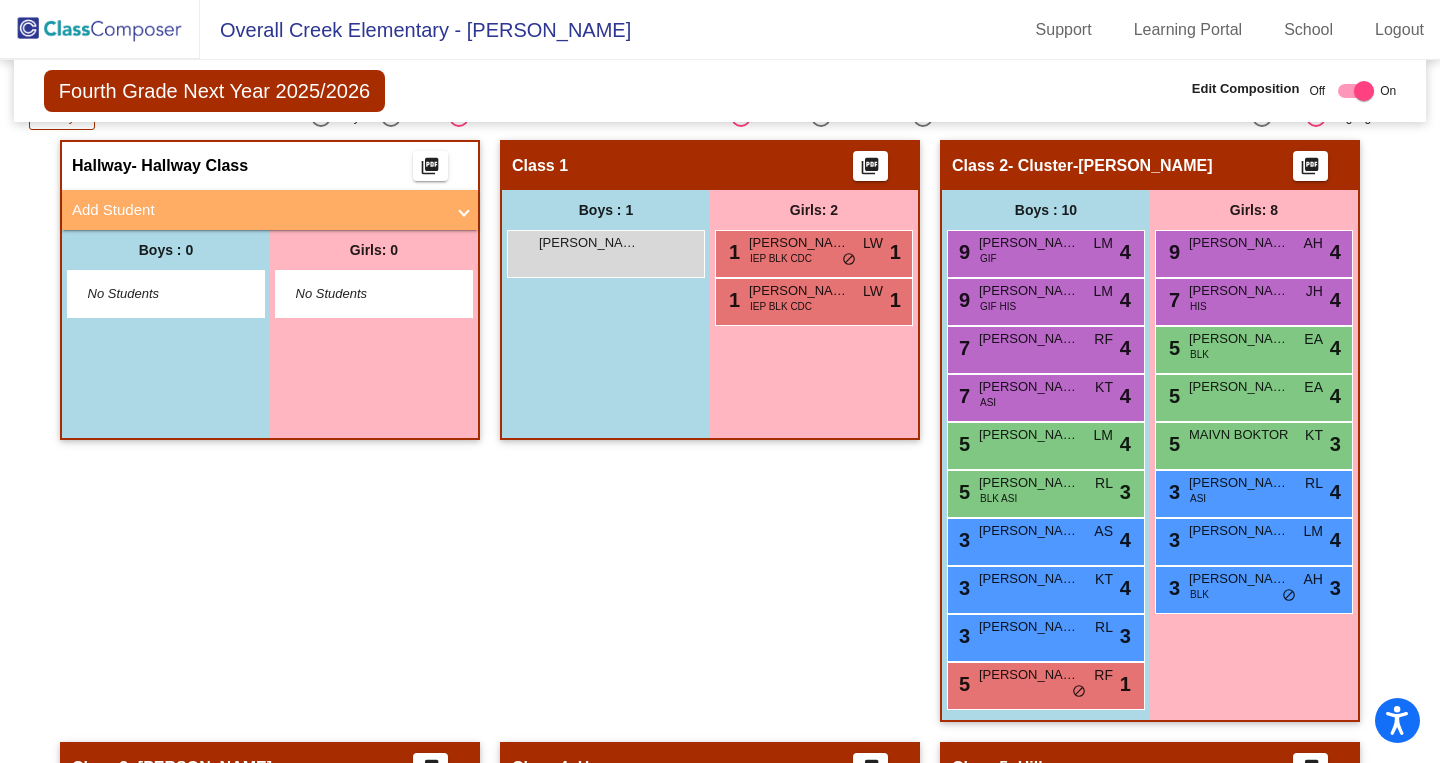 click on "Add Student" at bounding box center (266, 210) 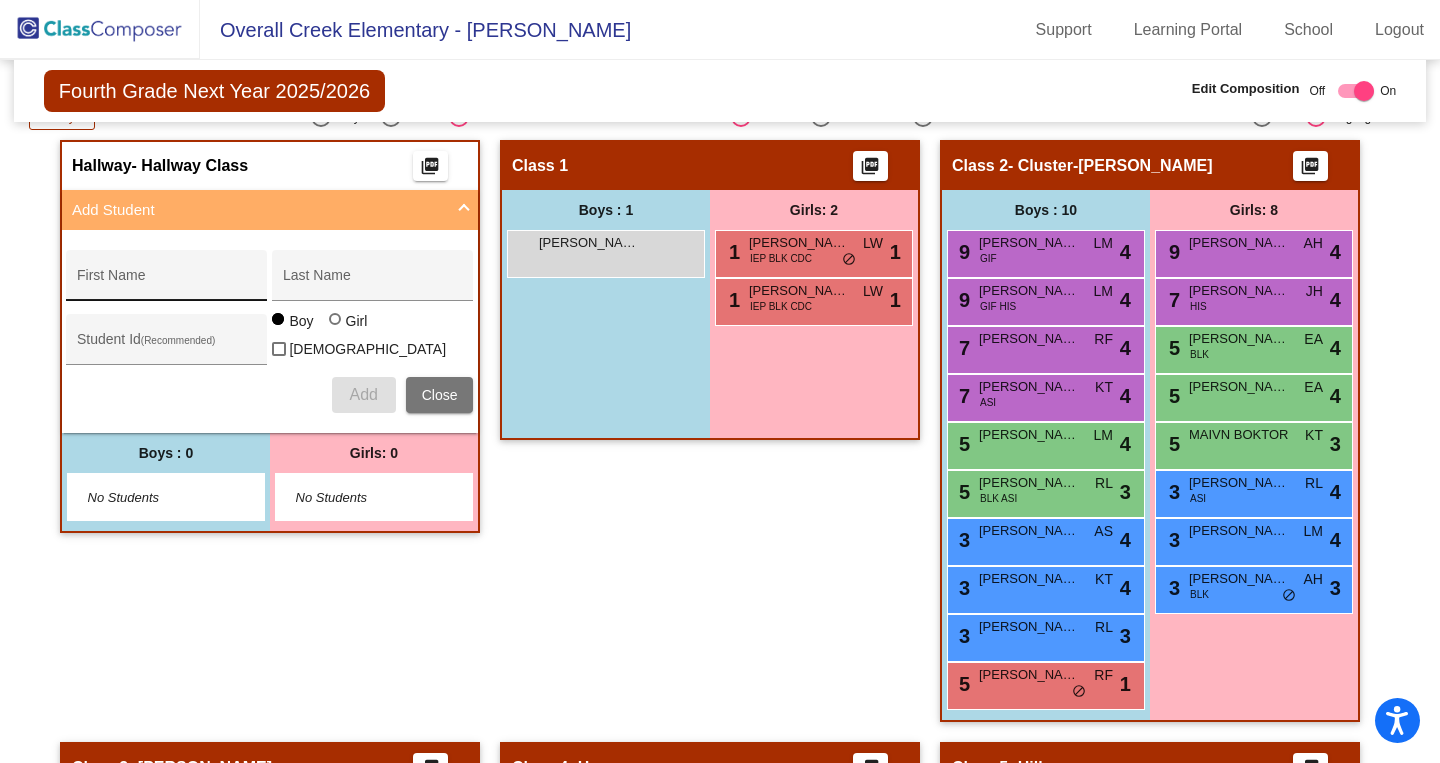 click on "First Name" at bounding box center [167, 281] 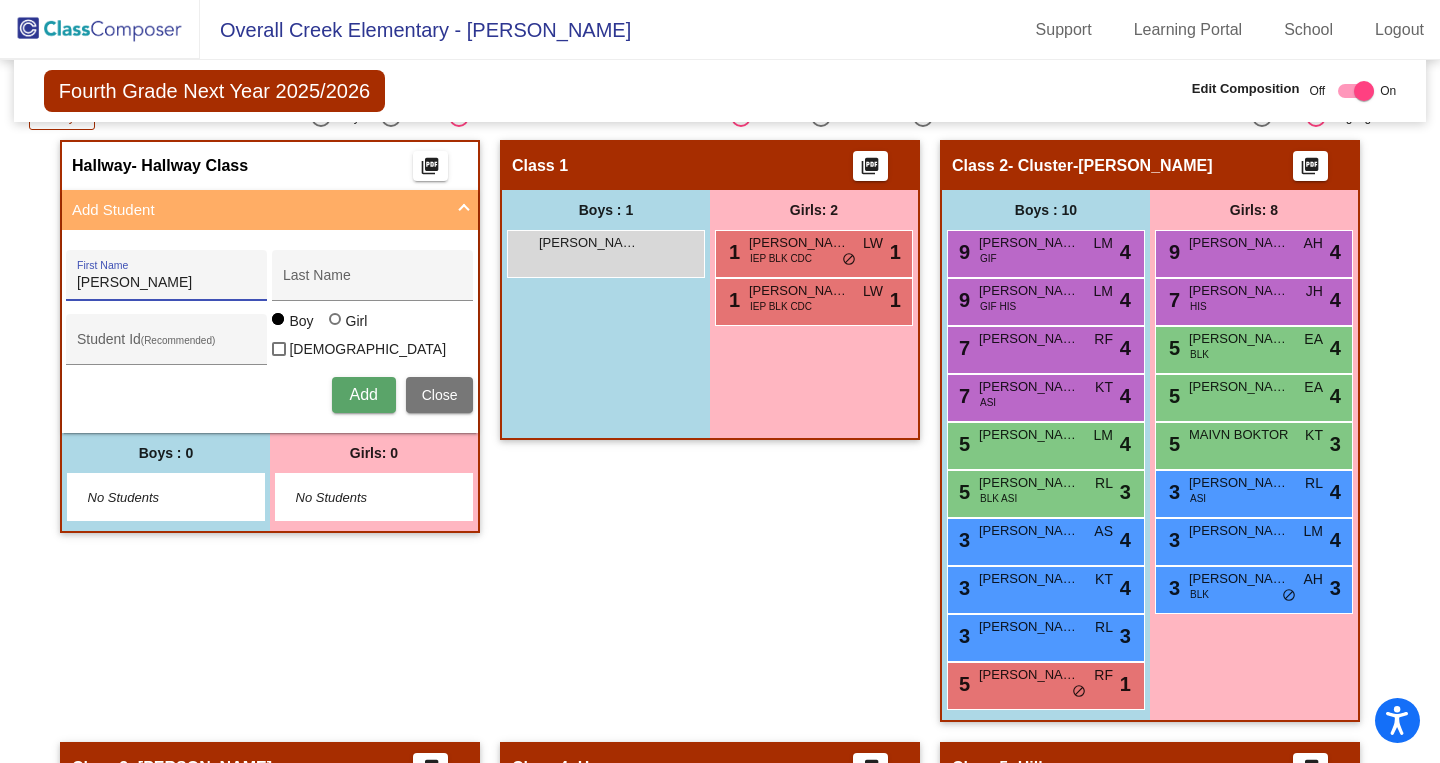 type on "Matthew" 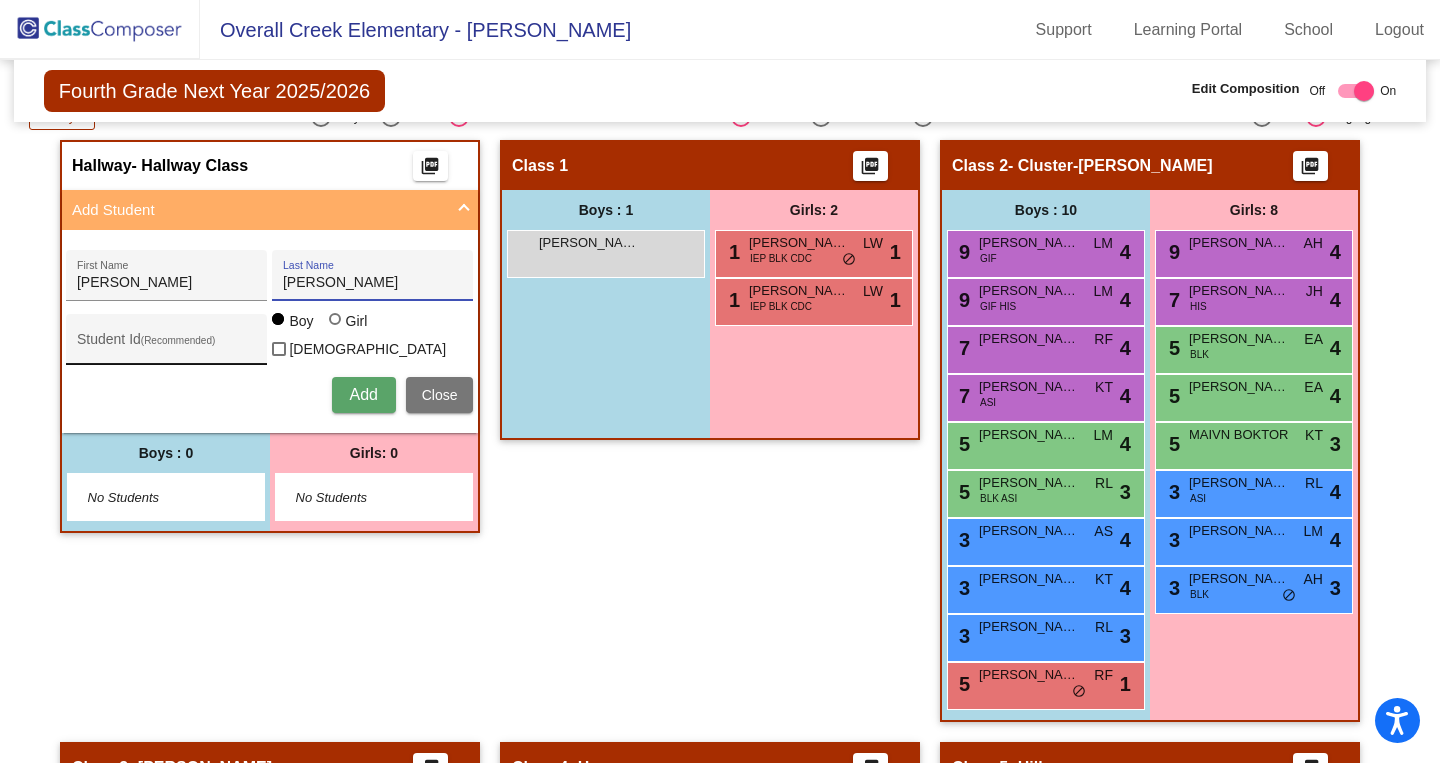 type on "Pritchett" 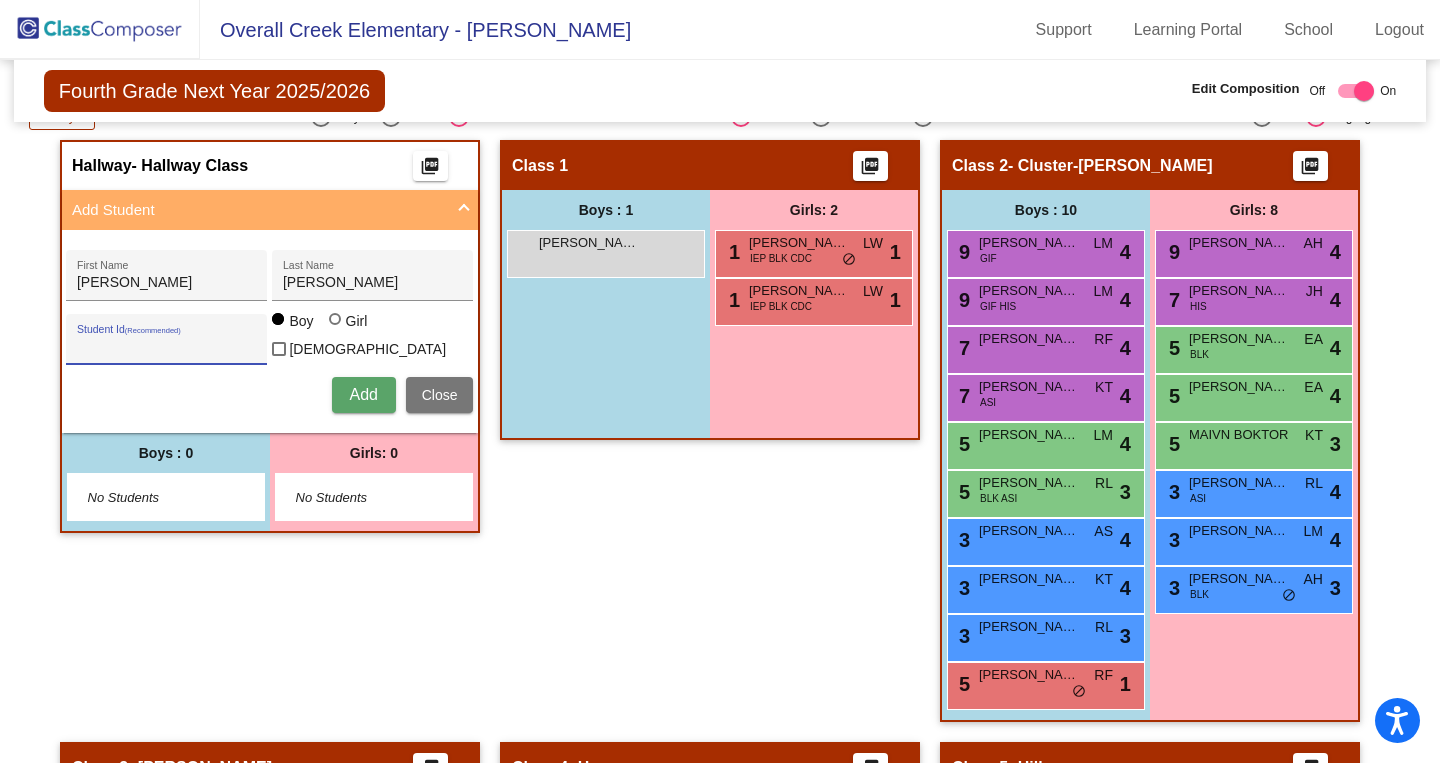 click on "Student Id  (Recommended)" at bounding box center (167, 347) 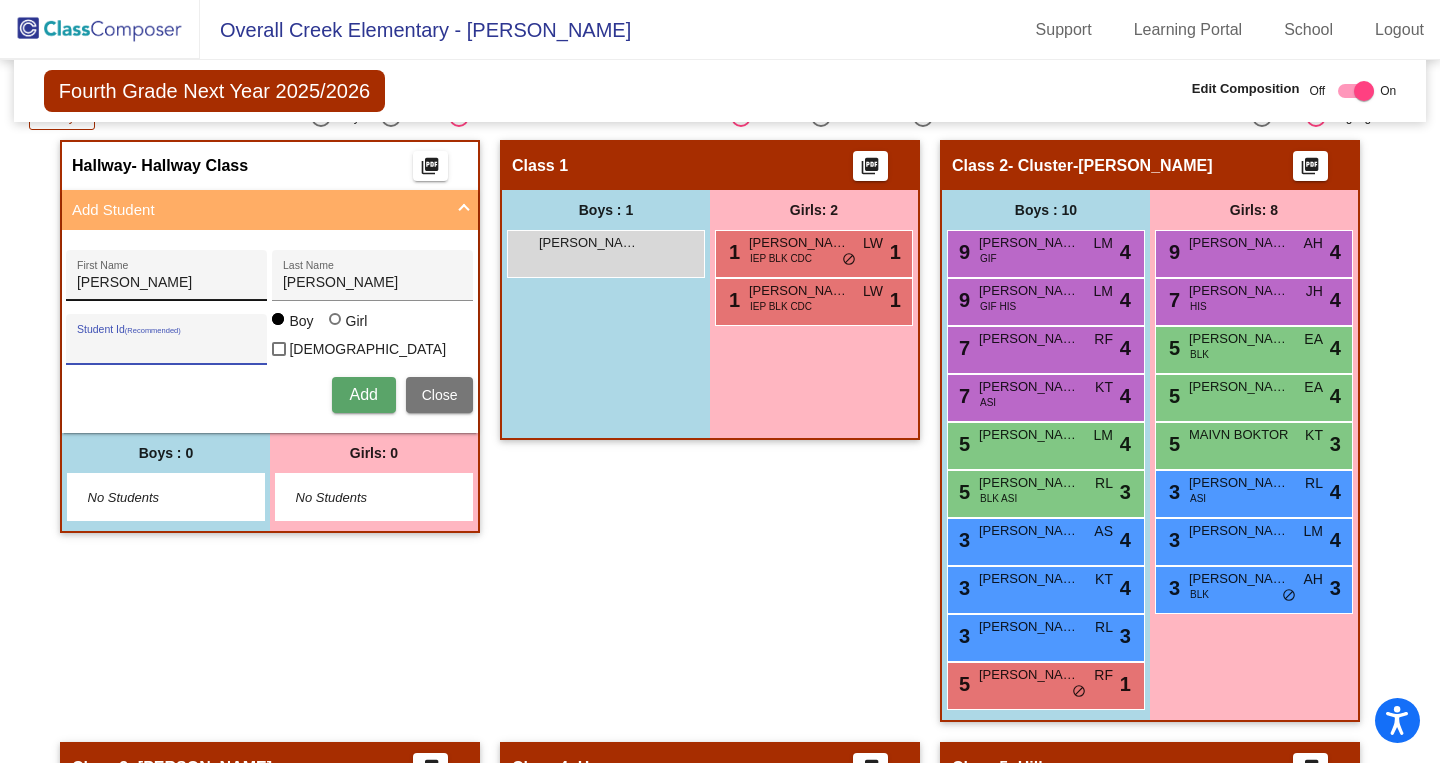 click on "Matthew First Name" at bounding box center (167, 281) 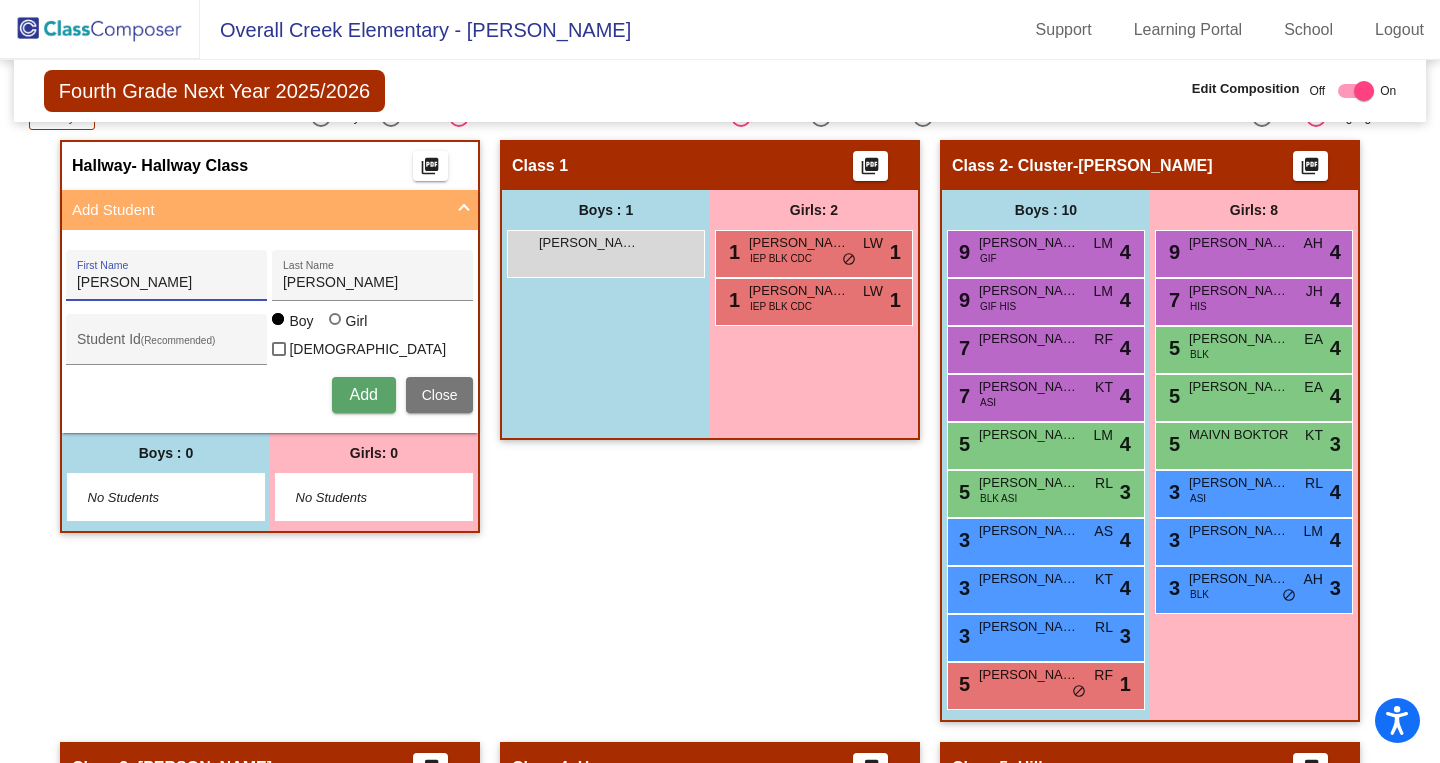 click on "Matthew" at bounding box center [167, 283] 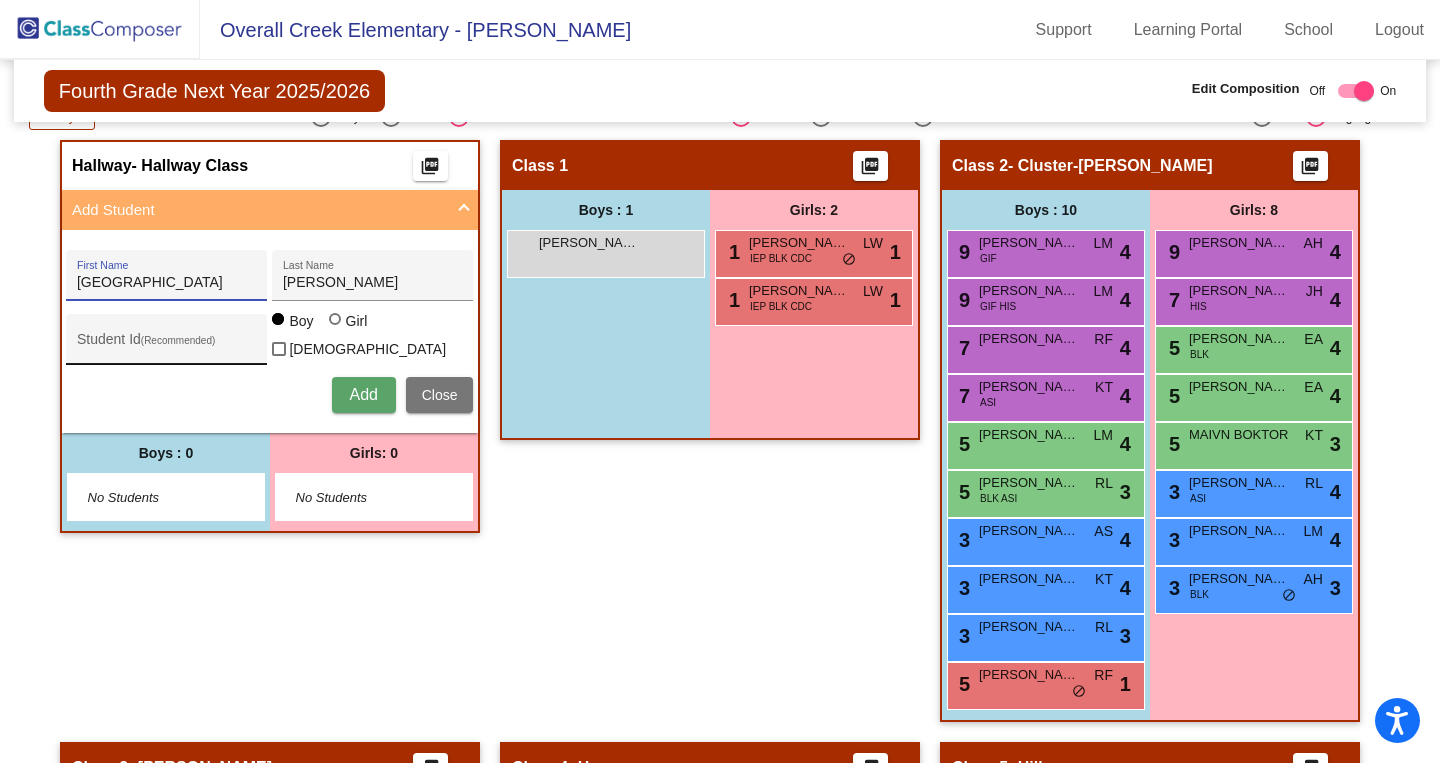 type on "Kingston" 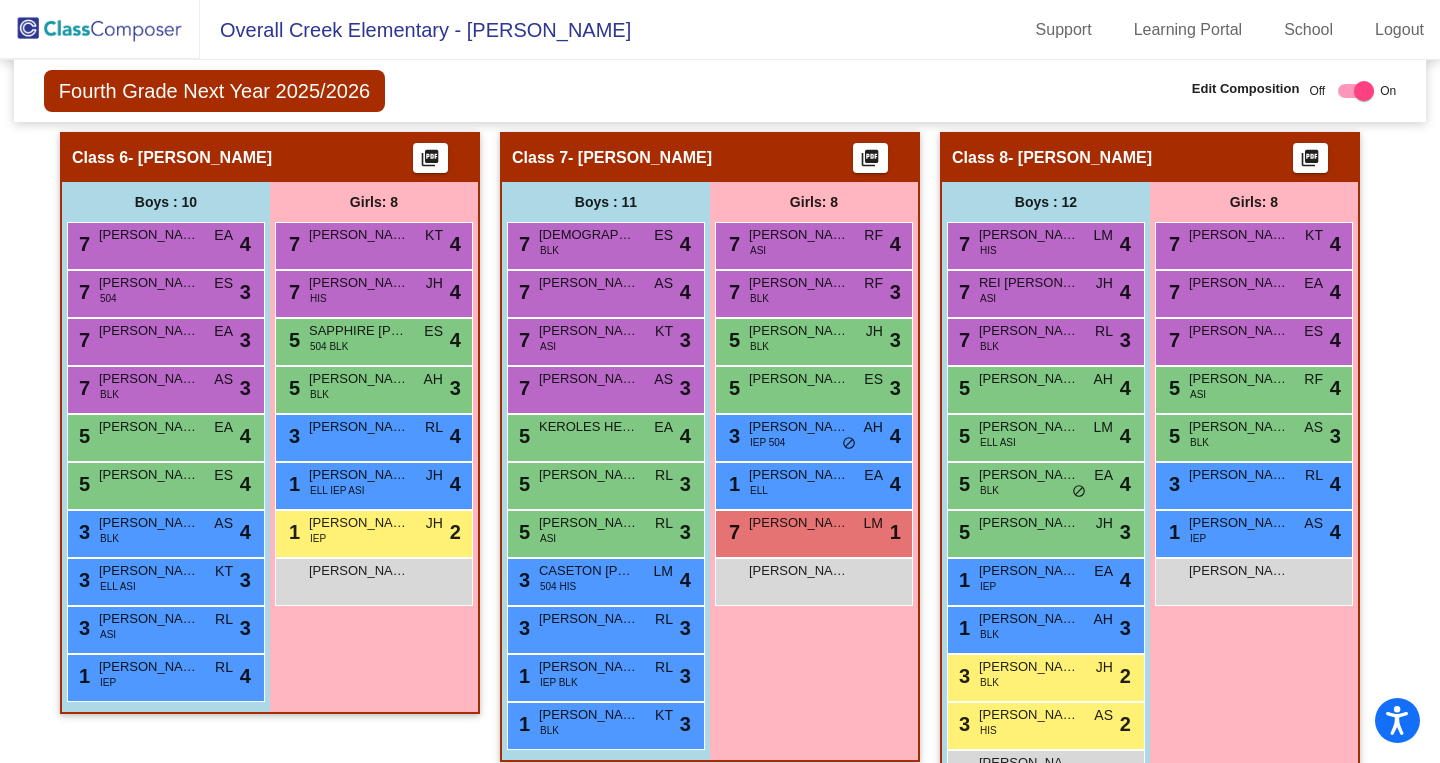 scroll, scrollTop: 2750, scrollLeft: 0, axis: vertical 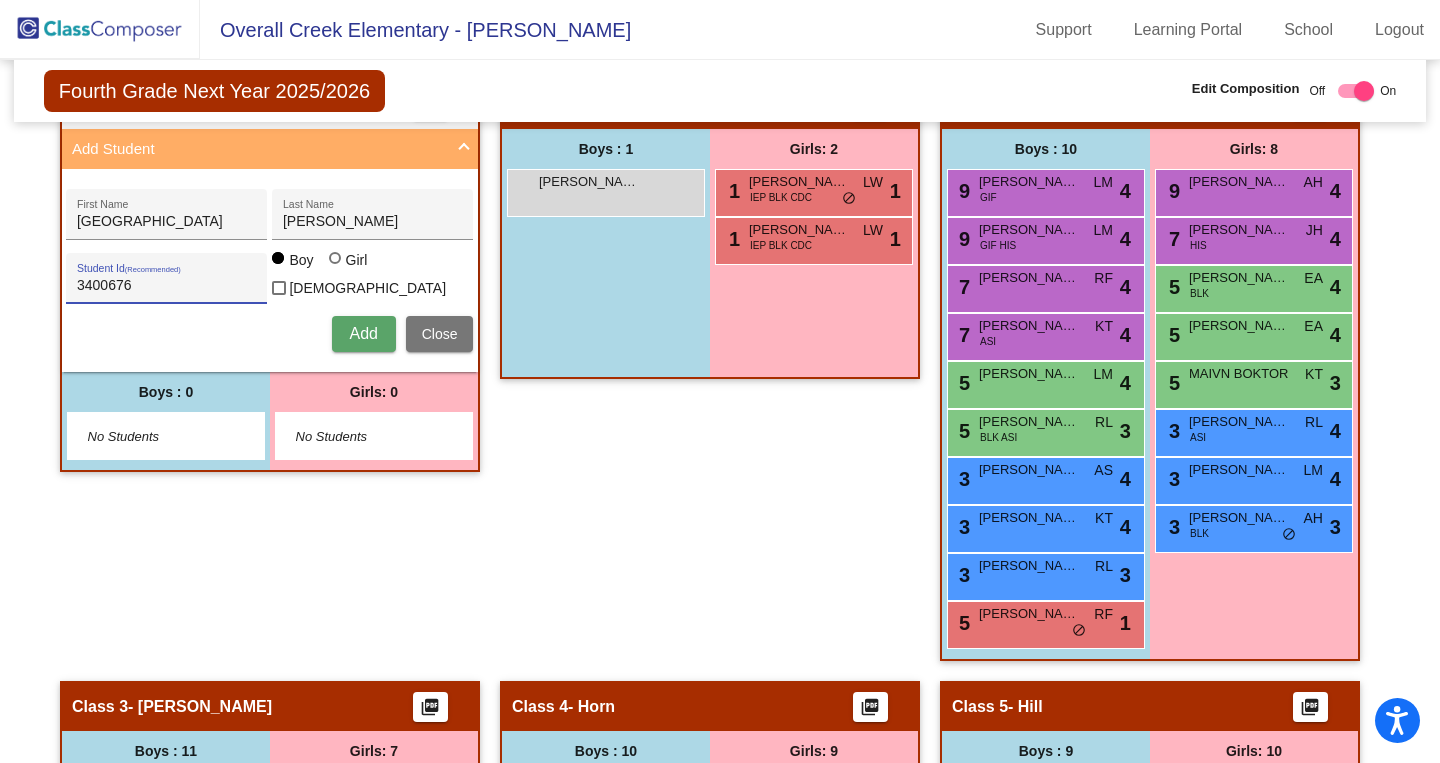 type on "3400676" 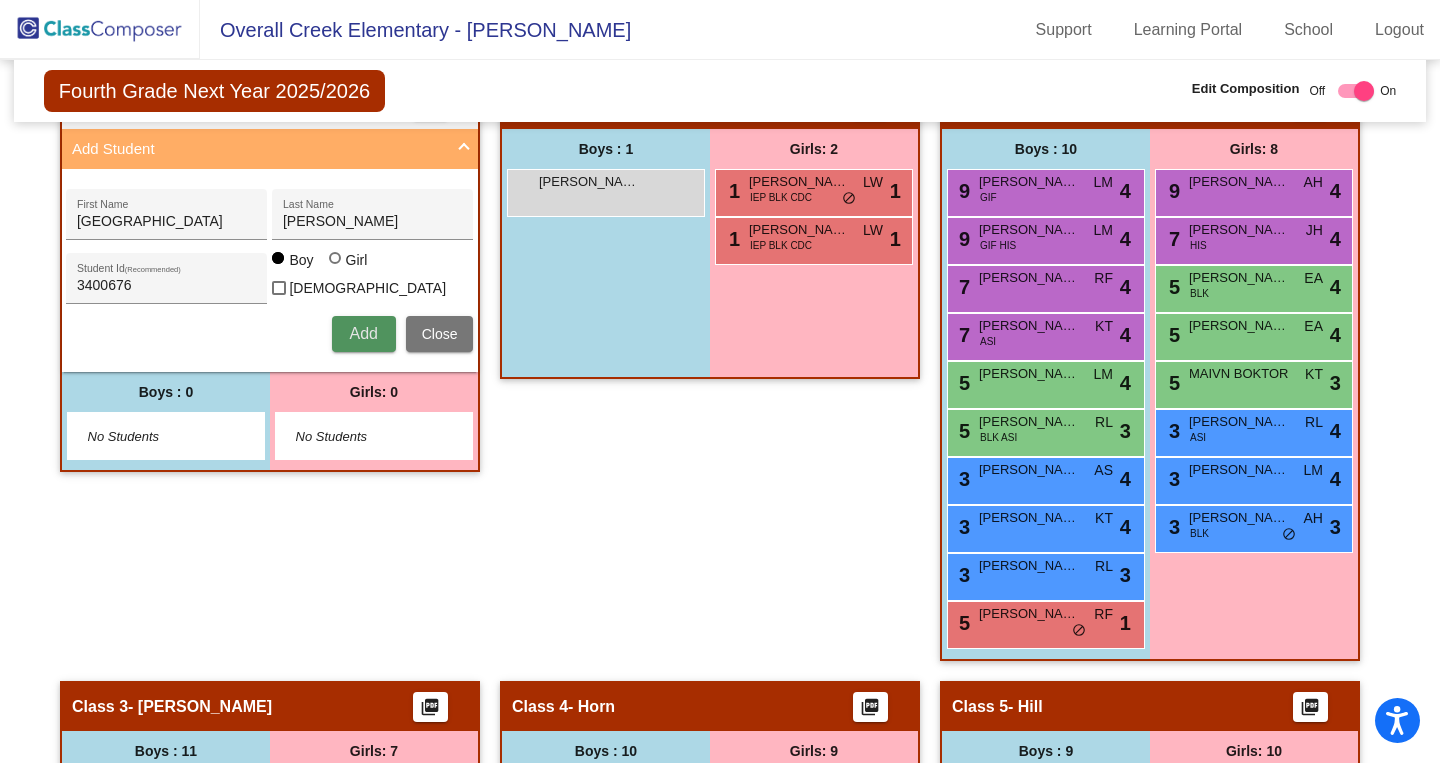 click on "Add" at bounding box center (363, 333) 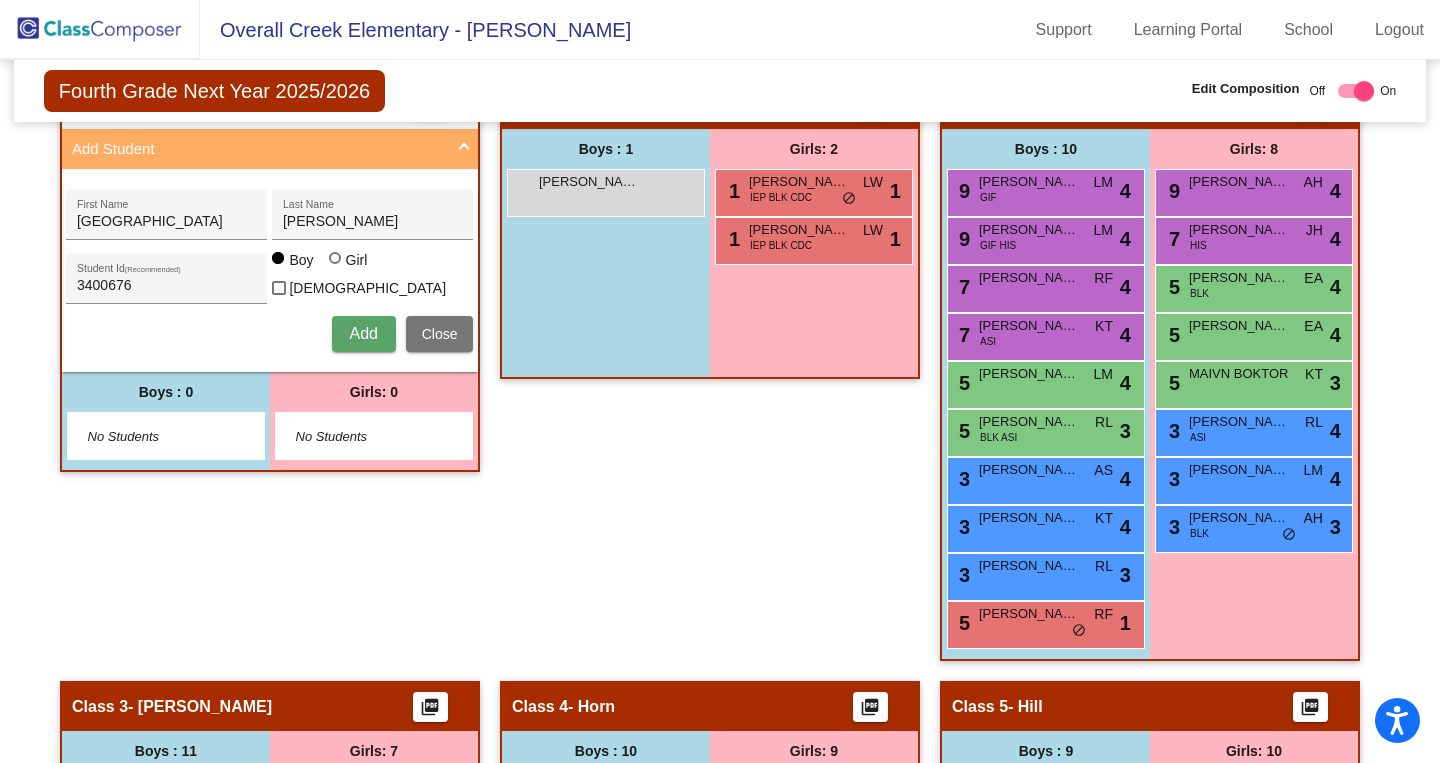 type 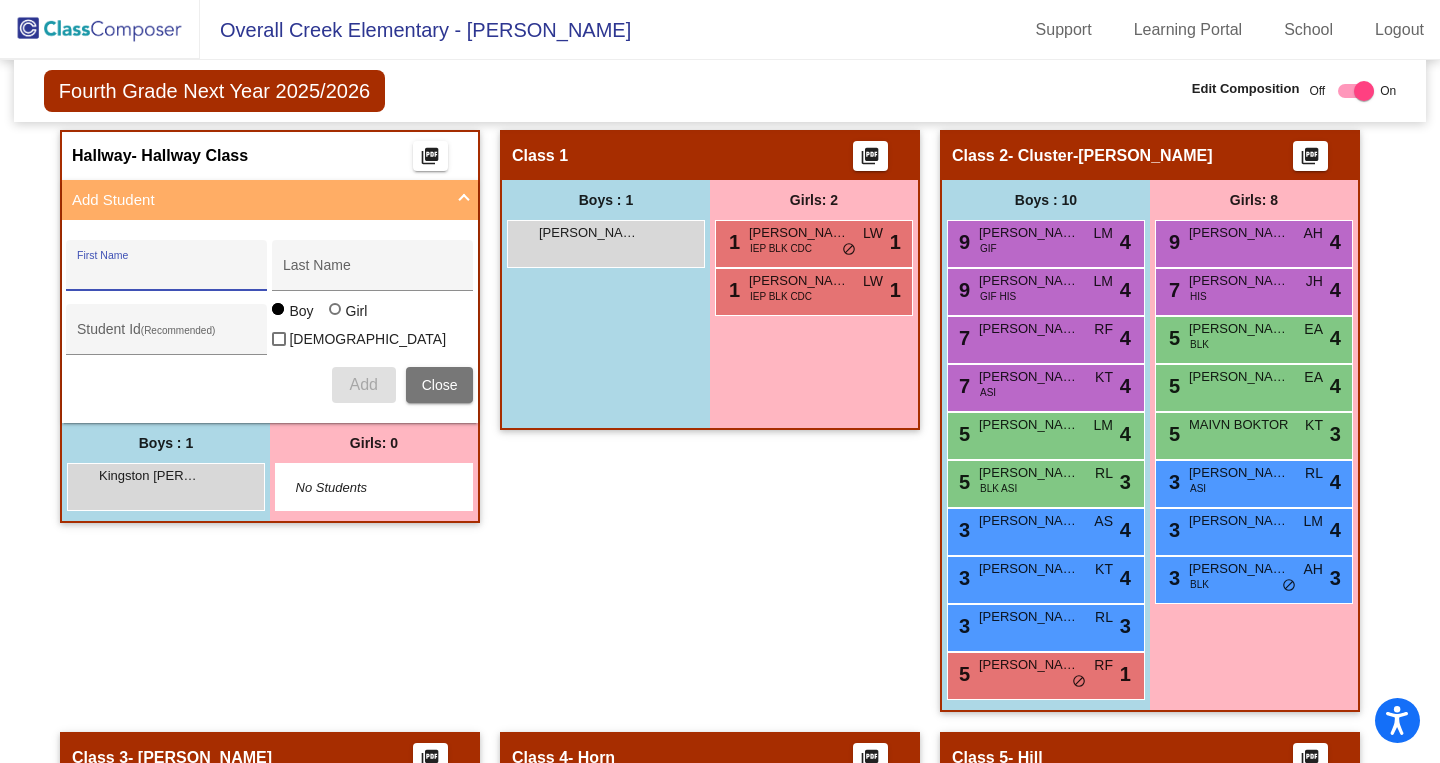 scroll, scrollTop: 639, scrollLeft: 0, axis: vertical 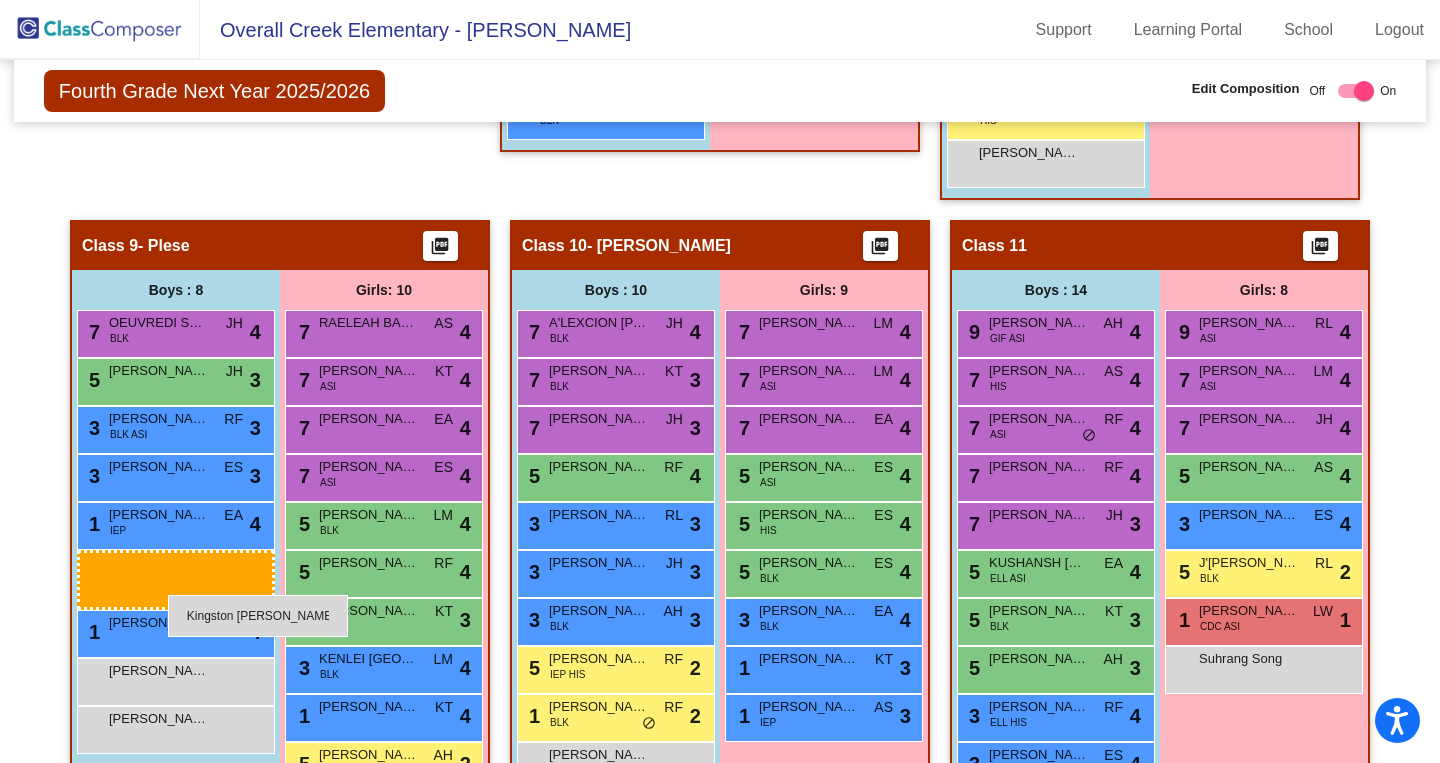 drag, startPoint x: 181, startPoint y: 170, endPoint x: 168, endPoint y: 594, distance: 424.19925 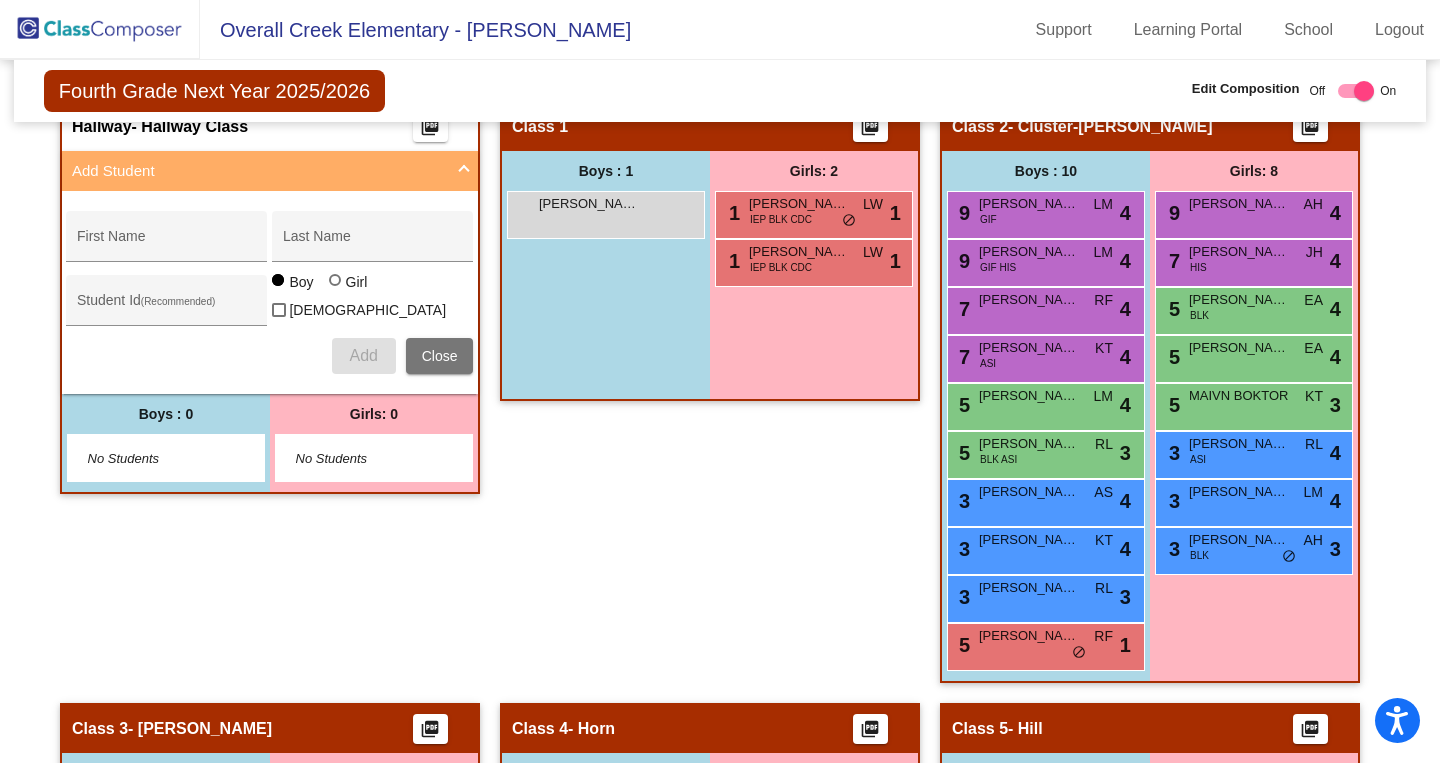 scroll, scrollTop: 0, scrollLeft: 0, axis: both 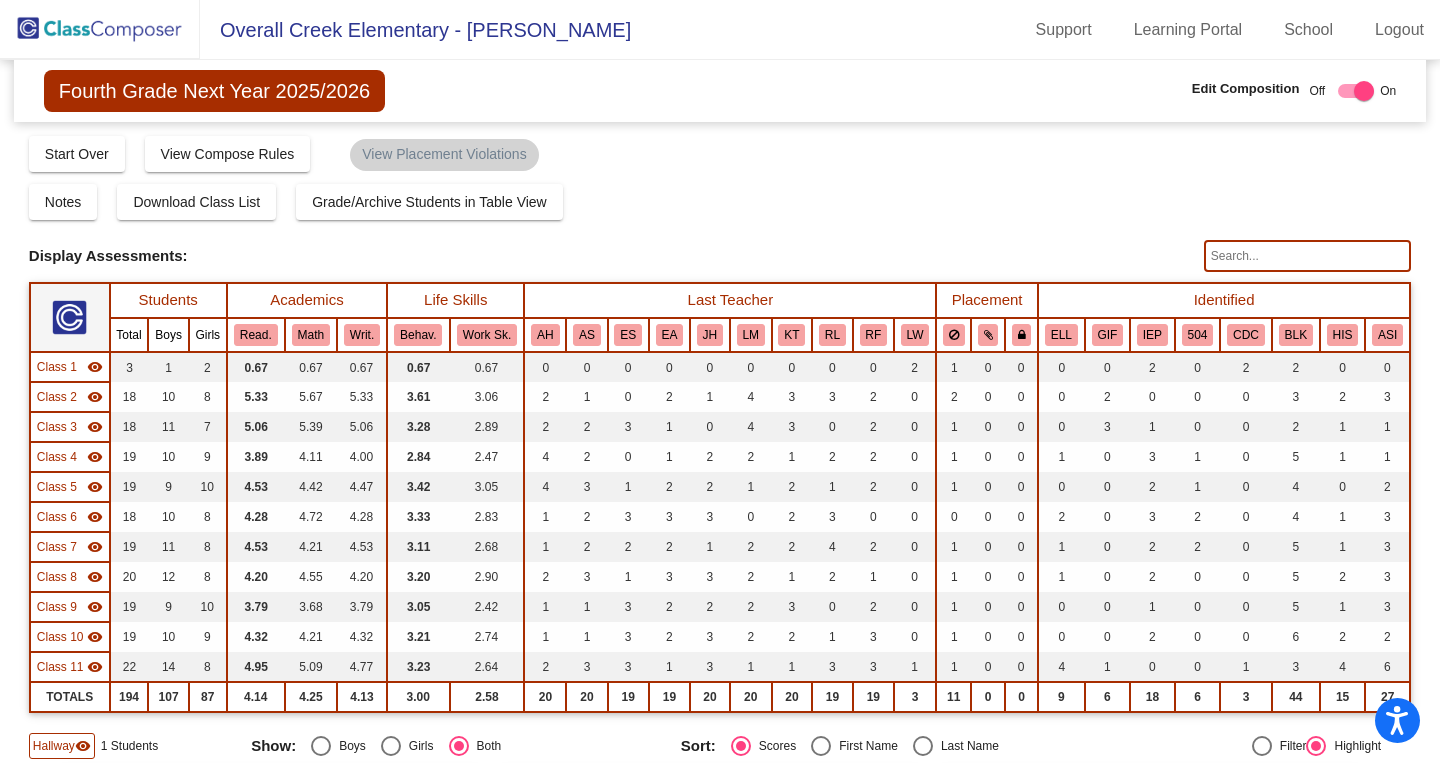 click 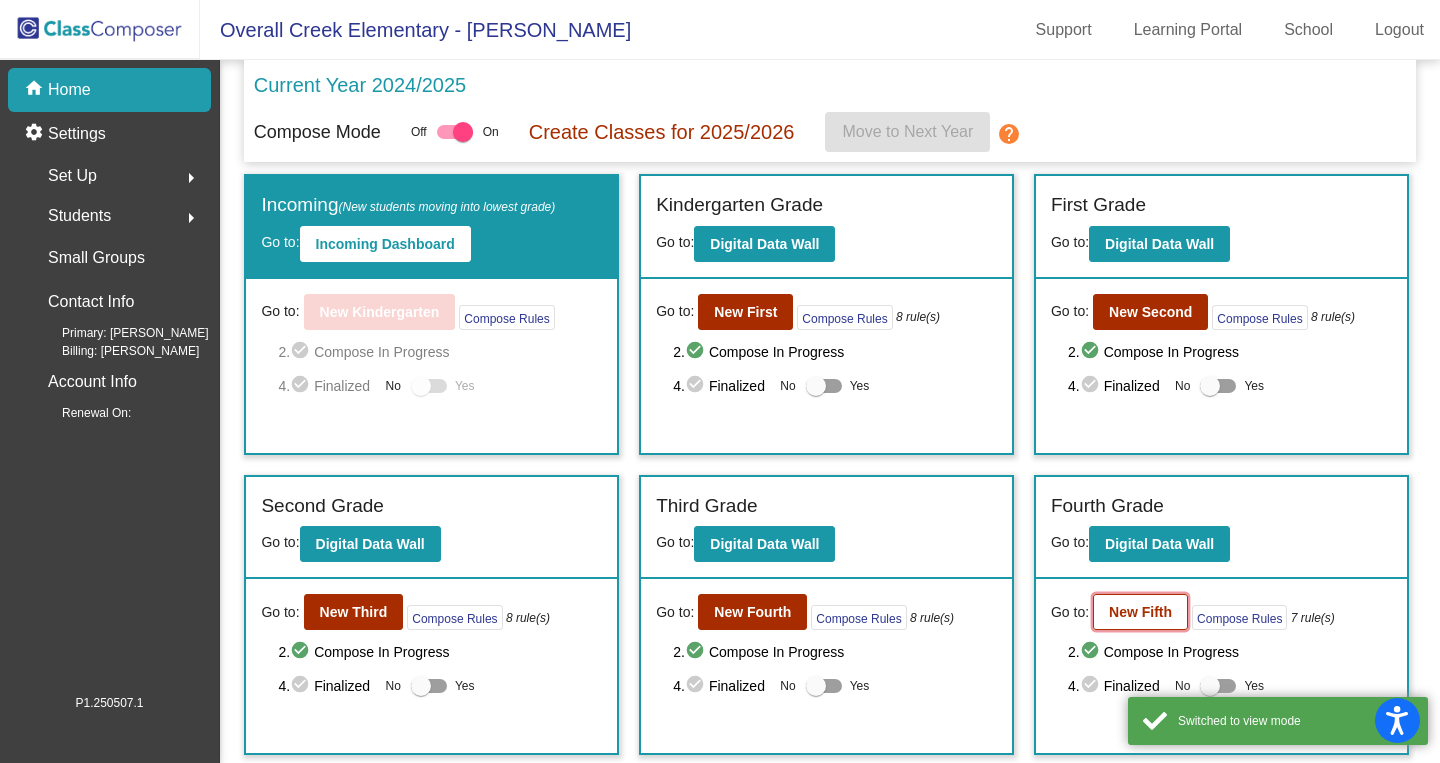 click on "New Fifth" 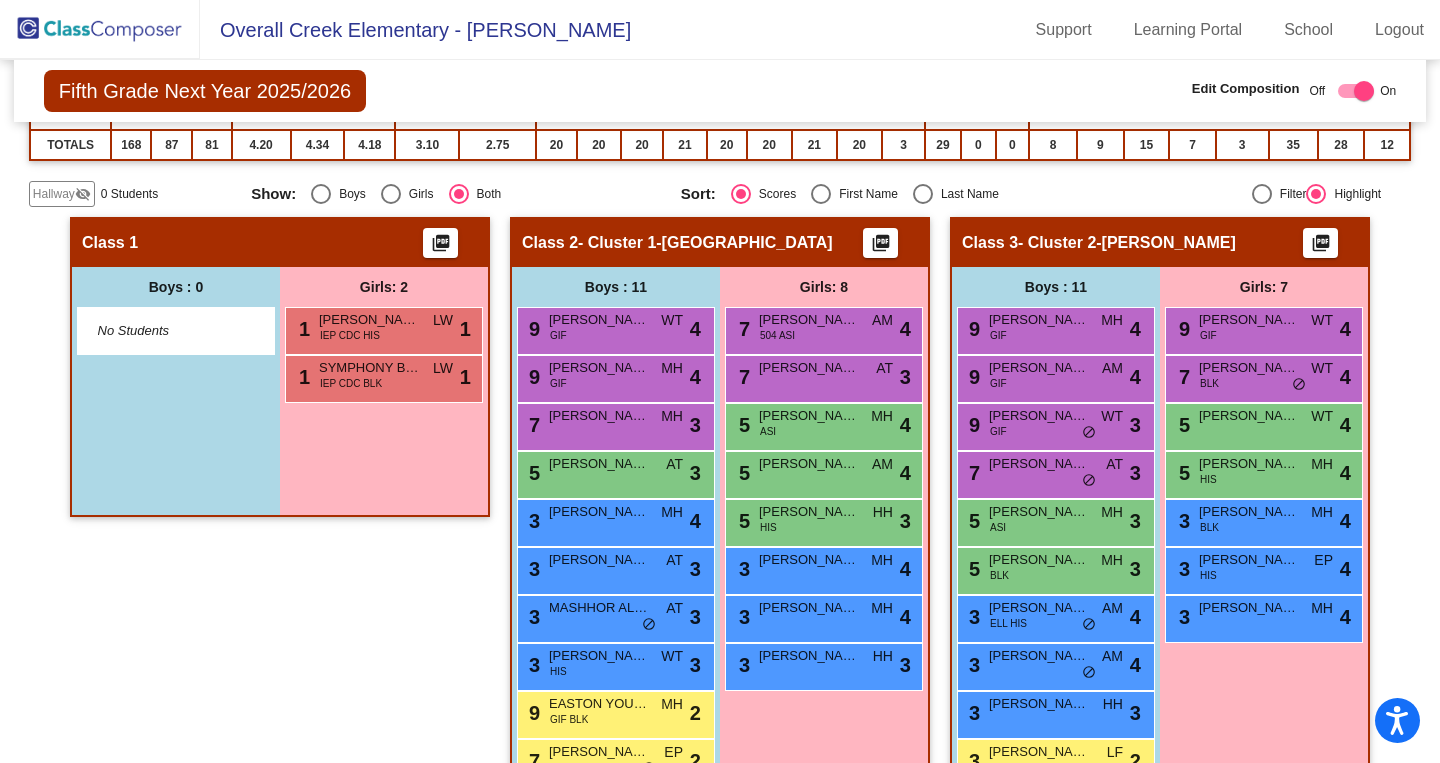 scroll, scrollTop: 512, scrollLeft: 0, axis: vertical 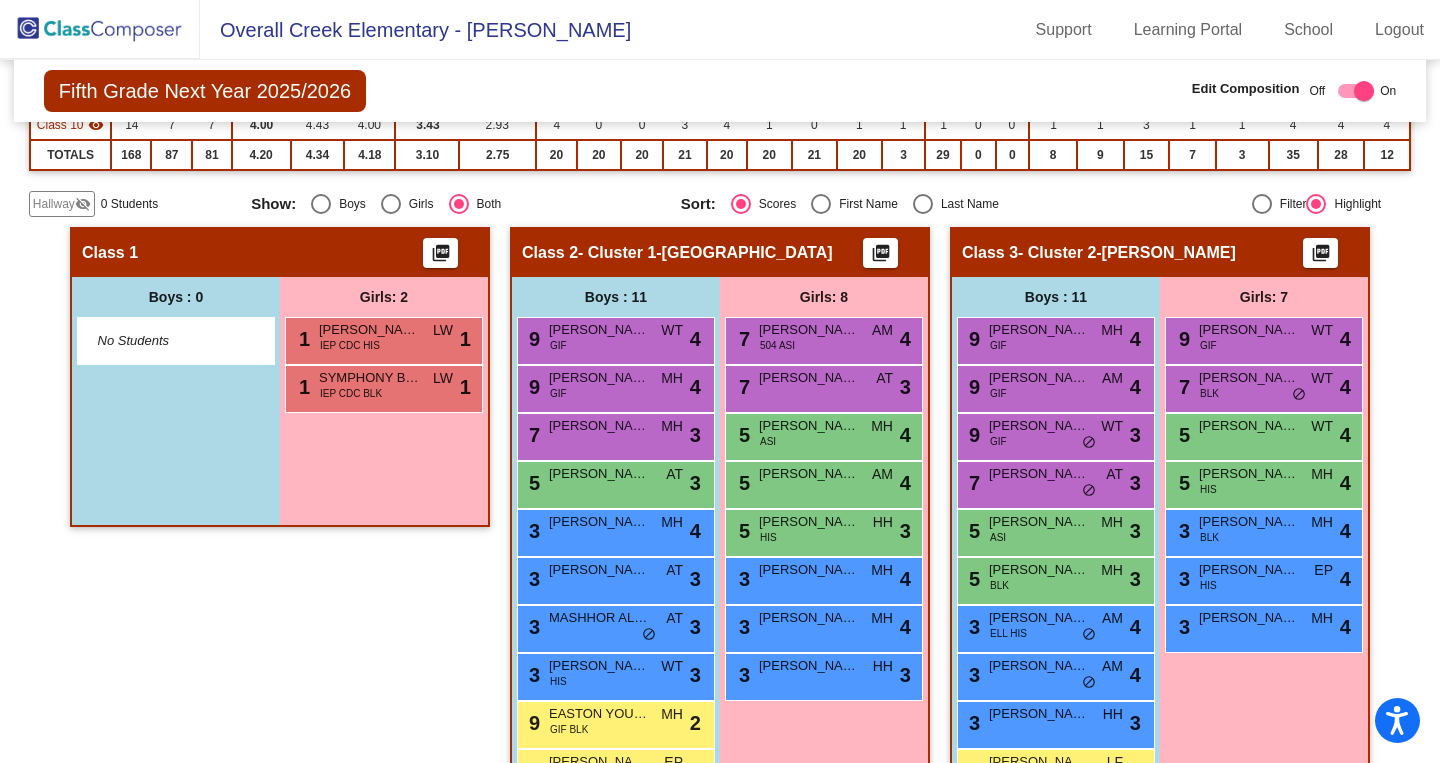 click on "Hallway" 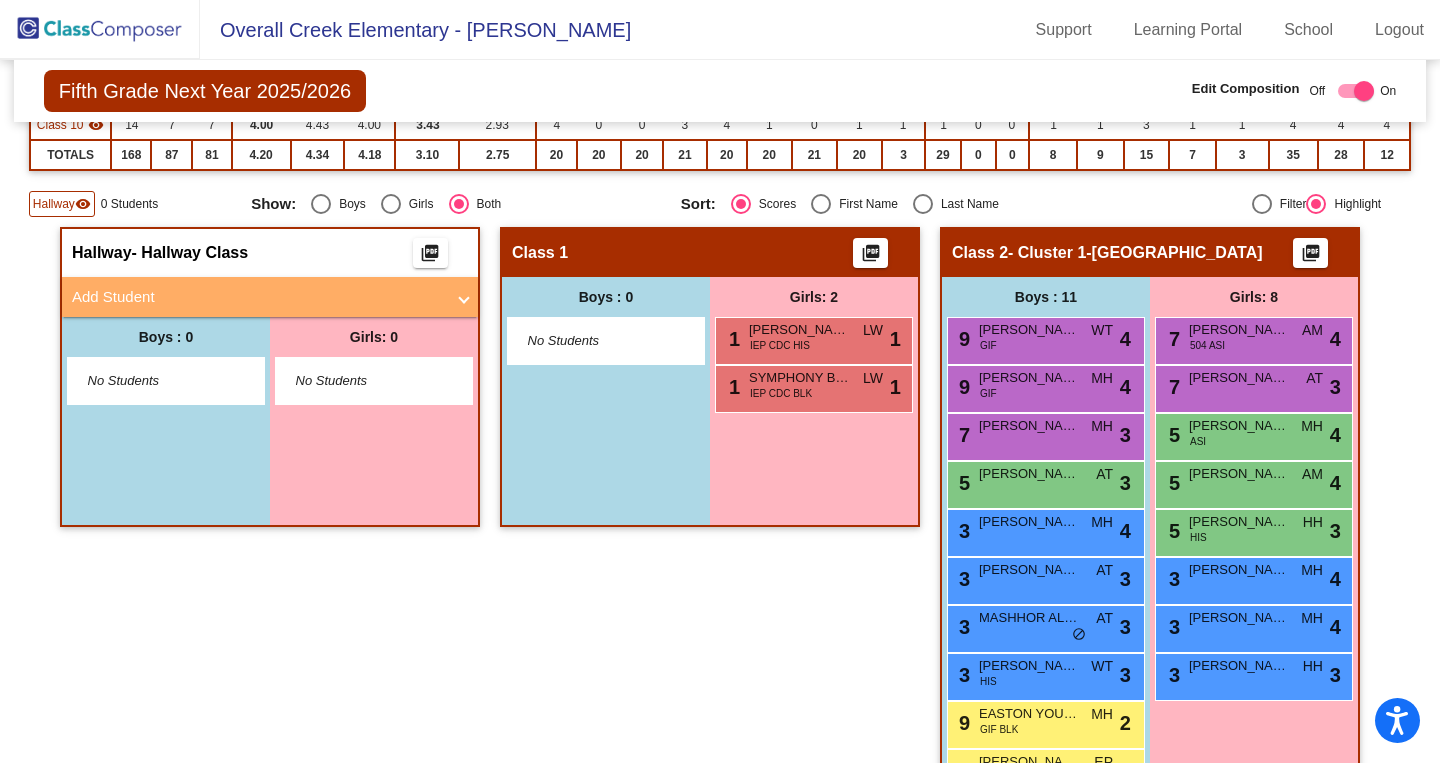 click on "Add Student" at bounding box center (270, 297) 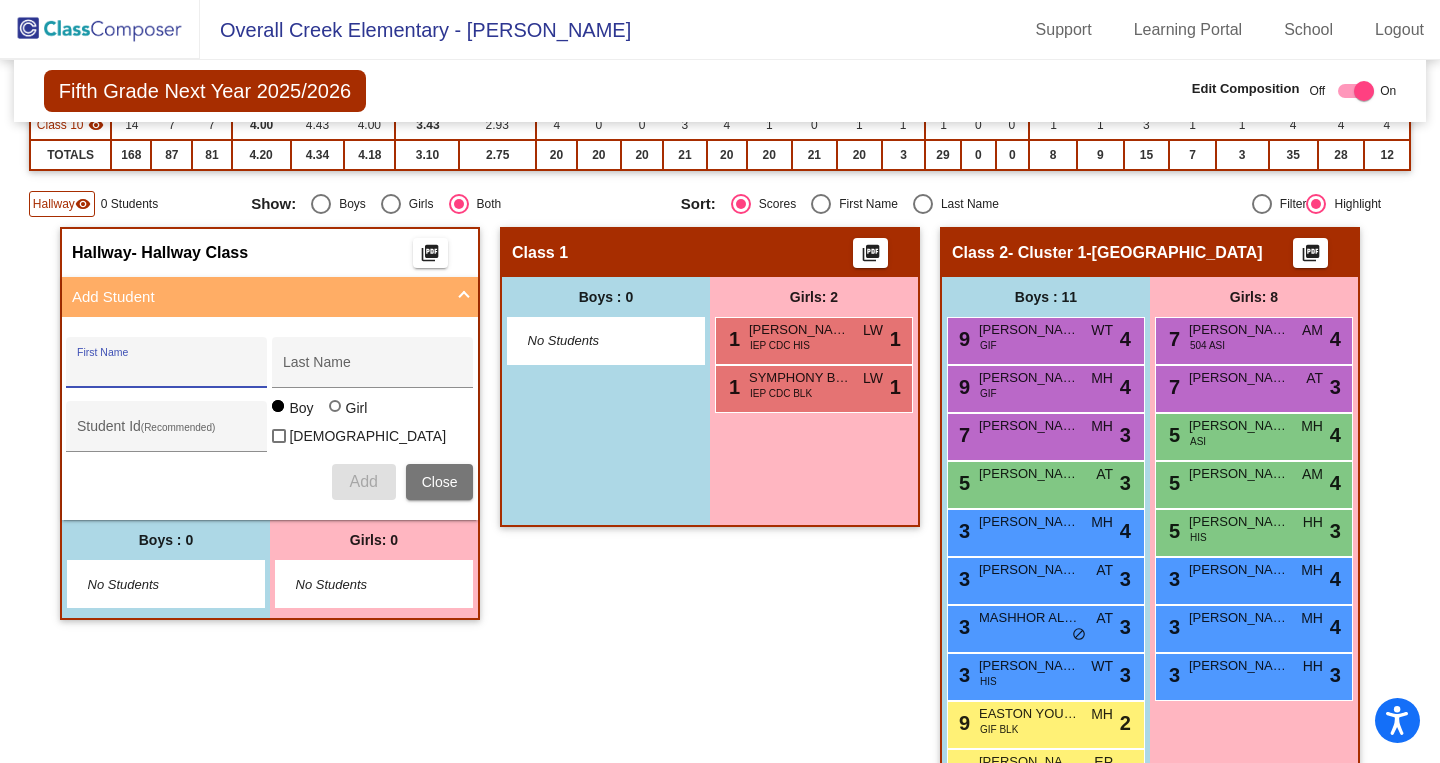 click on "First Name" at bounding box center [167, 370] 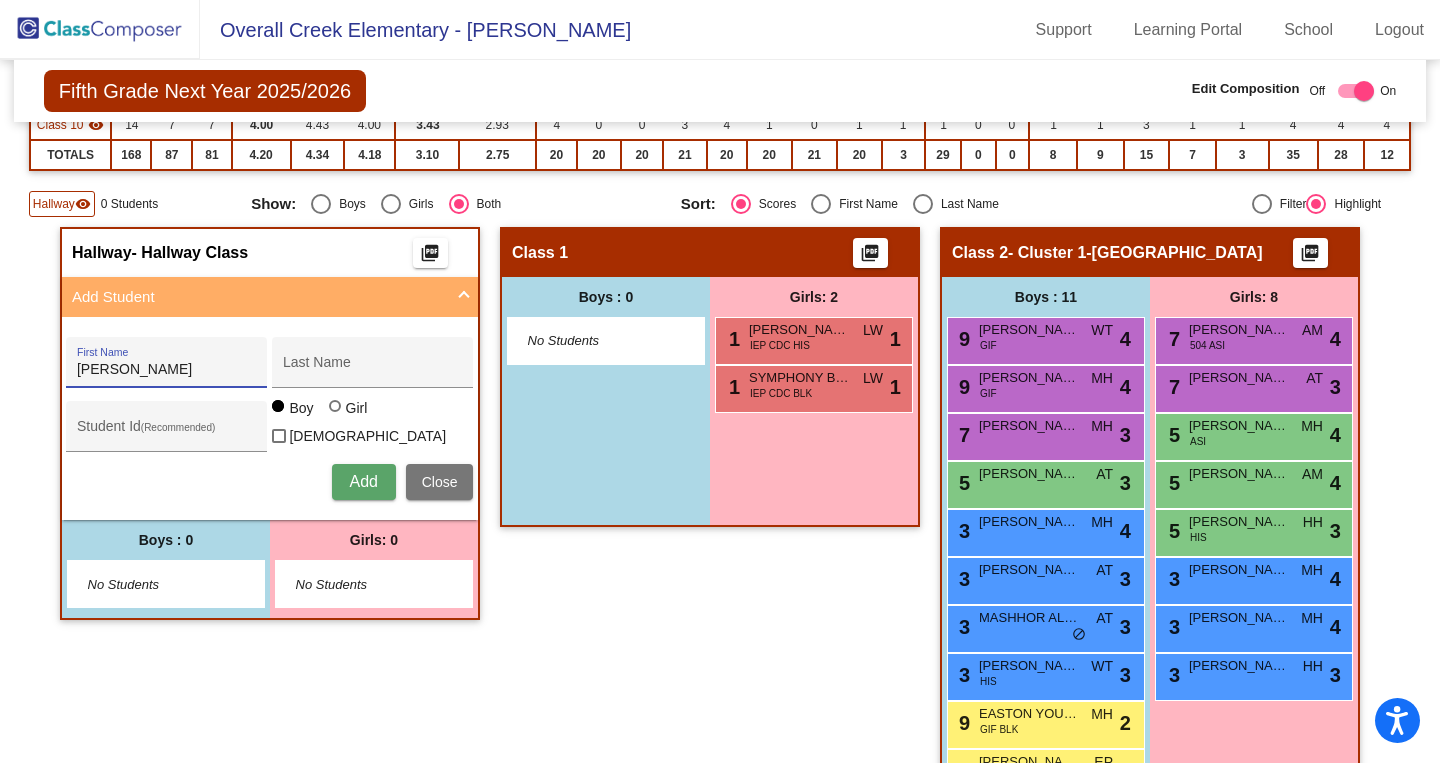 type on "William" 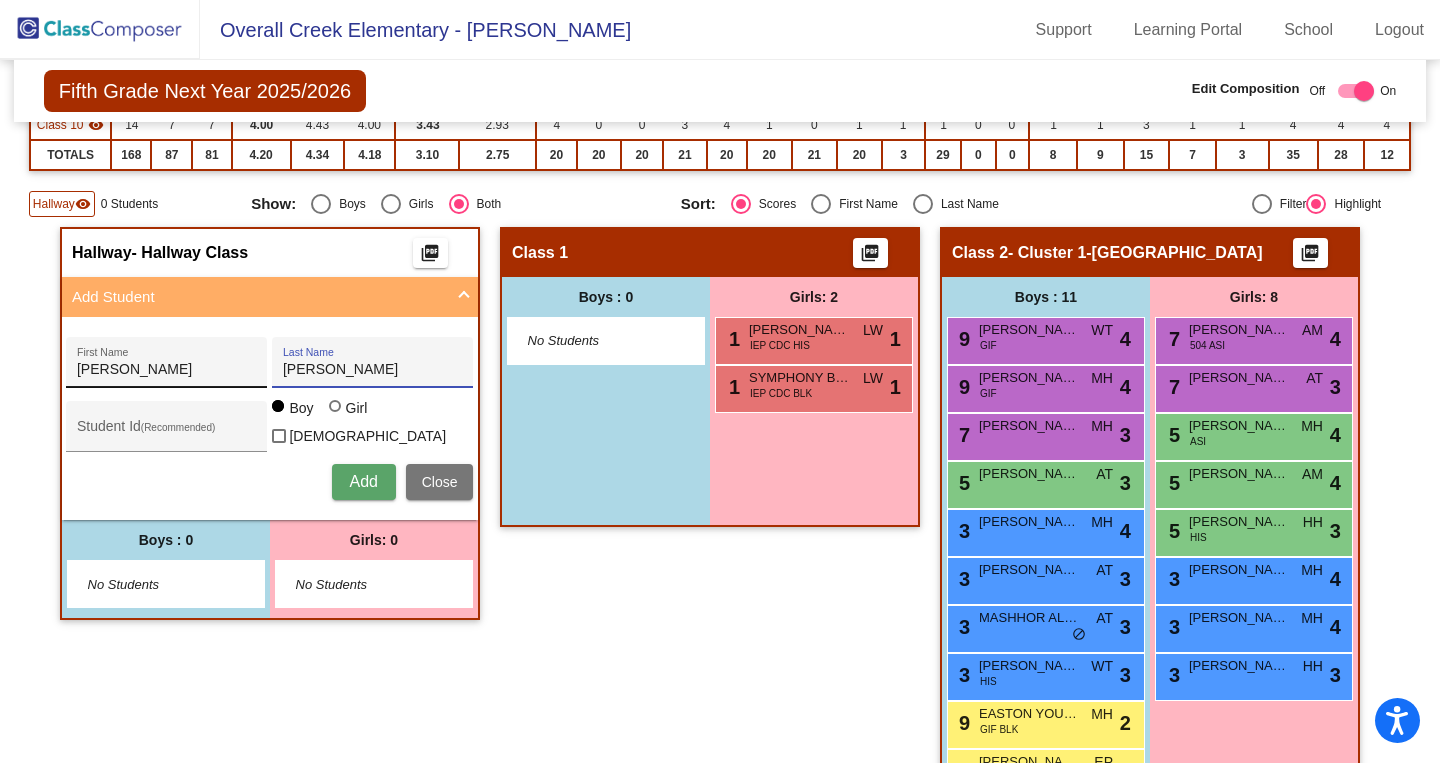 type on "Hodge" 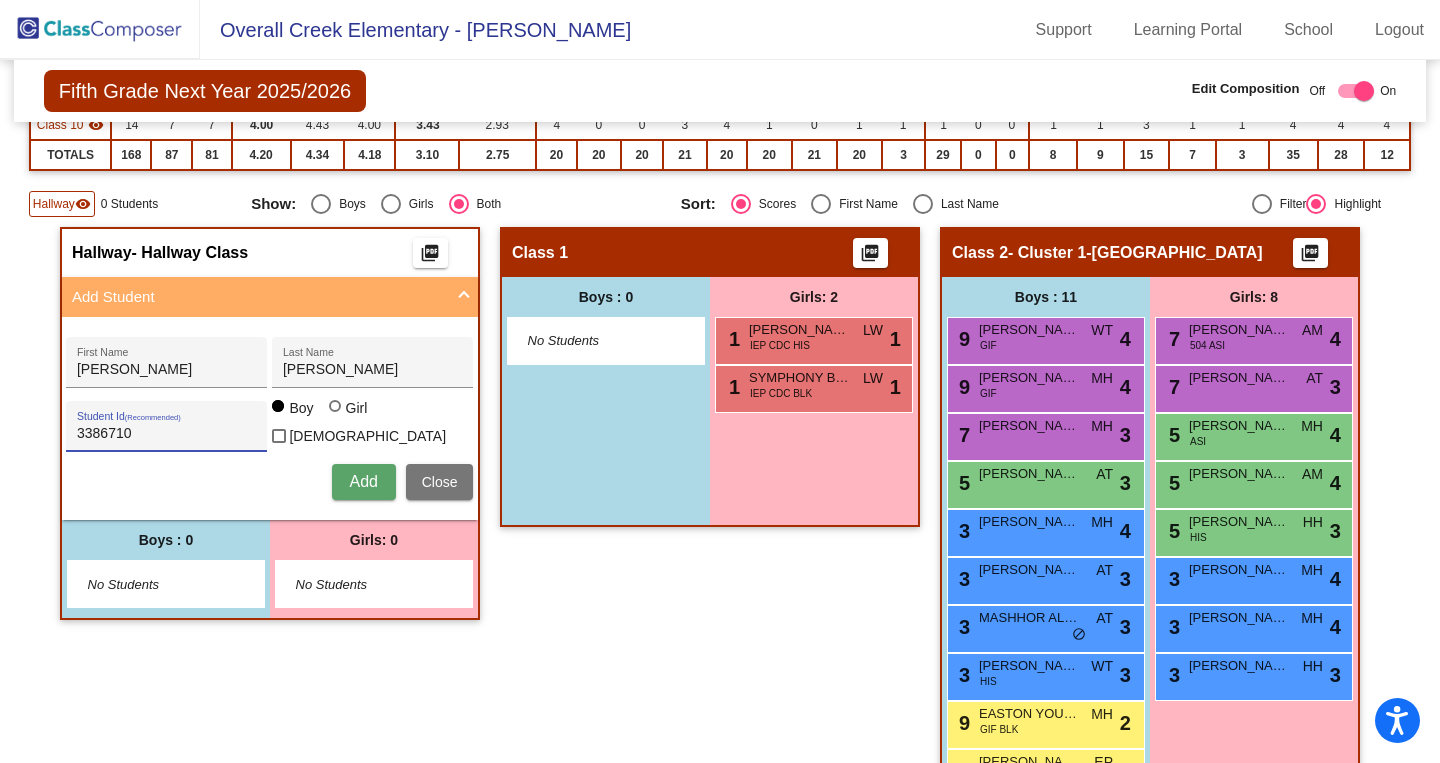 type on "3386710" 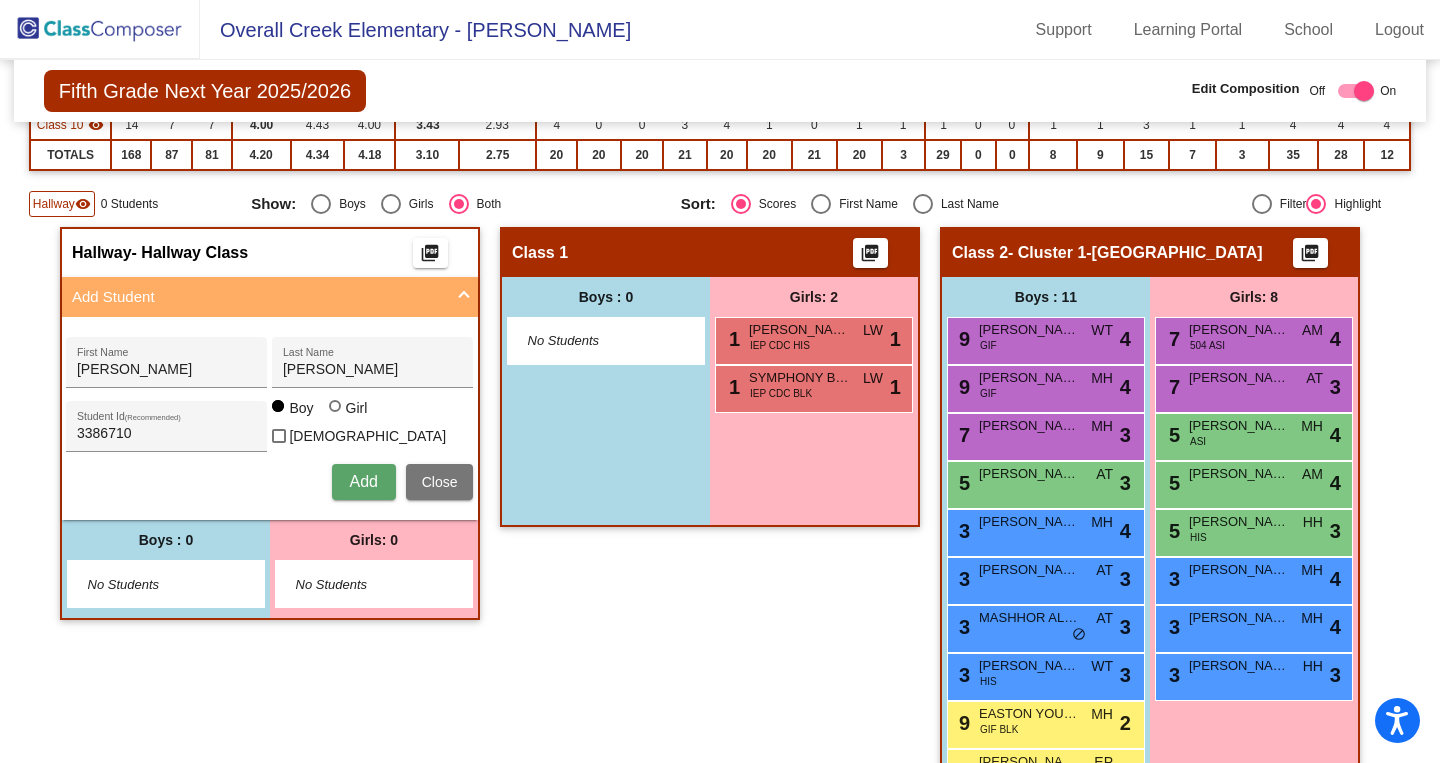 type 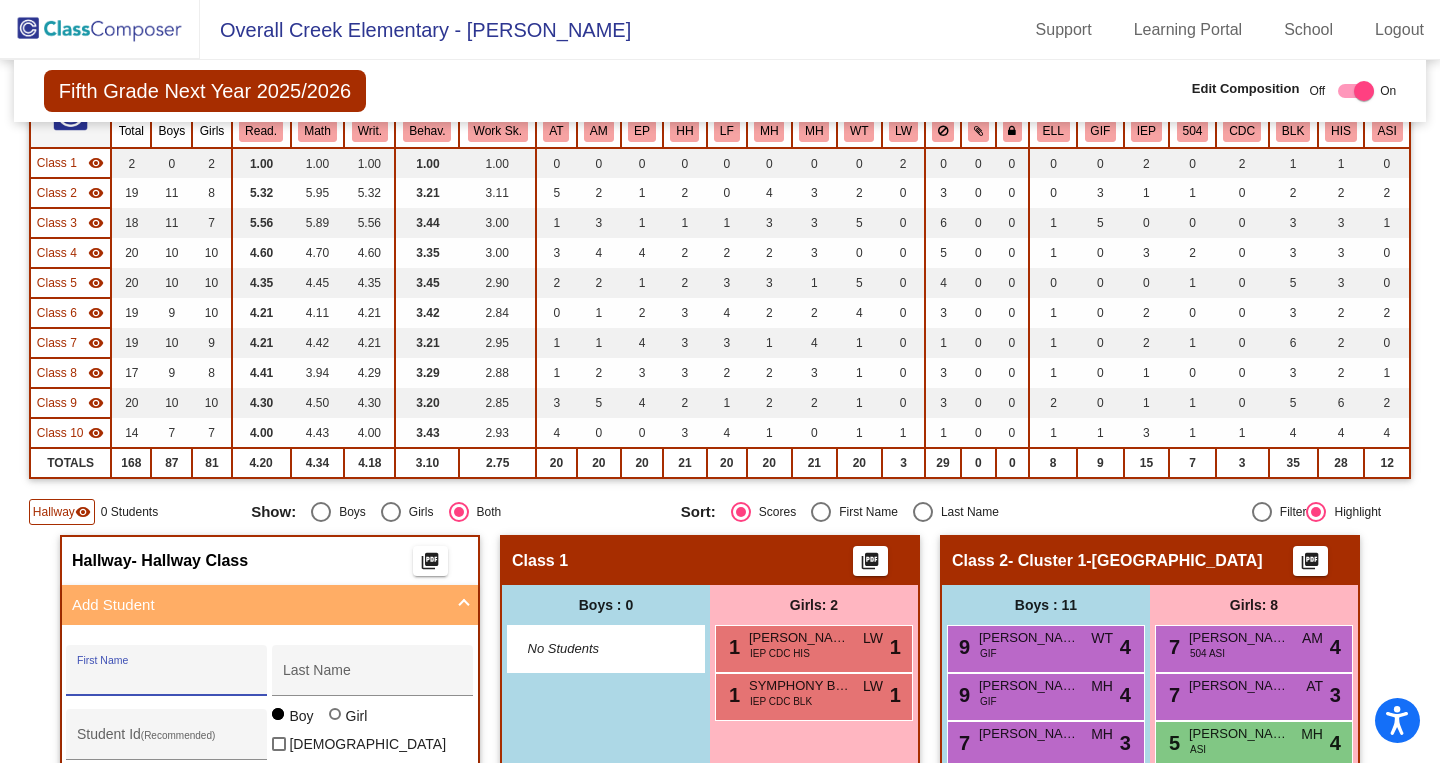 scroll, scrollTop: 141, scrollLeft: 0, axis: vertical 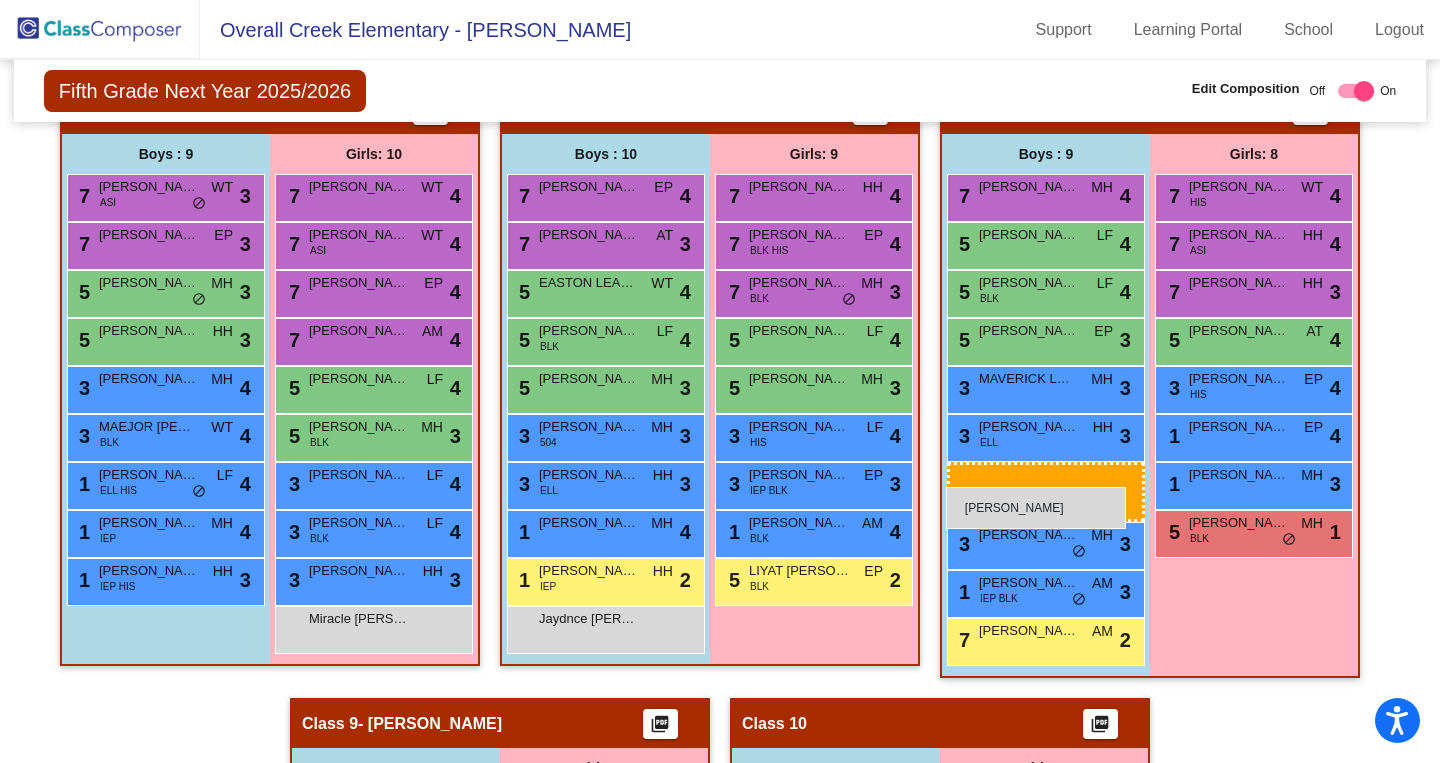 drag, startPoint x: 180, startPoint y: 368, endPoint x: 946, endPoint y: 486, distance: 775.03546 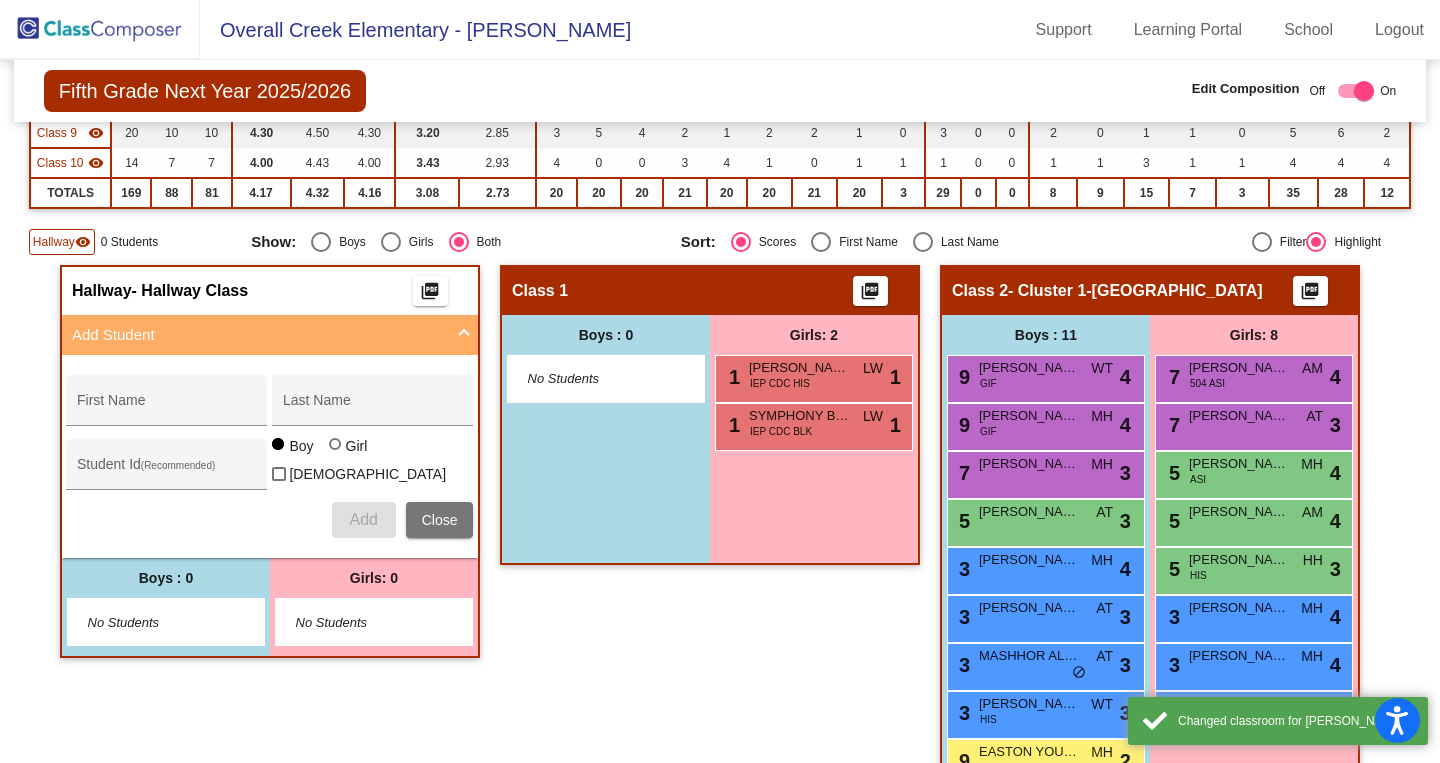 scroll, scrollTop: 0, scrollLeft: 0, axis: both 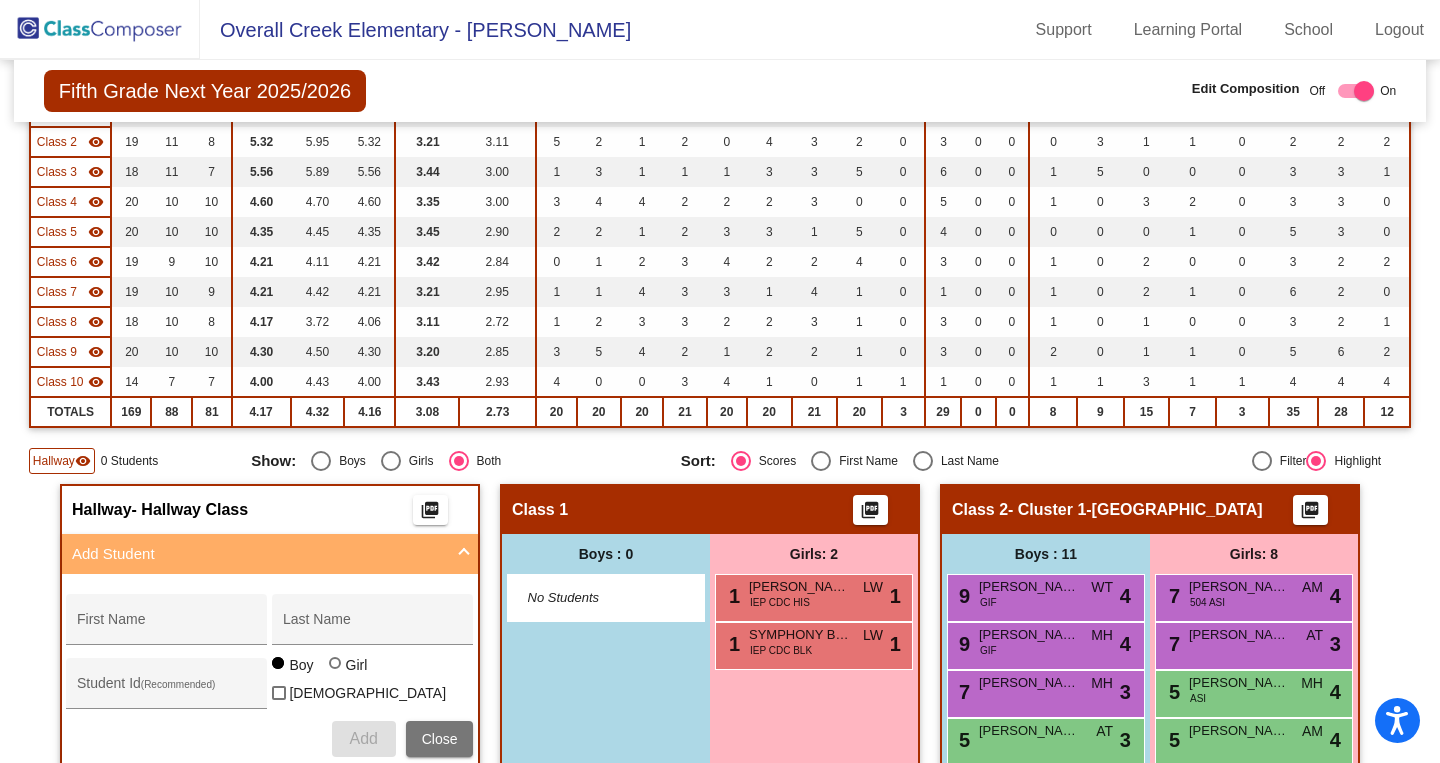 click 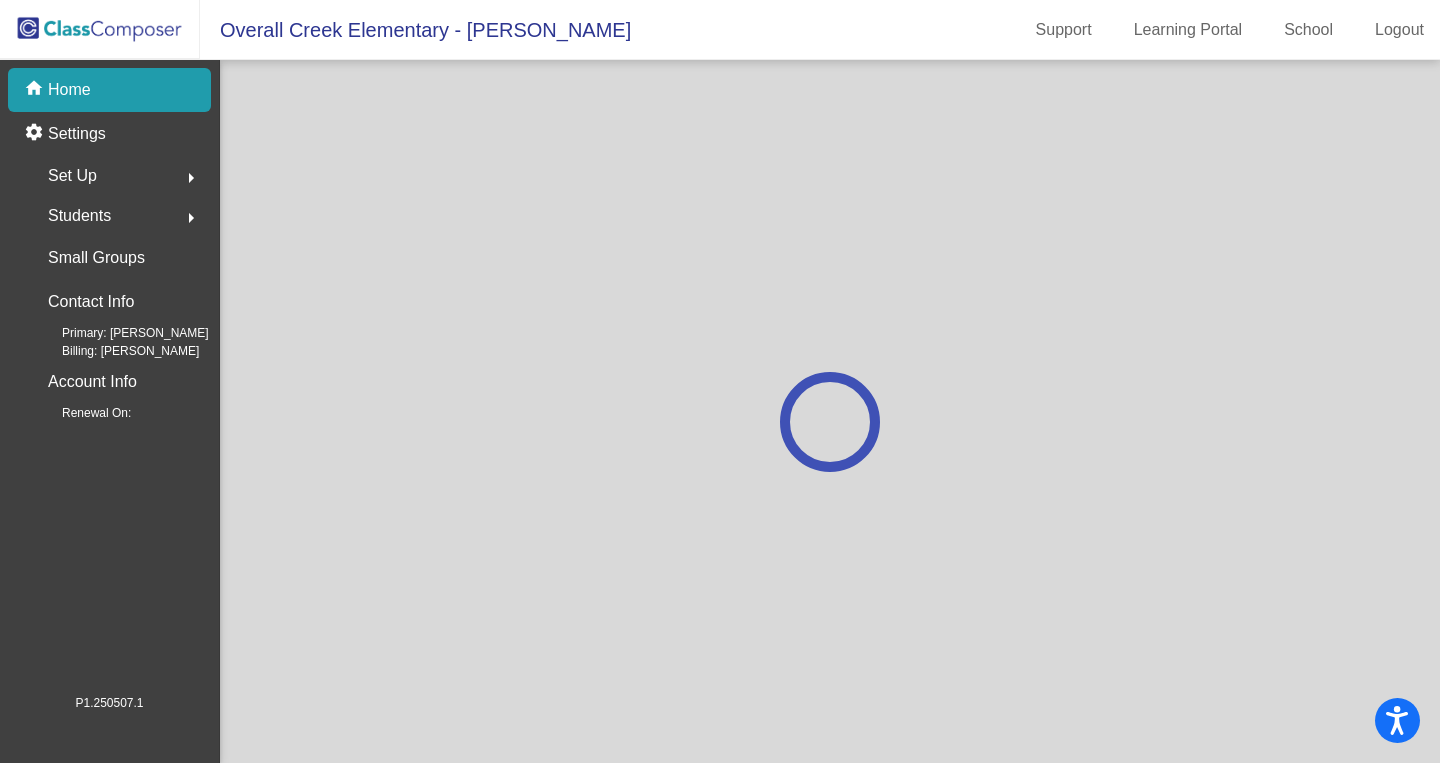 scroll, scrollTop: 0, scrollLeft: 0, axis: both 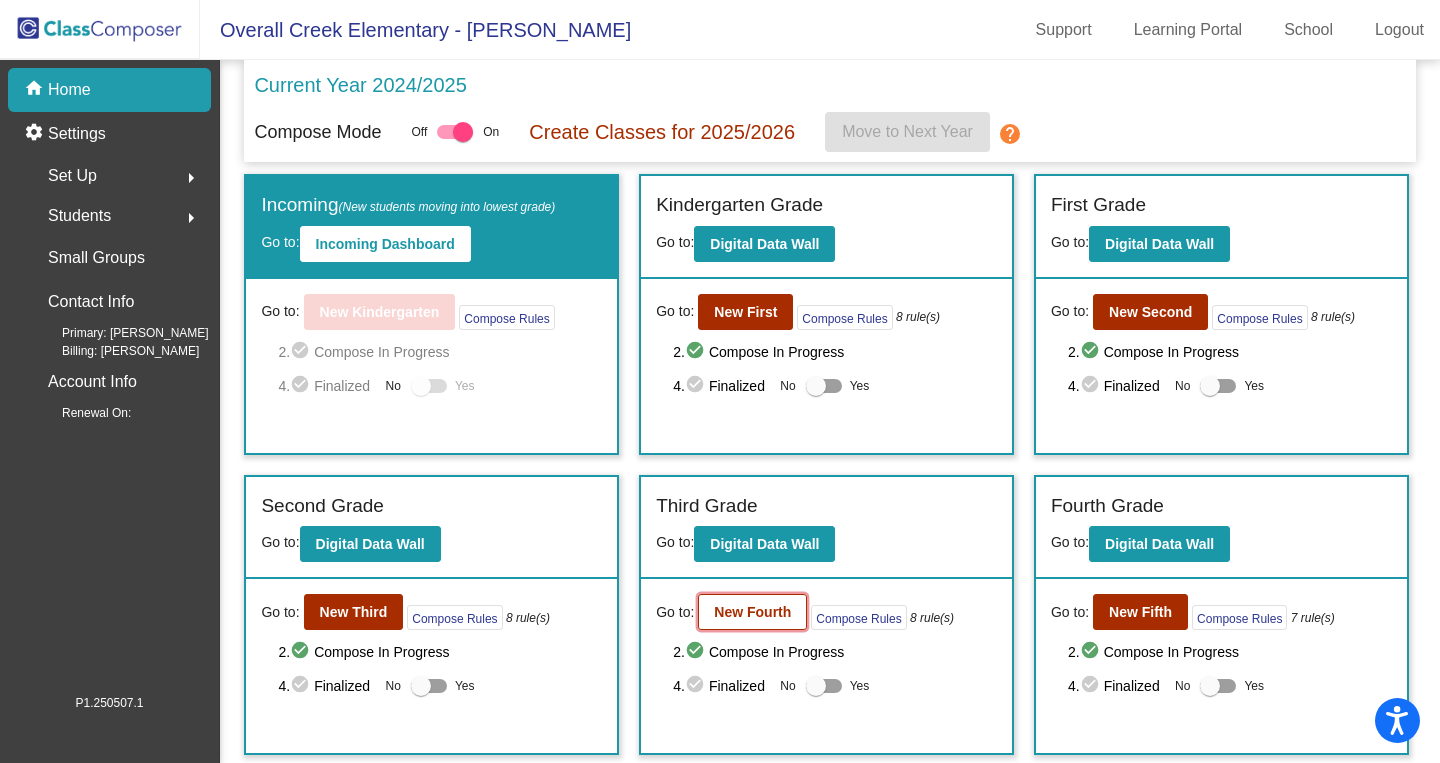 click on "New Fourth" 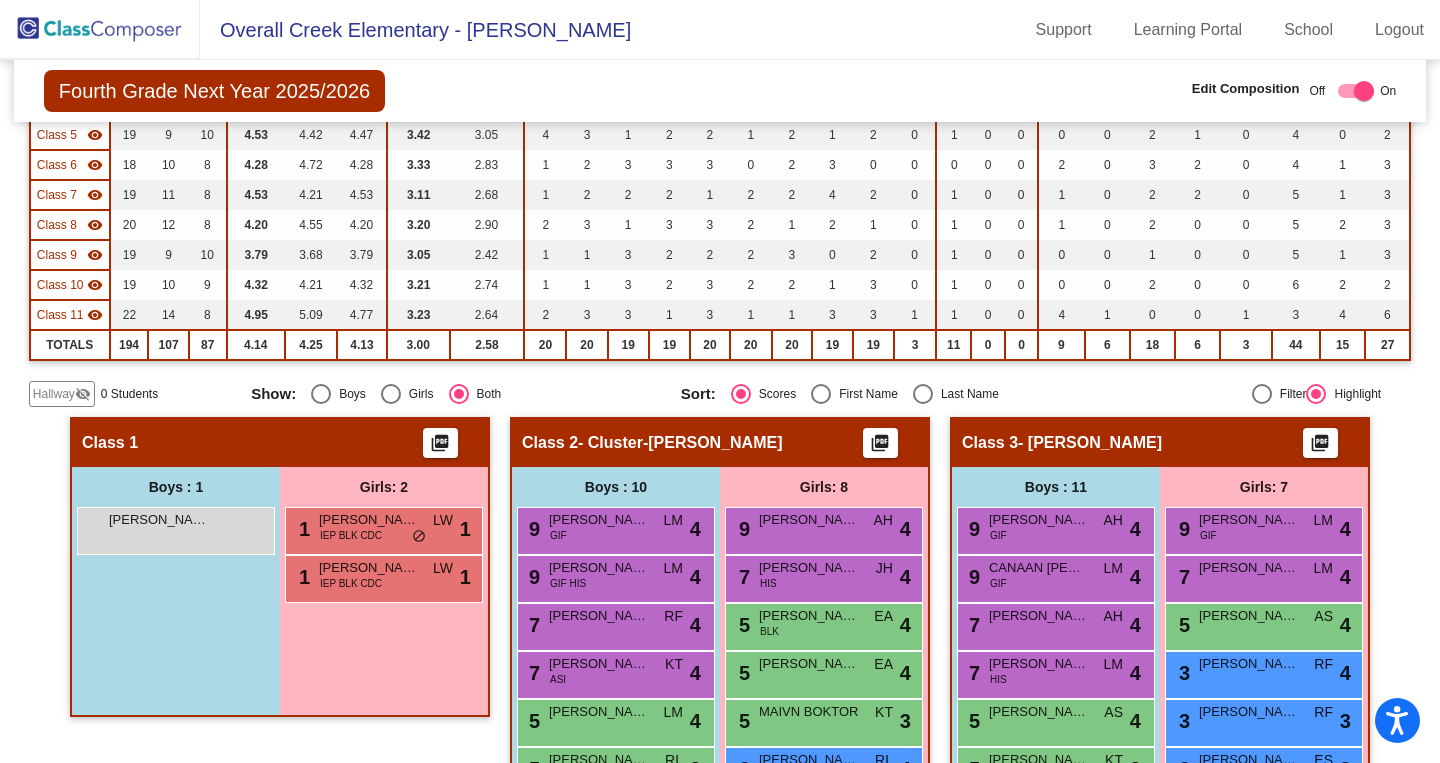 scroll, scrollTop: 355, scrollLeft: 0, axis: vertical 